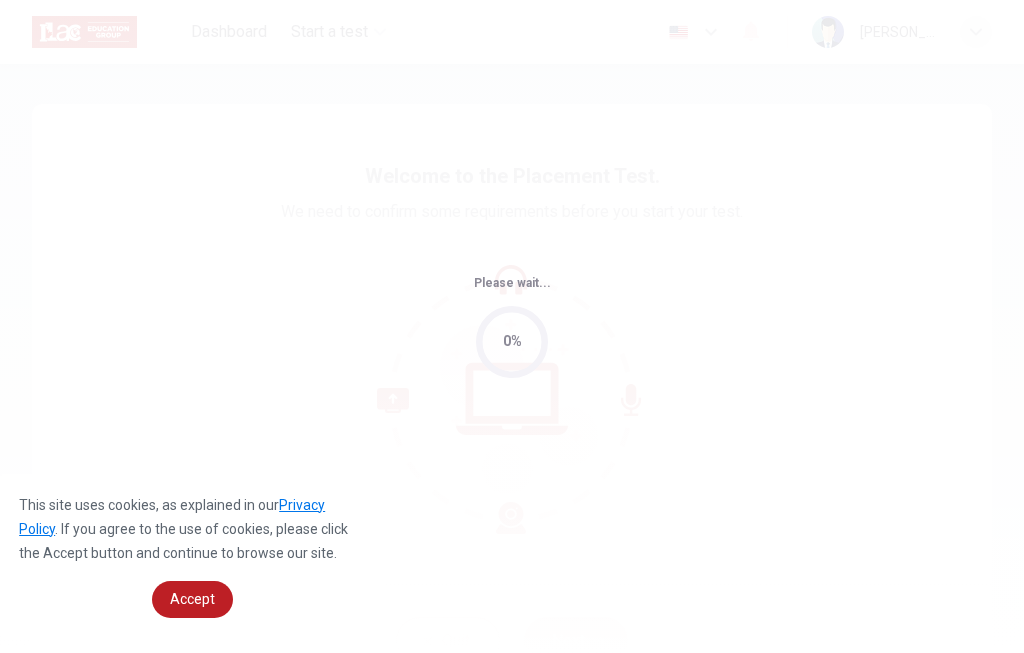 scroll, scrollTop: 0, scrollLeft: 0, axis: both 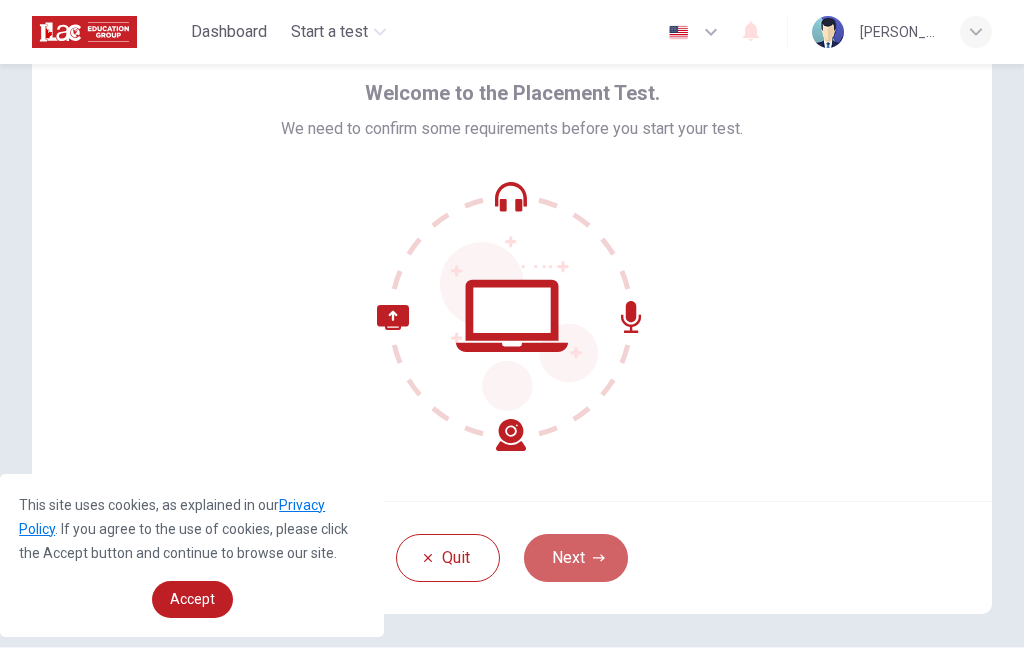 click on "Next" at bounding box center [576, 558] 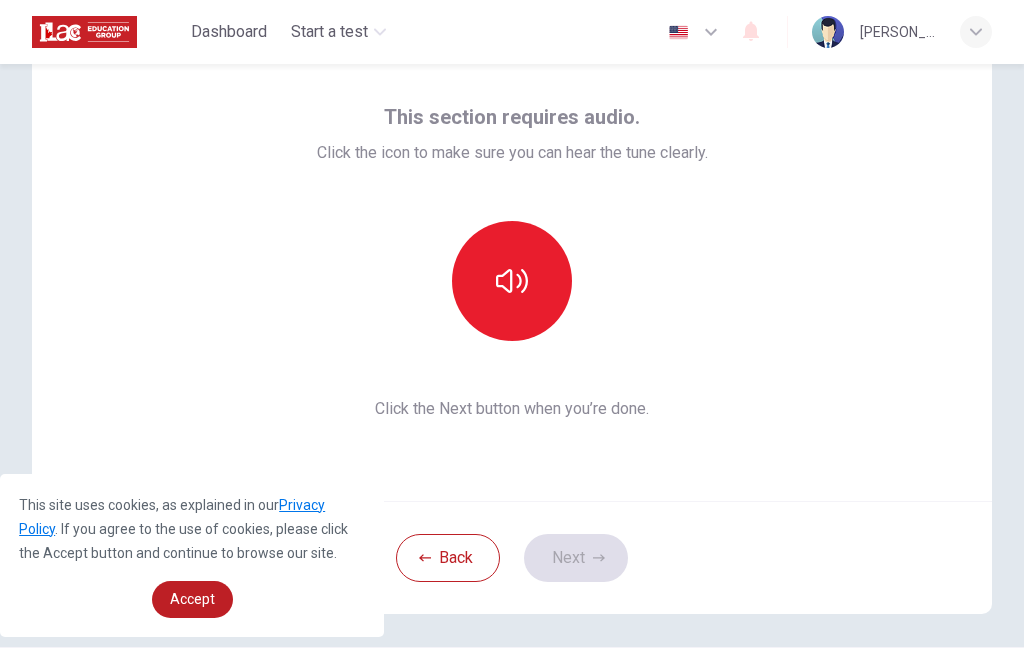 click at bounding box center [512, 281] 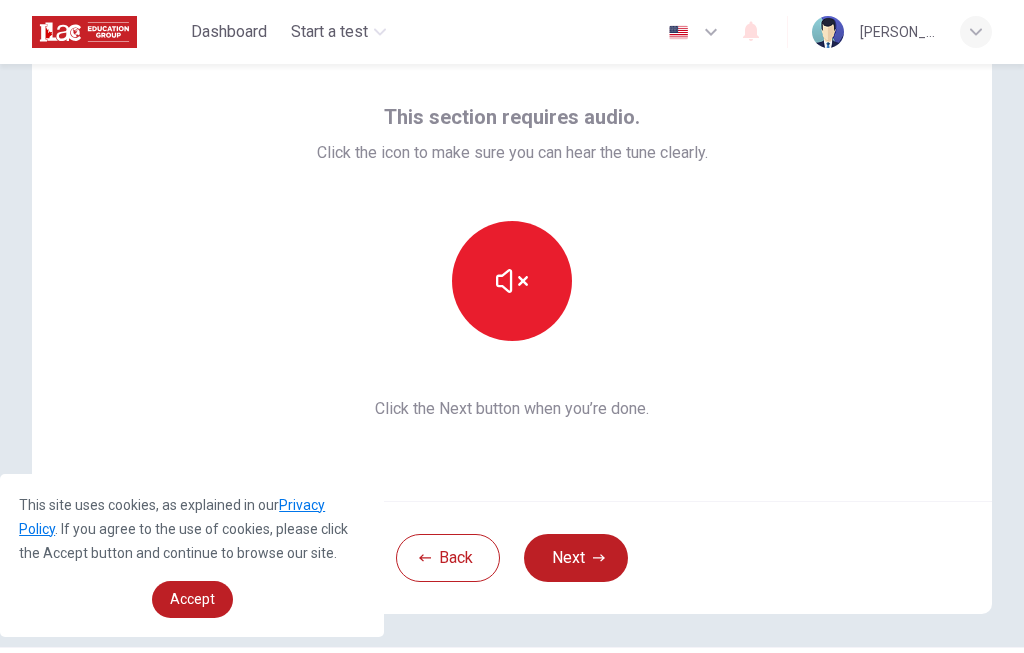 click on "Next" at bounding box center [576, 558] 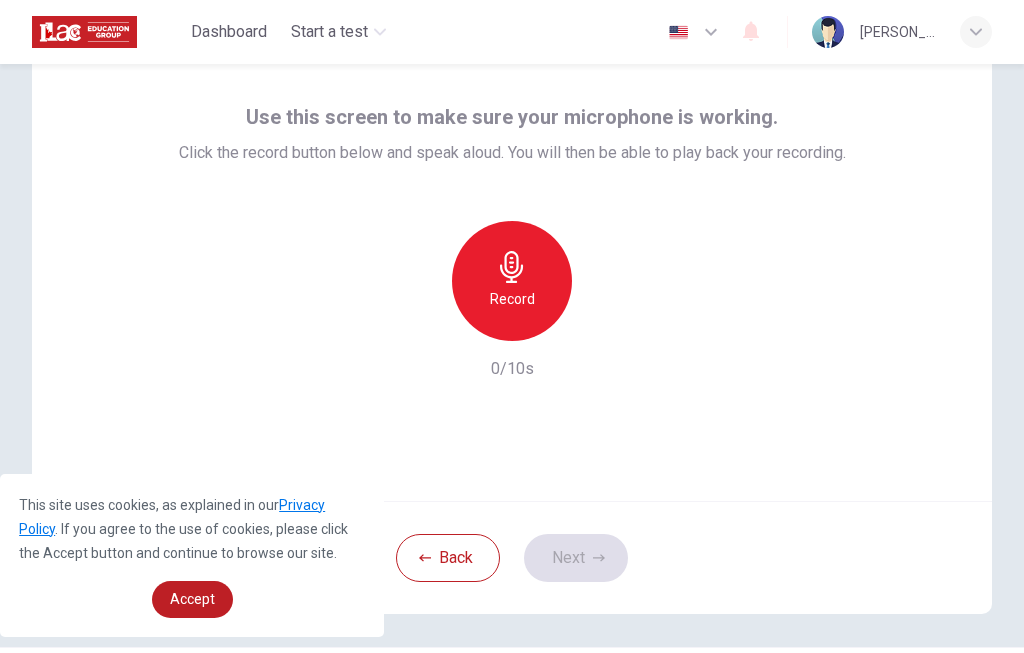 click on "Record" at bounding box center (512, 281) 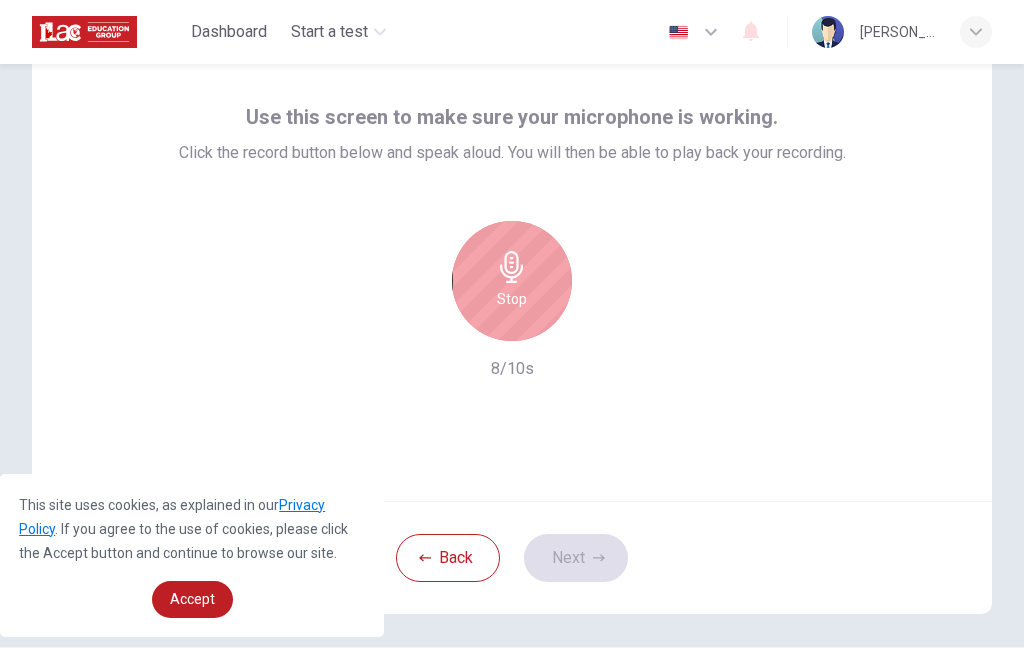 click 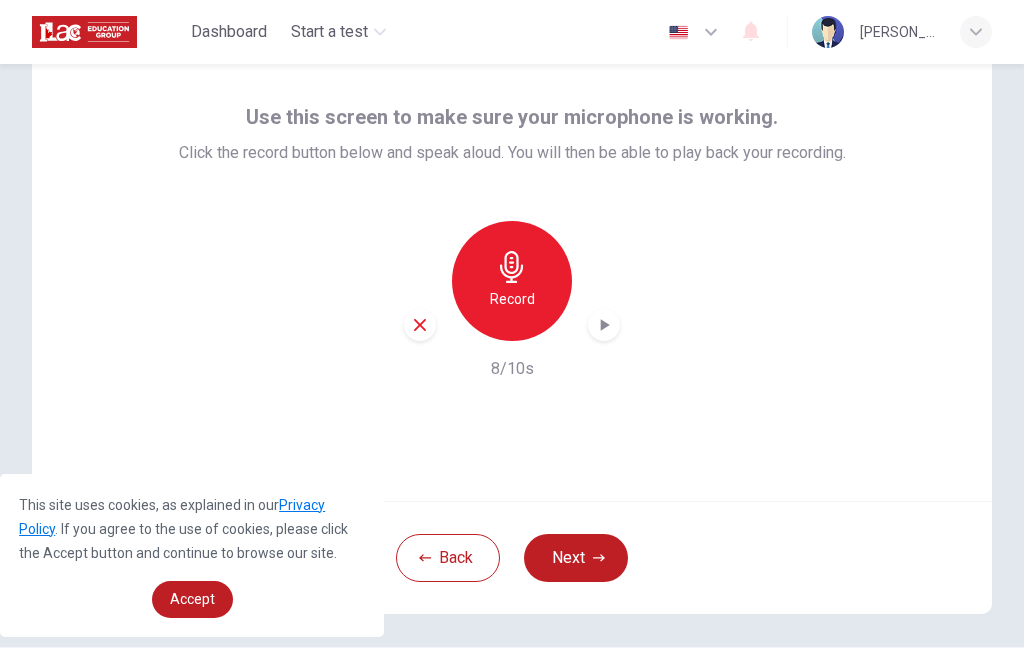 click on "Next" at bounding box center (576, 558) 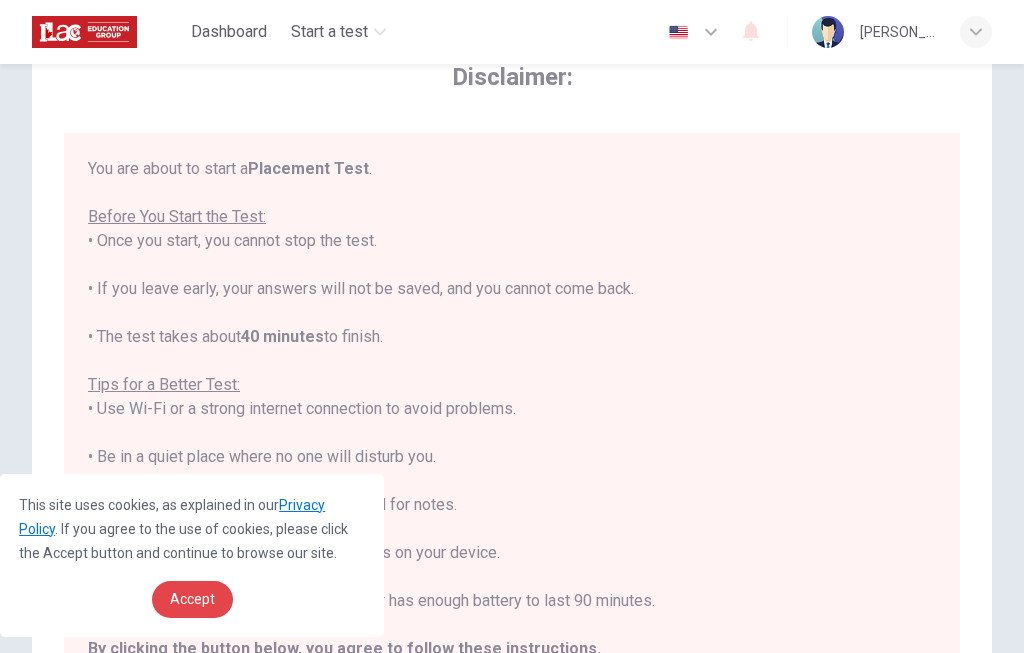 click on "Accept" at bounding box center [192, 599] 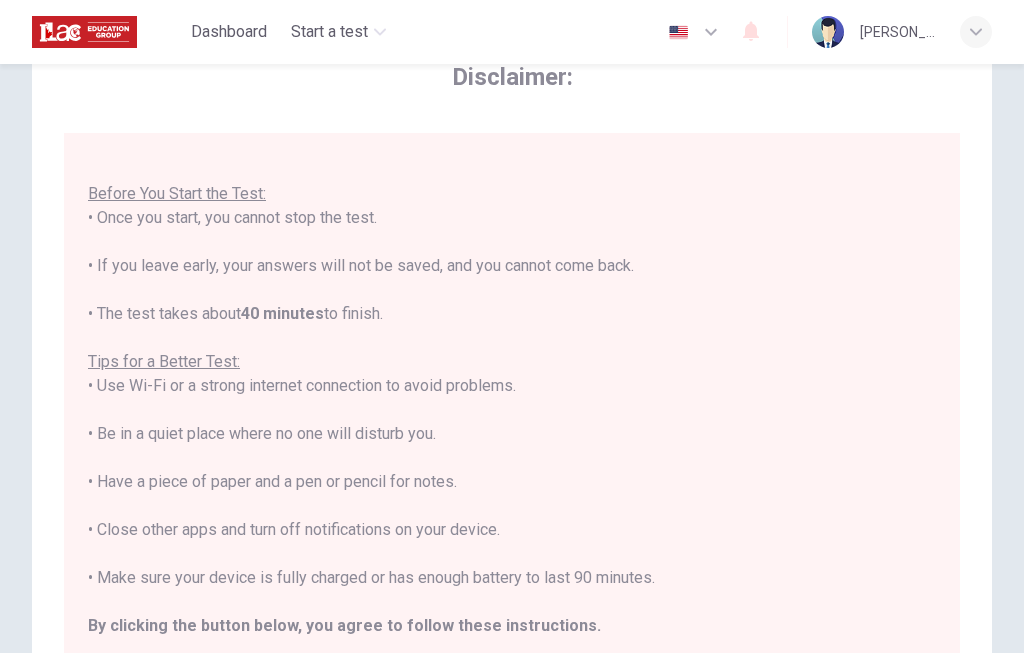 scroll, scrollTop: 21, scrollLeft: 0, axis: vertical 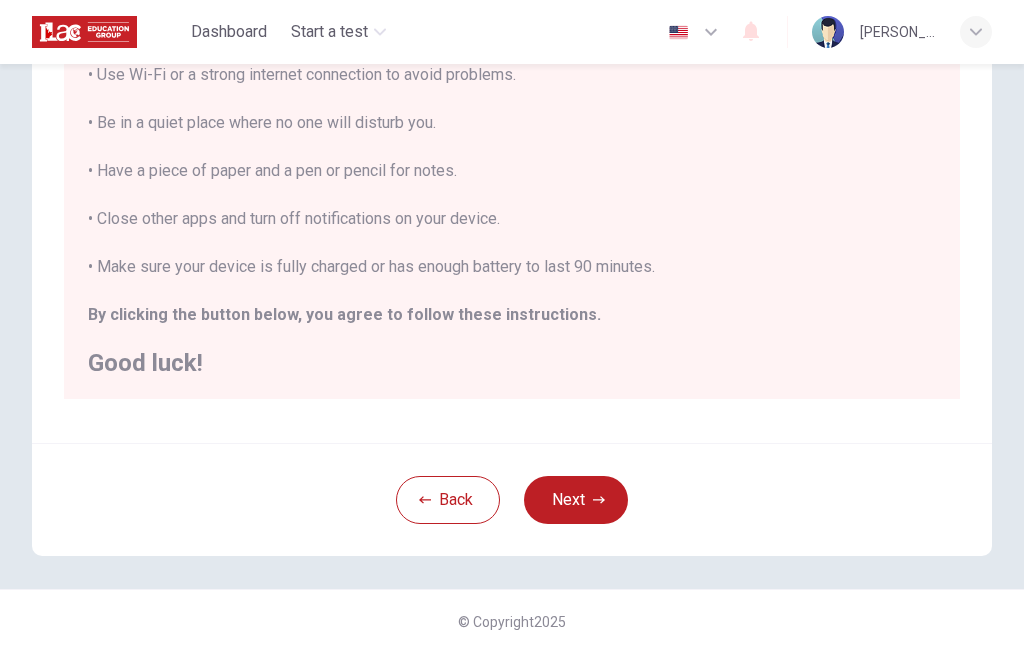 click on "Next" at bounding box center (576, 500) 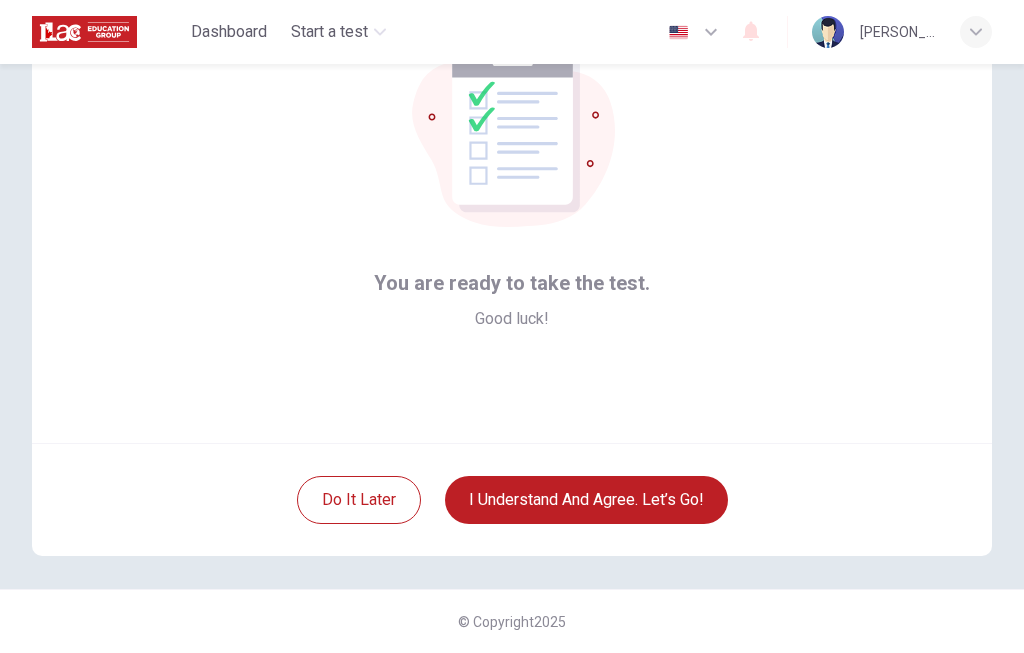 scroll, scrollTop: 141, scrollLeft: 0, axis: vertical 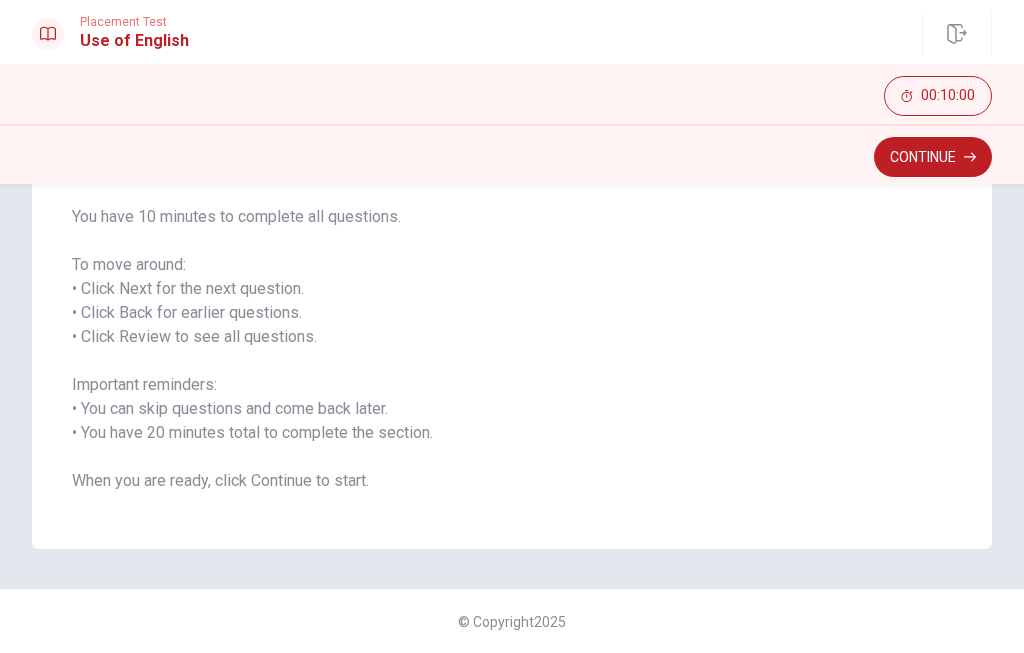 click on "Continue" at bounding box center (933, 157) 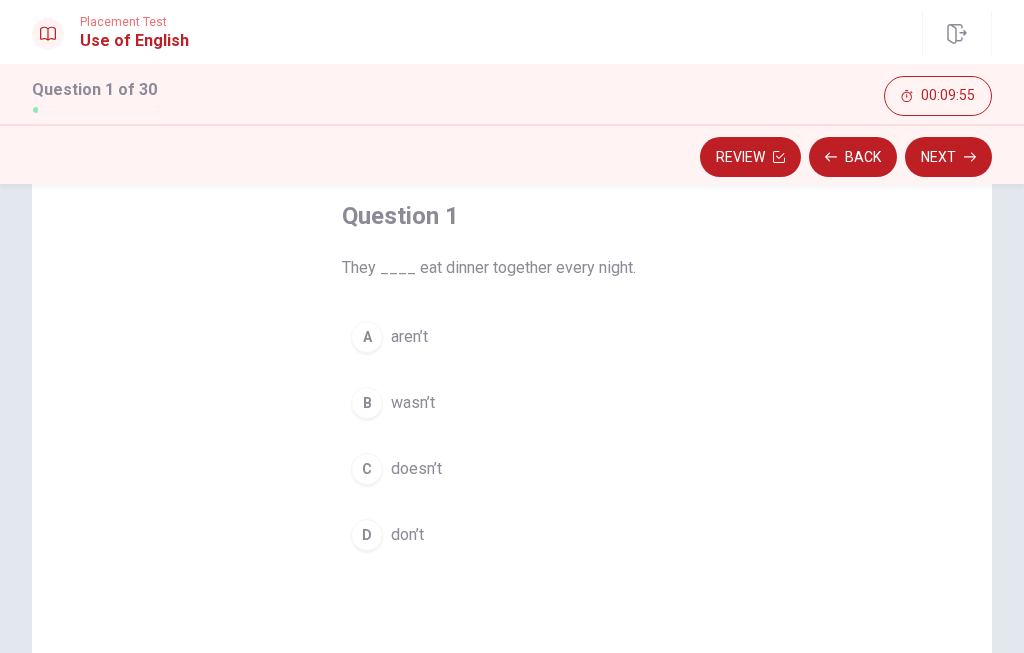 scroll, scrollTop: 104, scrollLeft: 0, axis: vertical 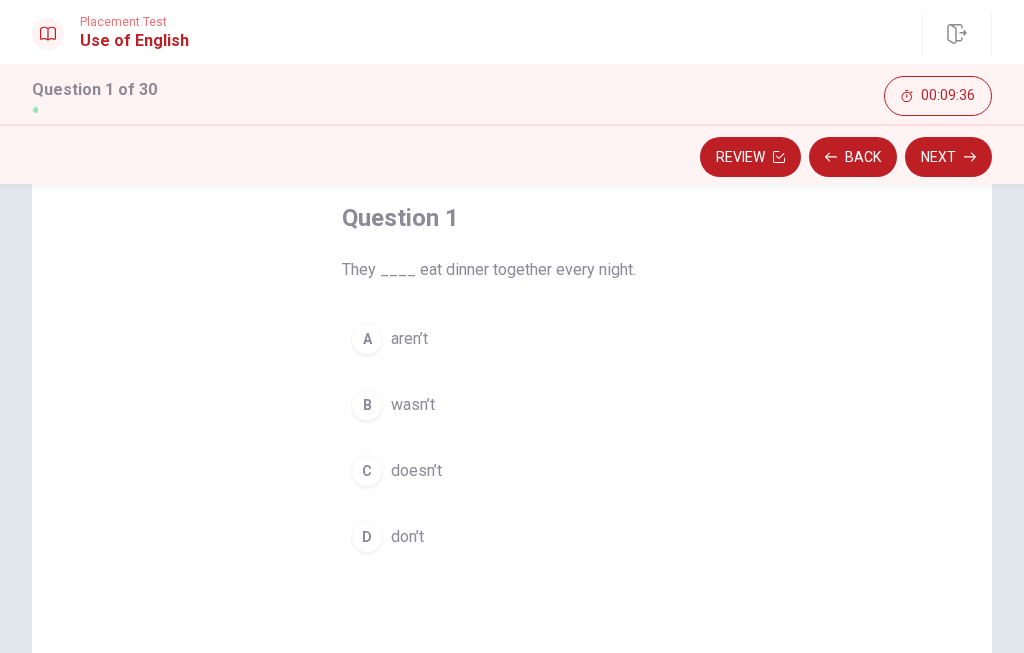 click on "C" at bounding box center (367, 471) 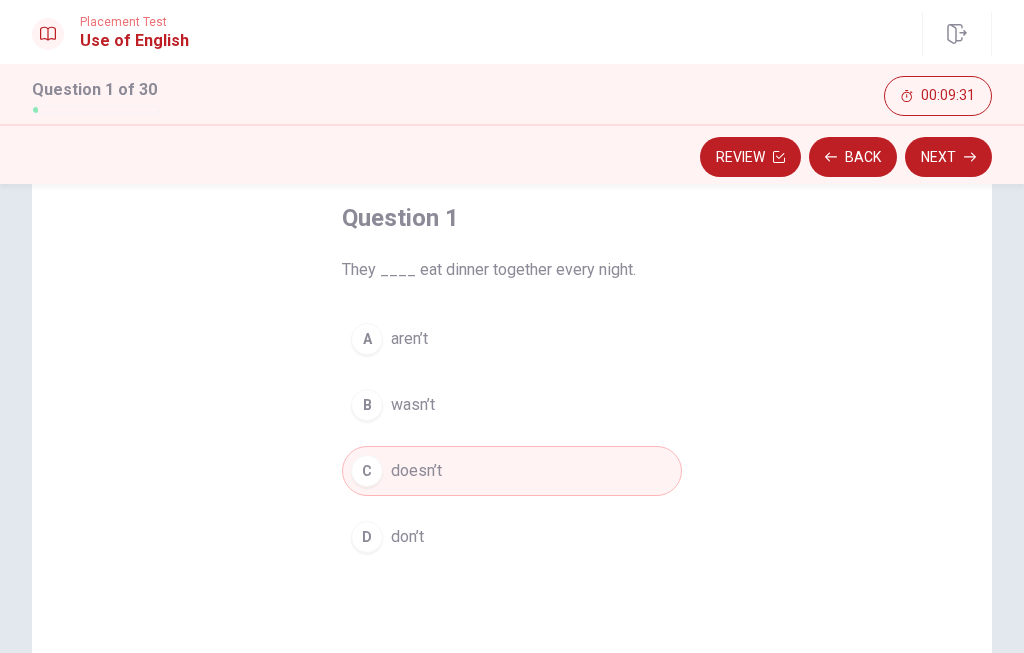 click on "D" at bounding box center (367, 537) 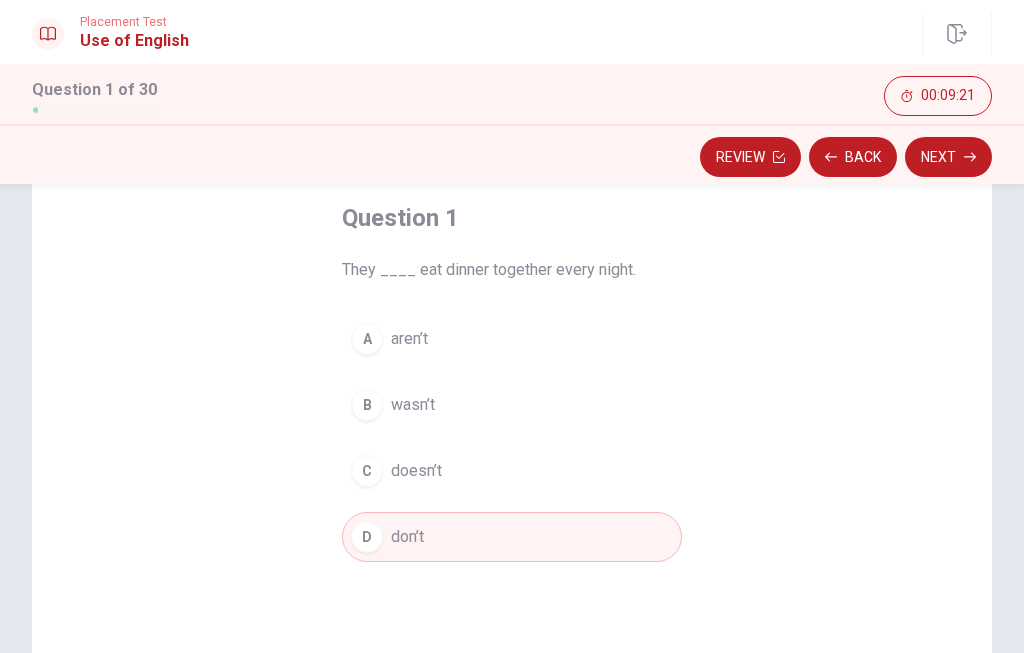 click on "Next" at bounding box center [948, 157] 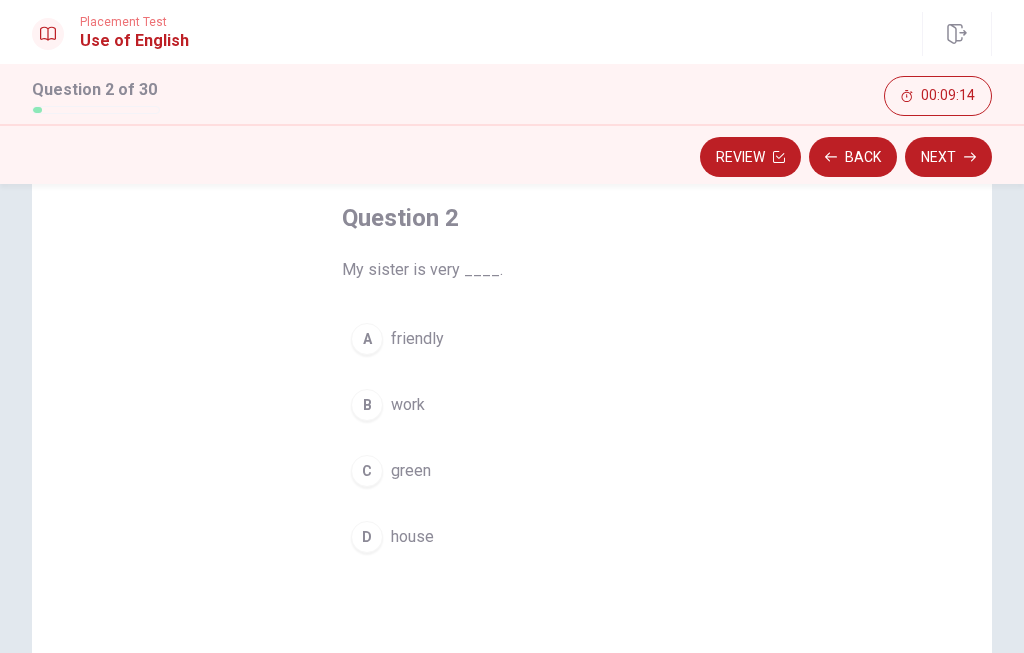 click on "A" at bounding box center [367, 339] 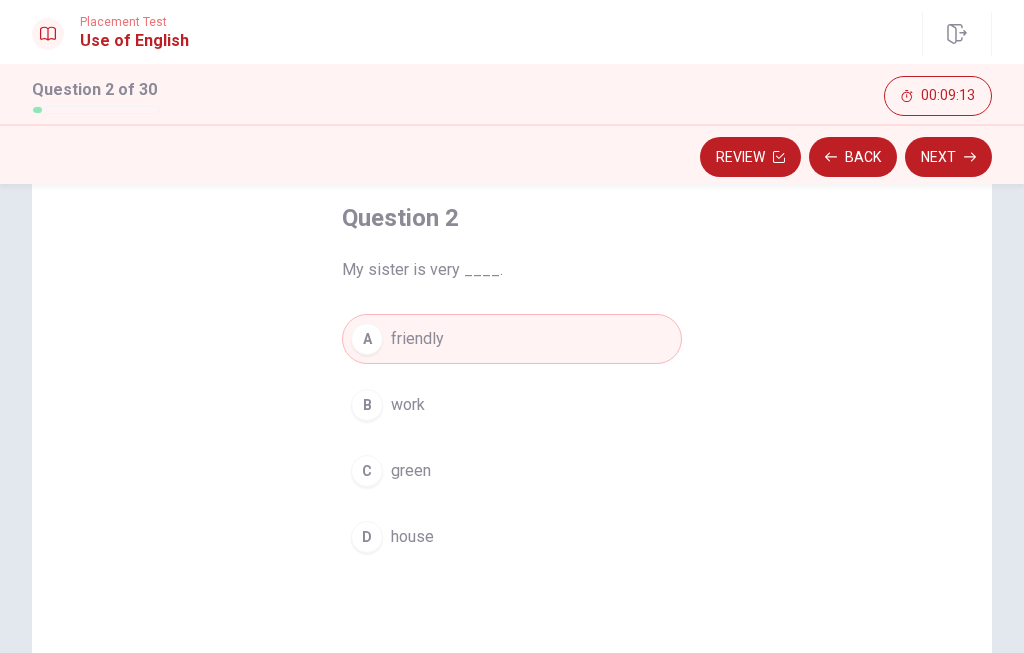 click on "Next" at bounding box center (948, 157) 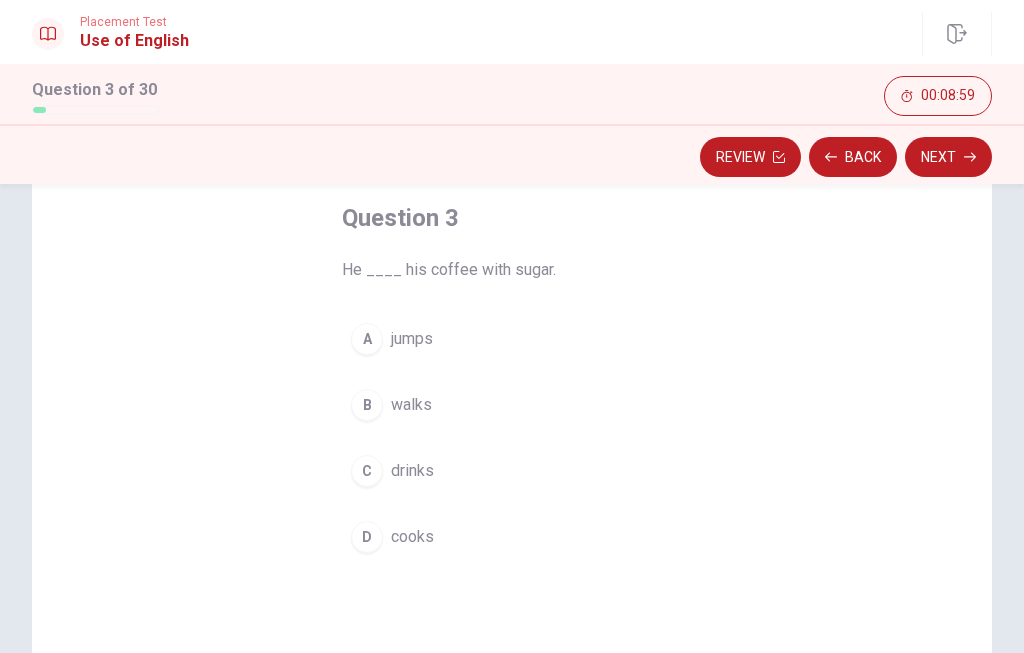 click on "C" at bounding box center (367, 471) 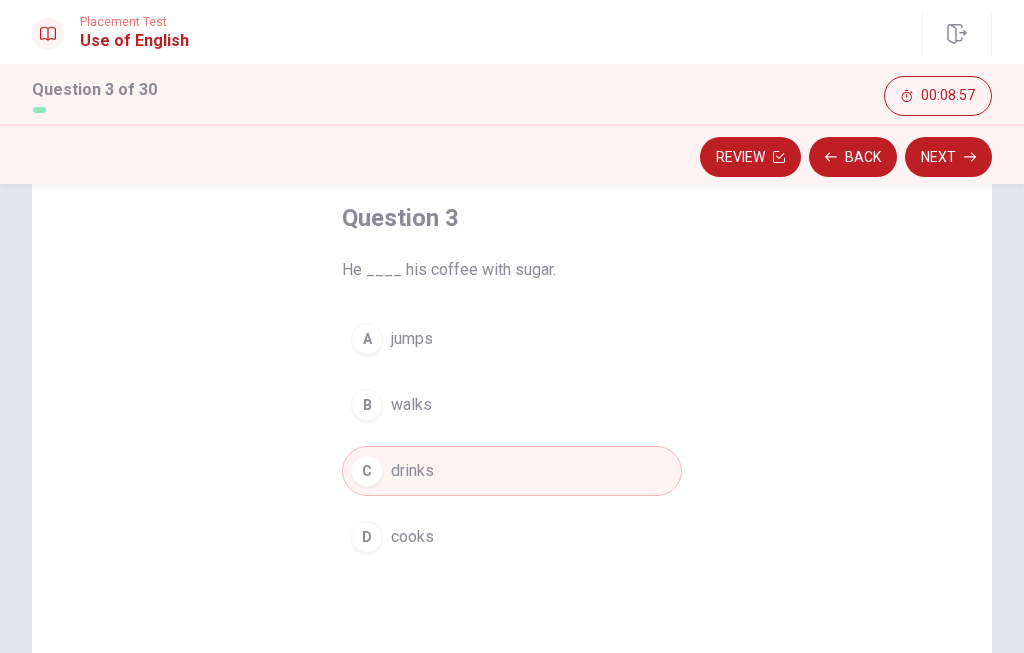 click on "Next" at bounding box center [948, 157] 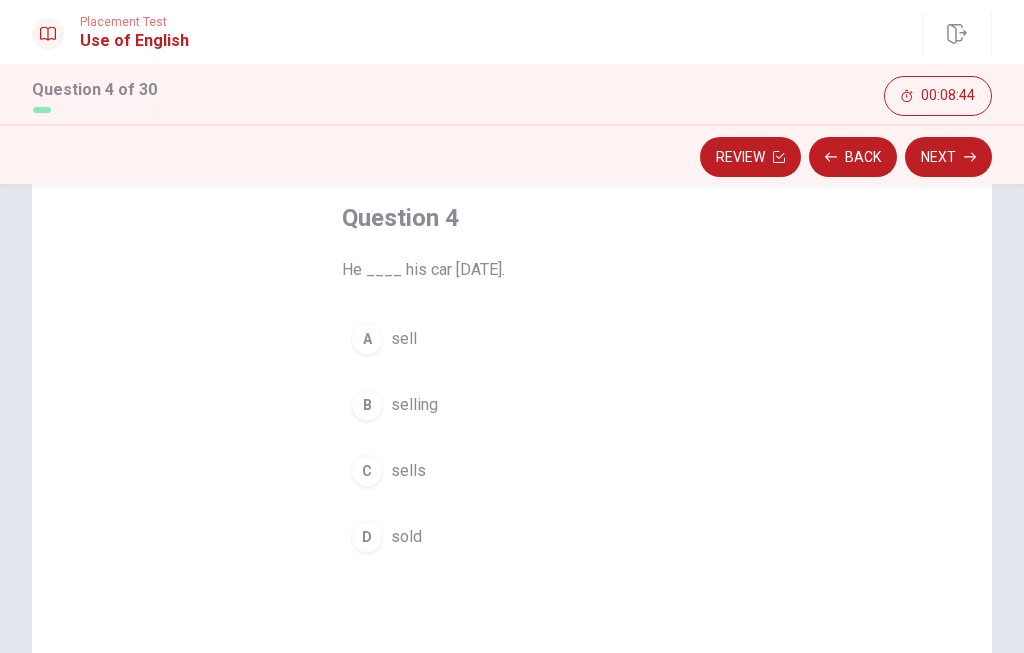 click on "D" at bounding box center (367, 537) 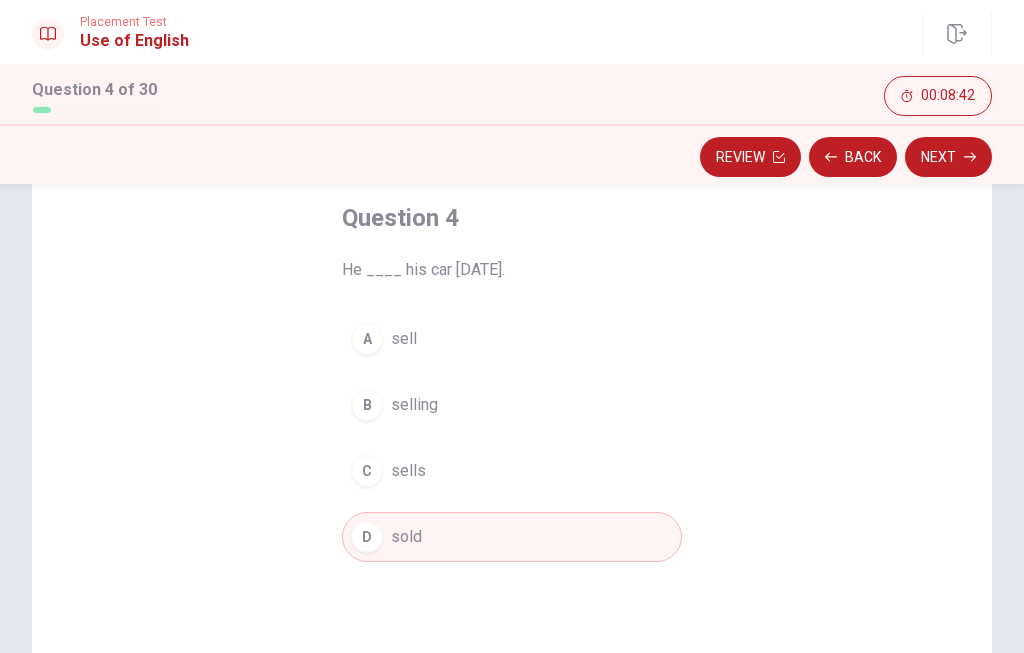 click on "Next" at bounding box center [948, 157] 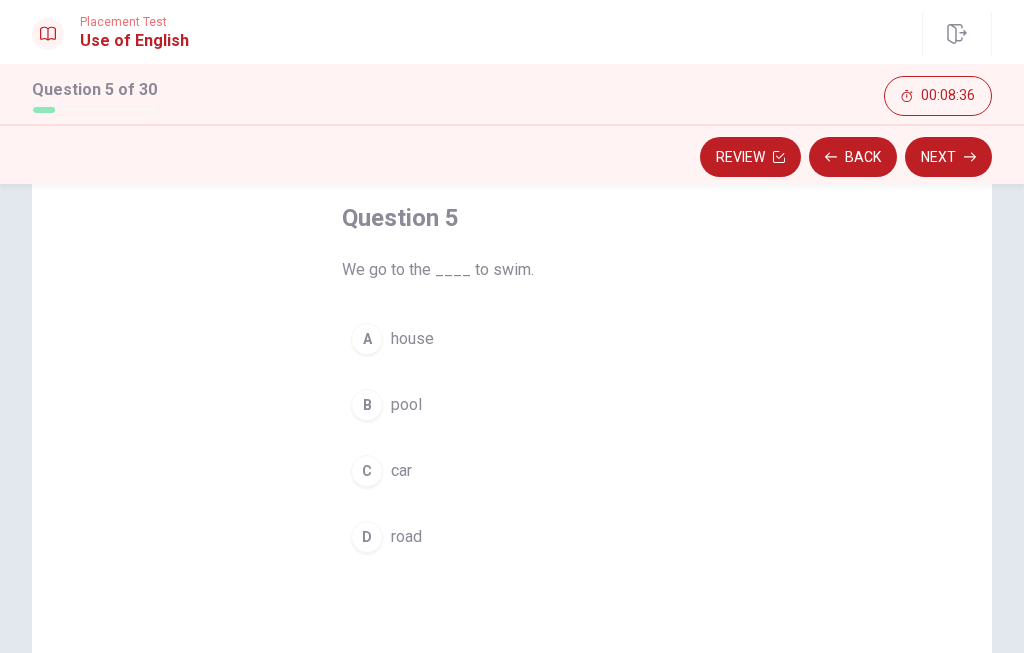 click on "B" at bounding box center (367, 405) 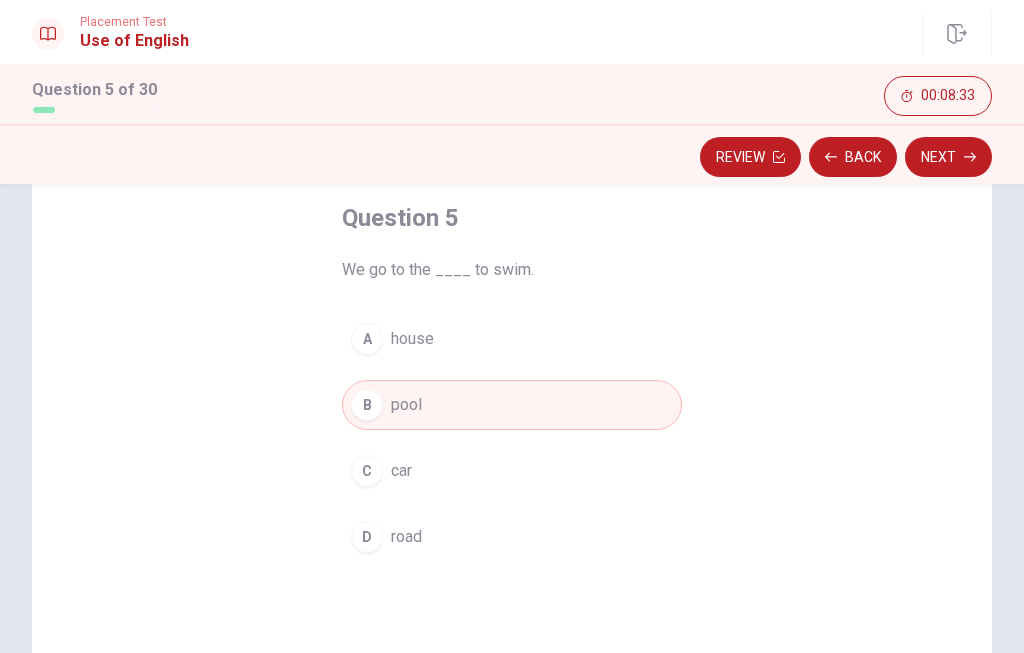 click on "Next" at bounding box center (948, 157) 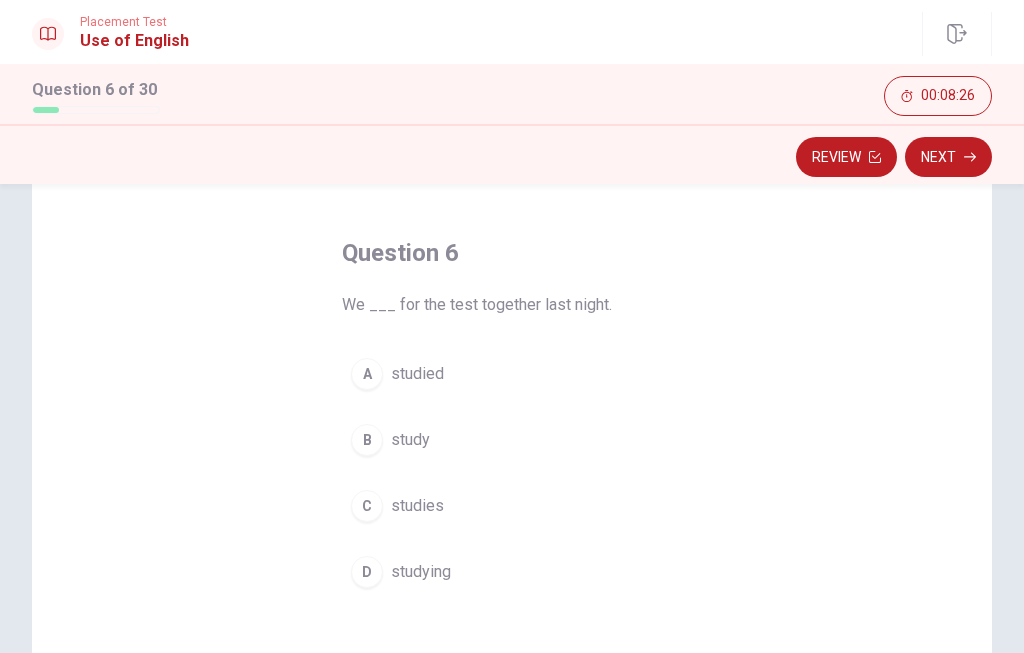 scroll, scrollTop: 74, scrollLeft: 0, axis: vertical 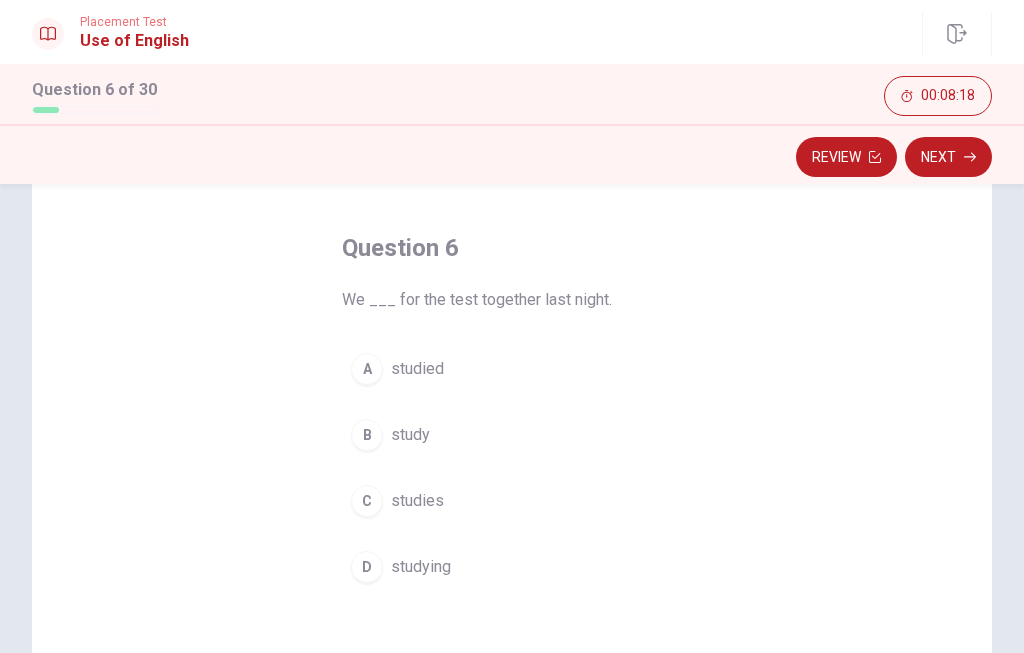 click on "A" at bounding box center (367, 369) 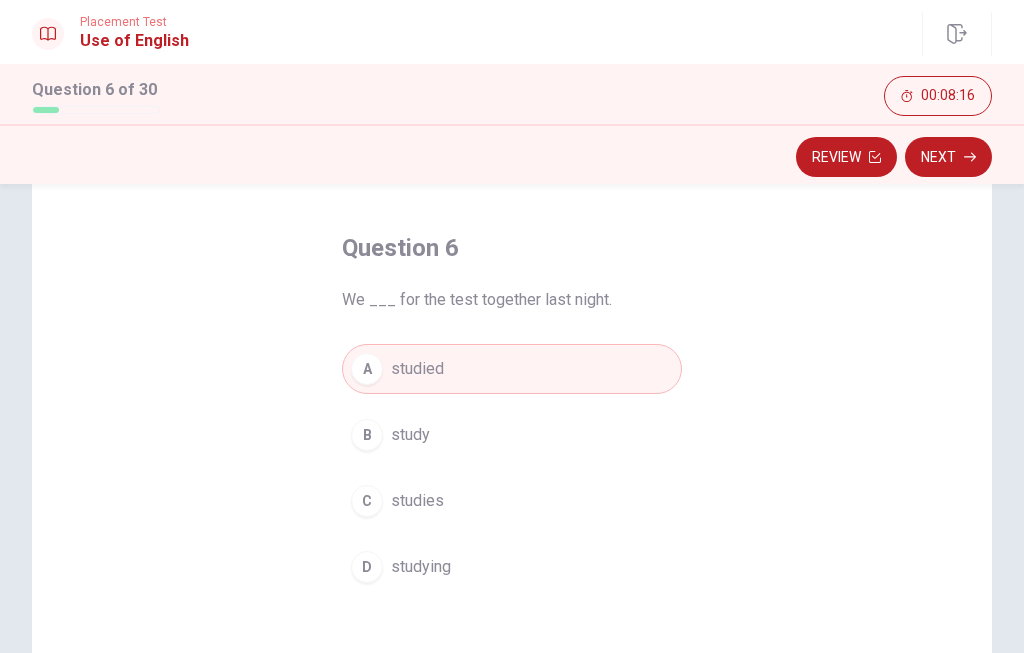 click on "Next" at bounding box center (948, 157) 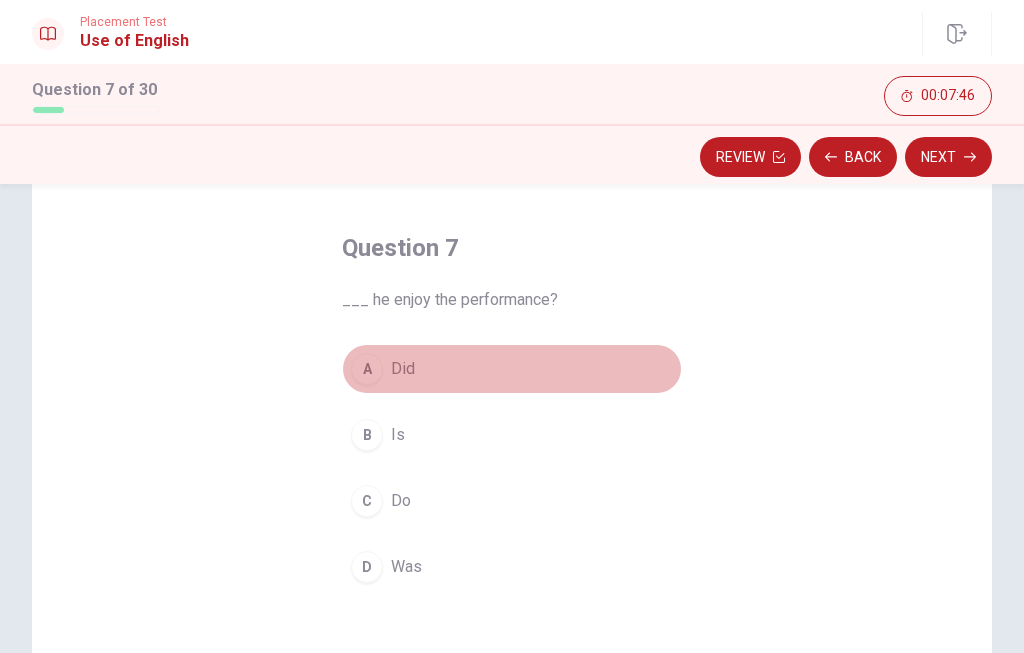 click on "A" at bounding box center [367, 369] 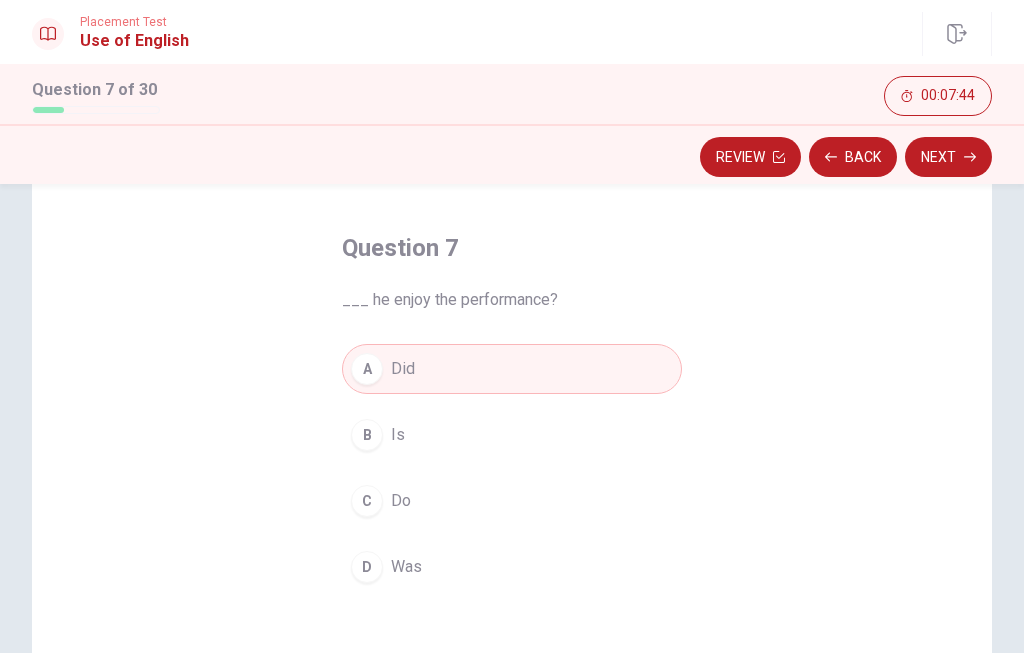 click on "Next" at bounding box center (948, 157) 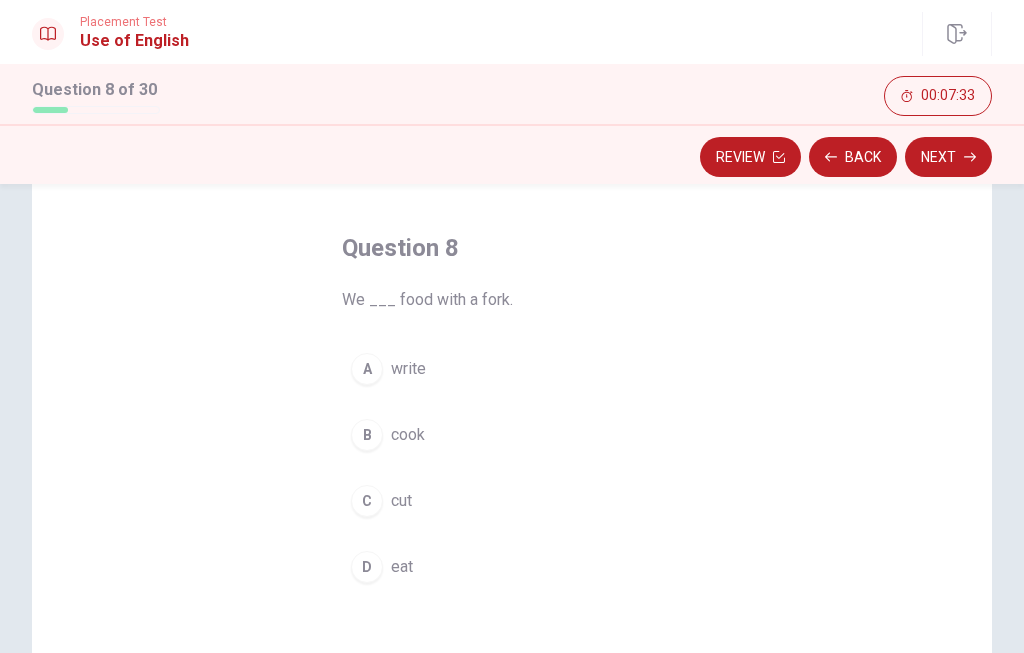 click on "D" at bounding box center [367, 567] 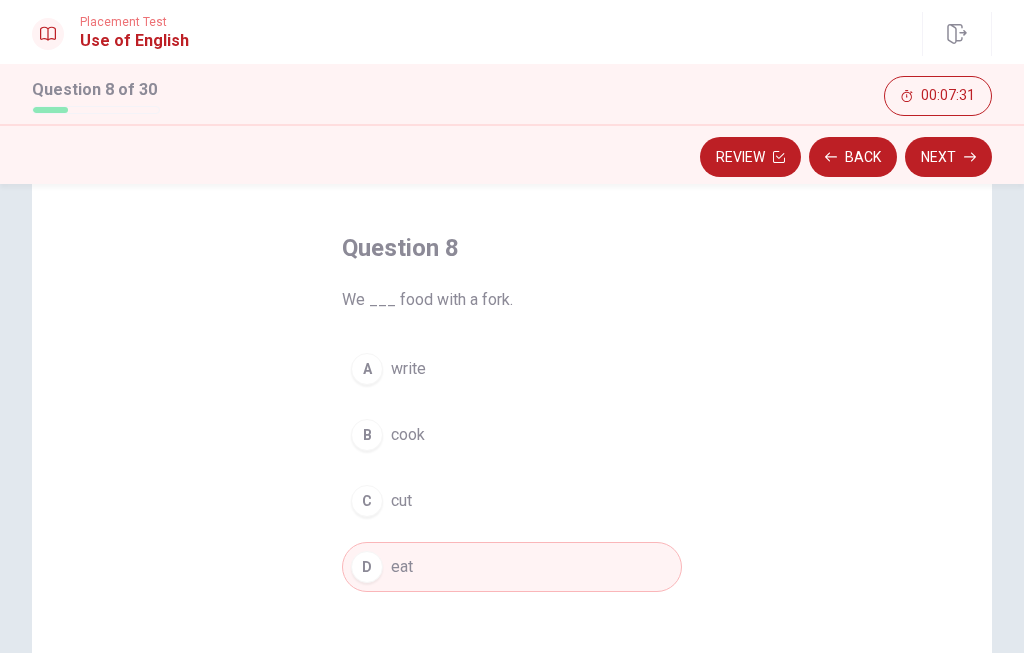 click on "Next" at bounding box center (948, 157) 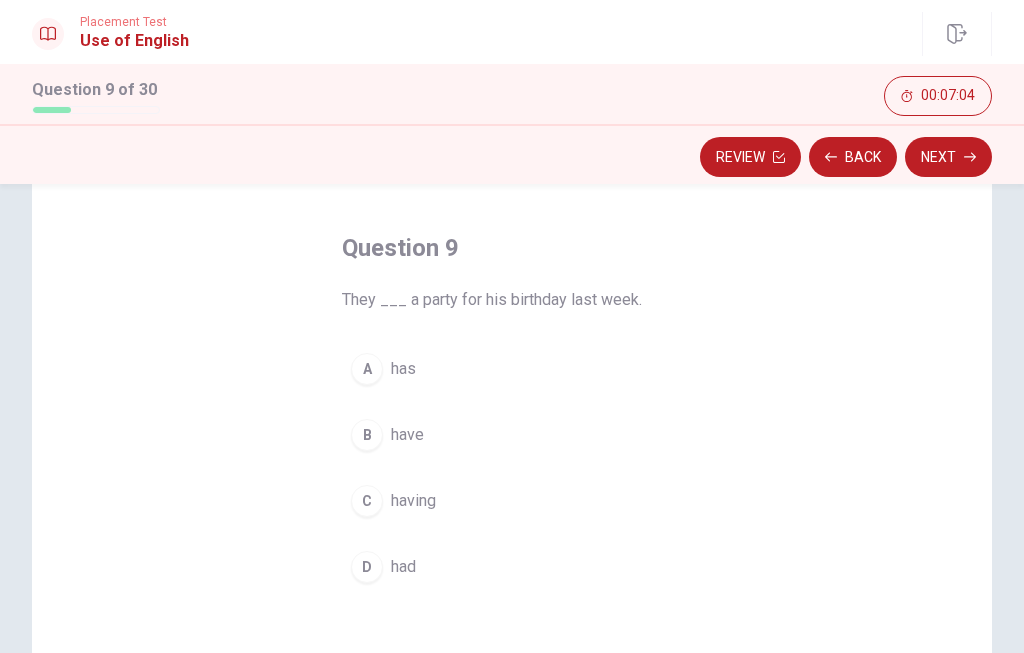 click on "D" at bounding box center [367, 567] 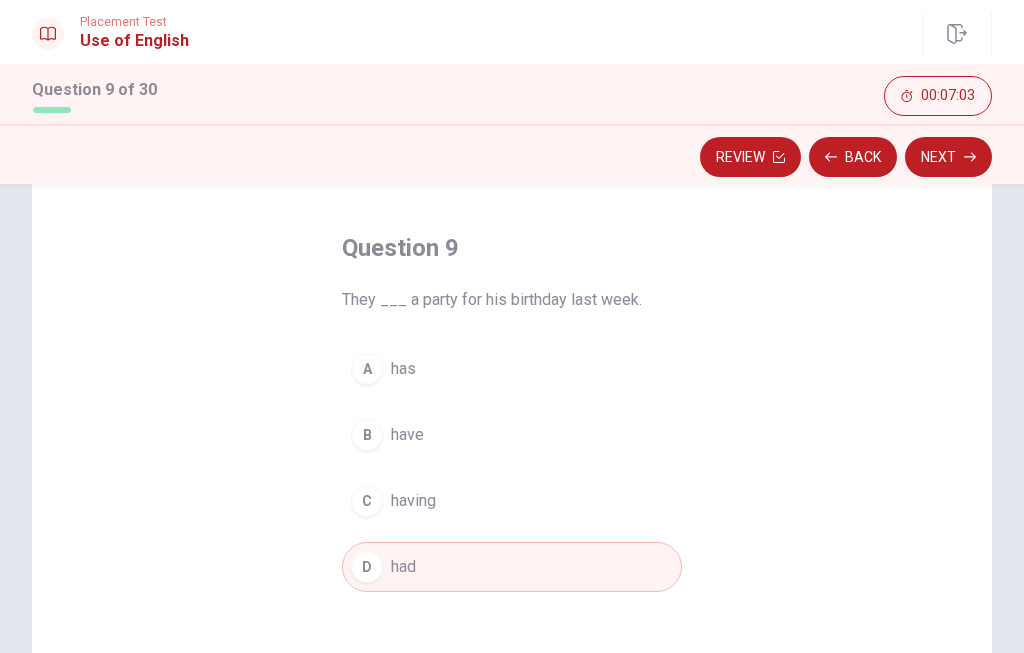 click on "Next" at bounding box center [948, 157] 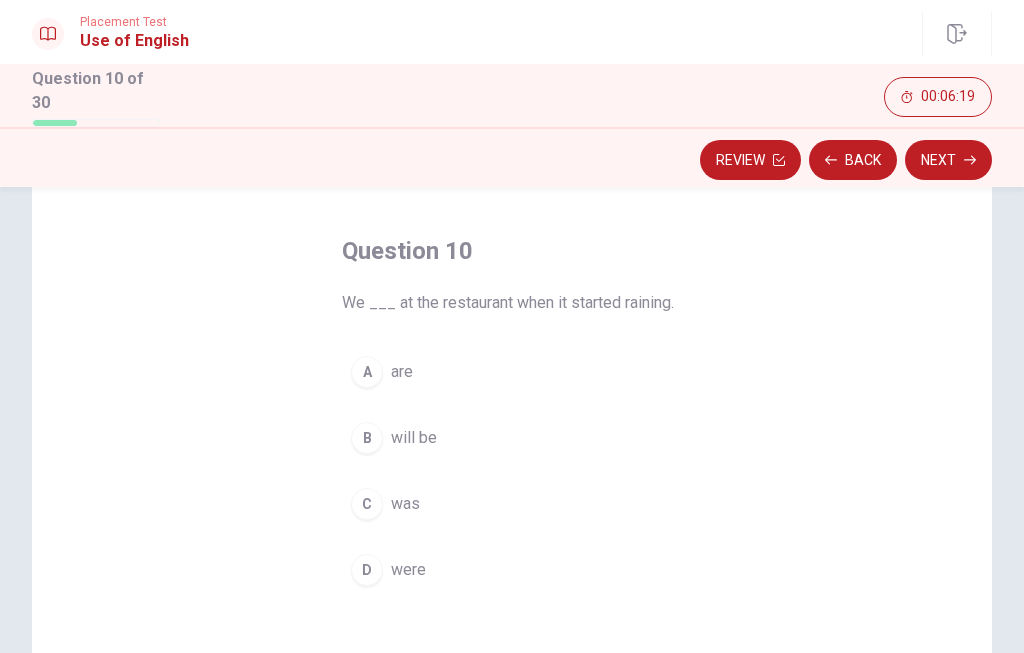 click on "A" at bounding box center [367, 372] 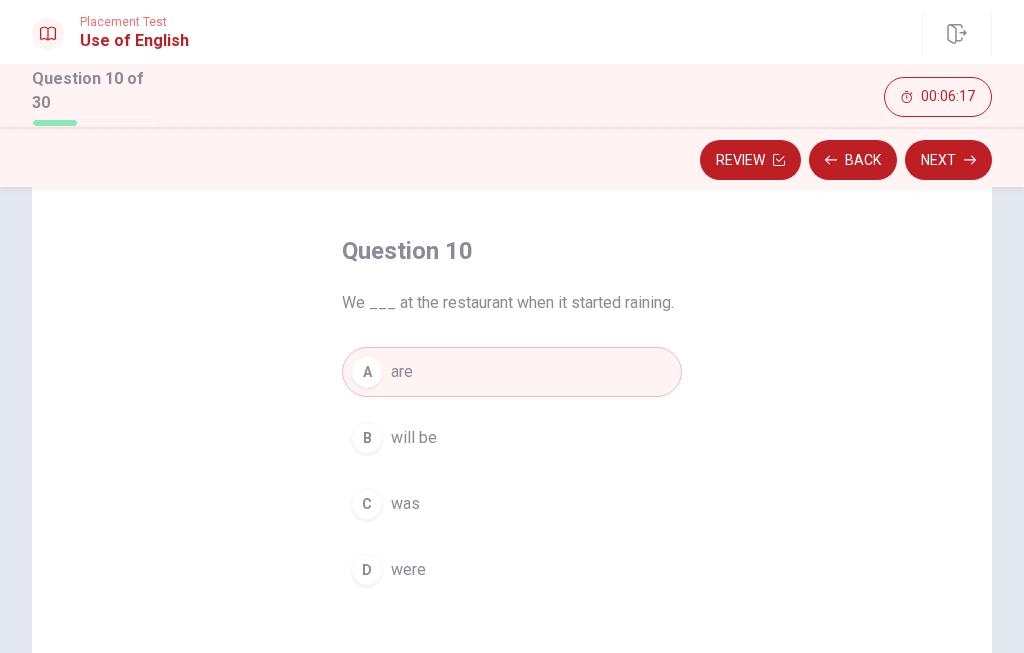 click on "Next" at bounding box center [948, 160] 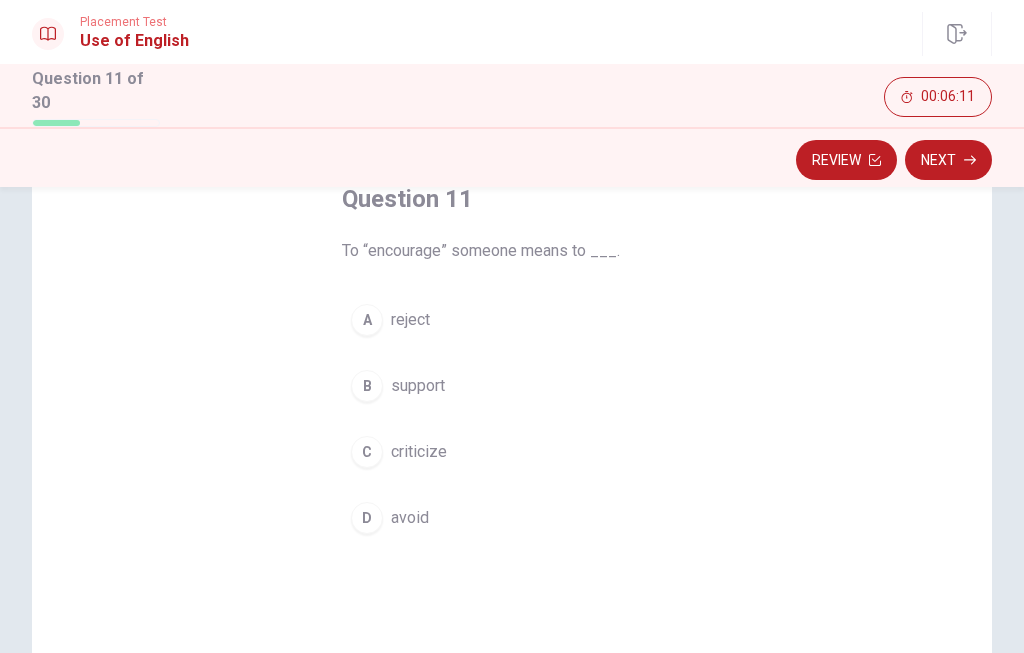 scroll, scrollTop: 119, scrollLeft: 0, axis: vertical 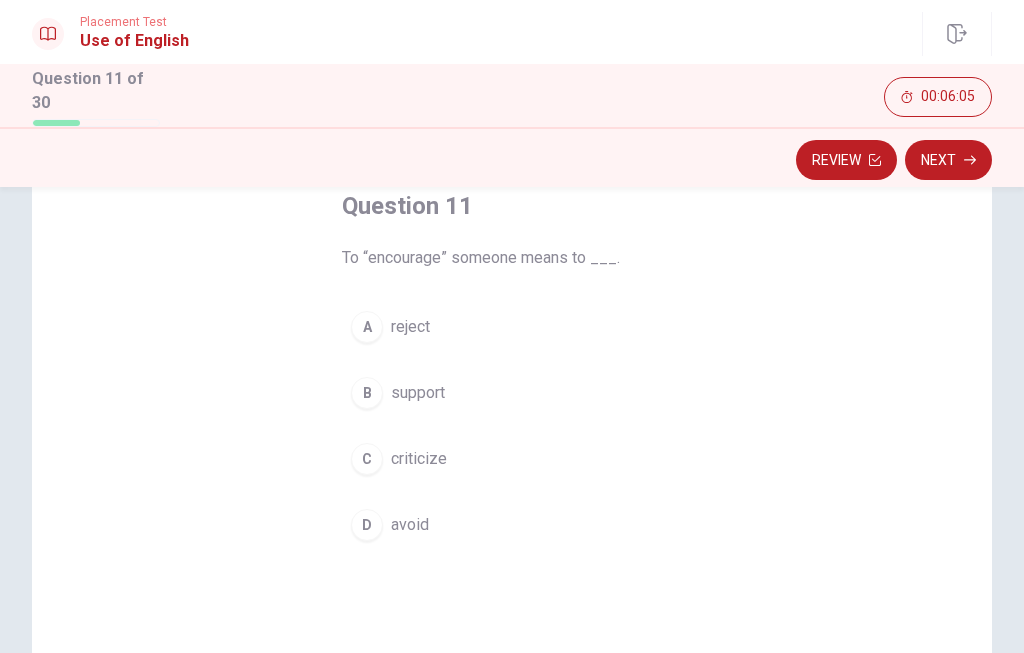 click on "B" at bounding box center [367, 393] 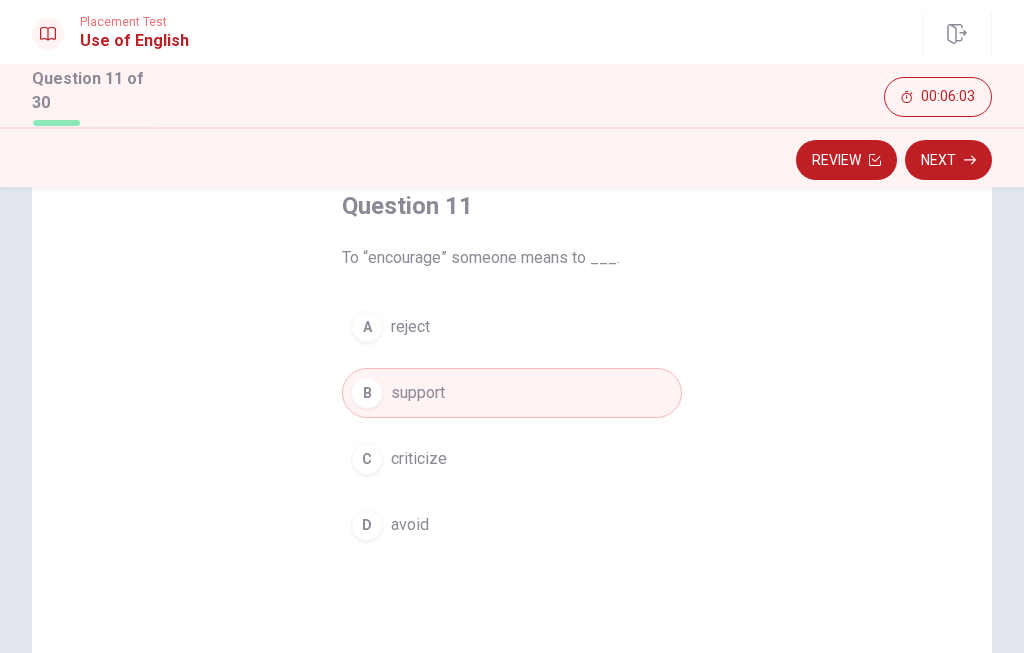 click on "Next" at bounding box center (948, 160) 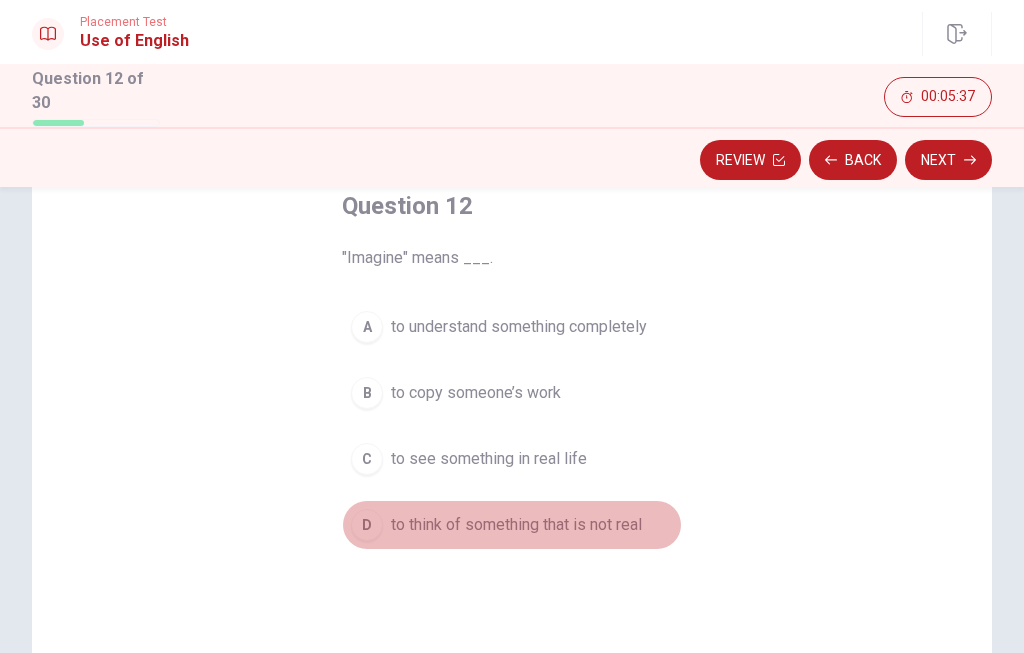 click on "D" at bounding box center [367, 525] 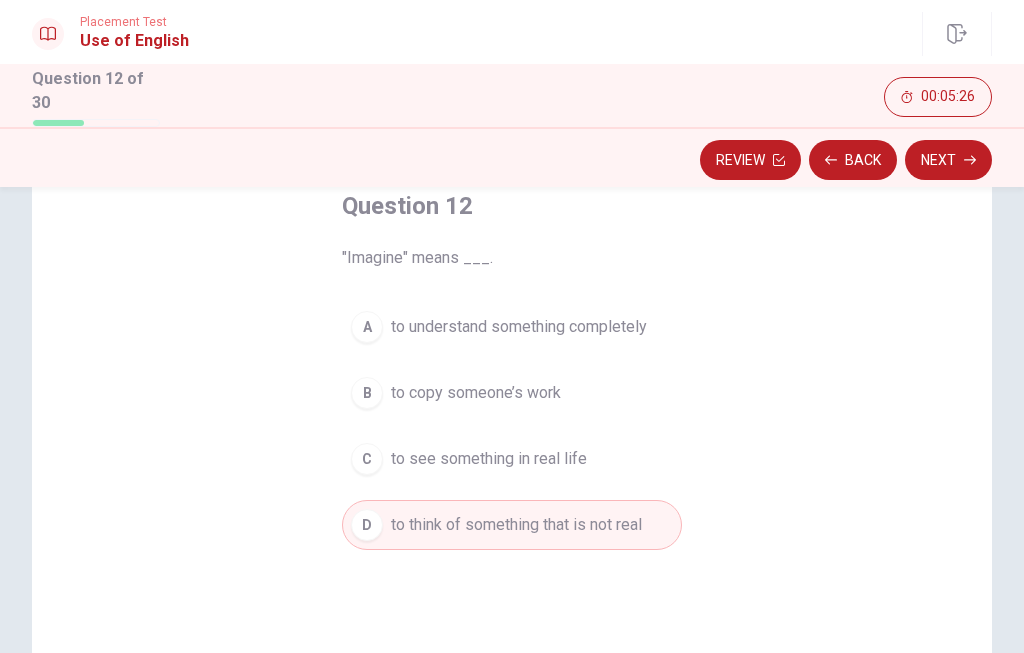 click on "C" at bounding box center [367, 459] 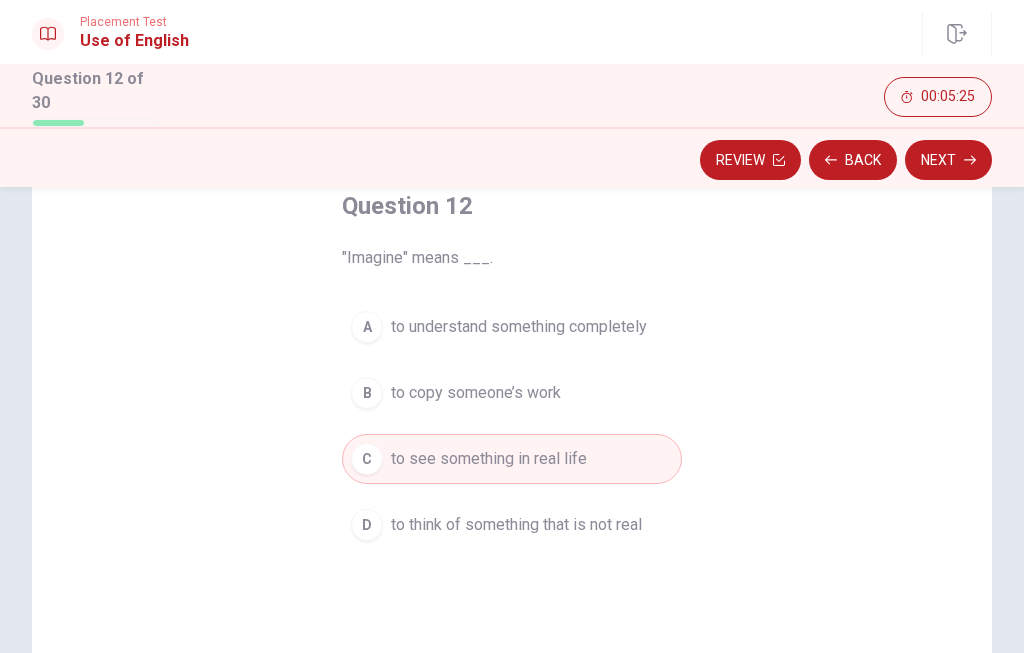 click on "Next" at bounding box center (948, 160) 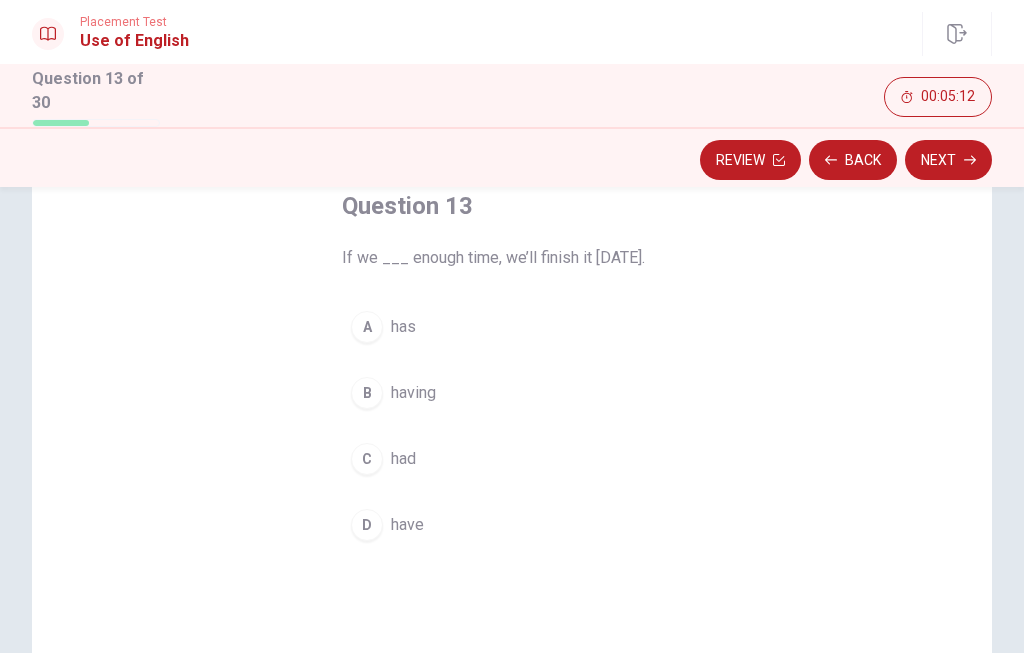 click on "D" at bounding box center (367, 525) 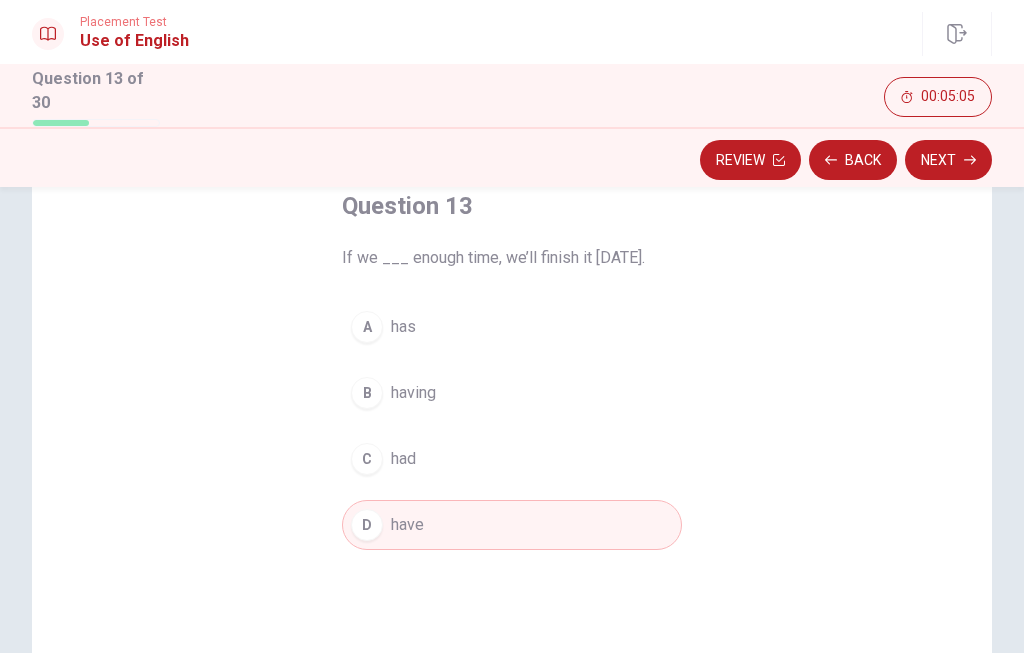 click on "Next" at bounding box center [948, 160] 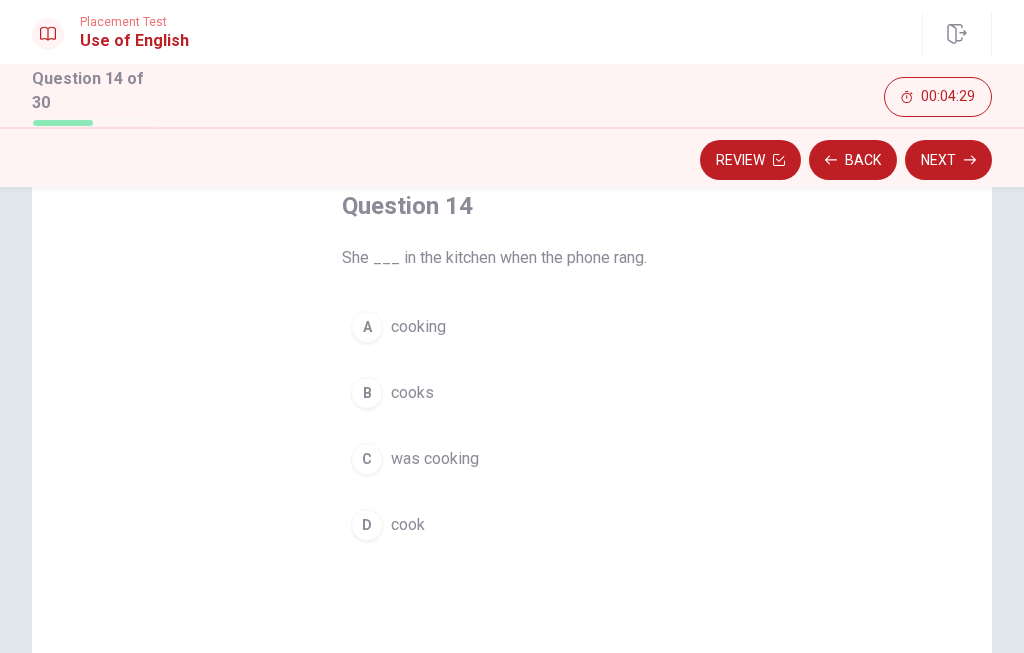 click on "C" at bounding box center (367, 459) 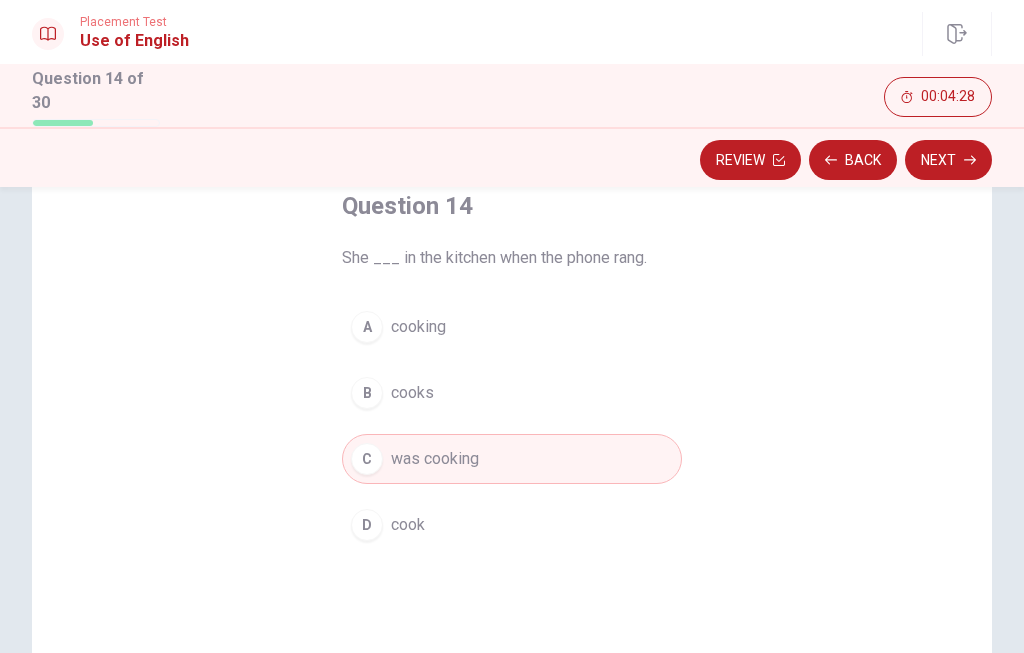click on "Next" at bounding box center [948, 160] 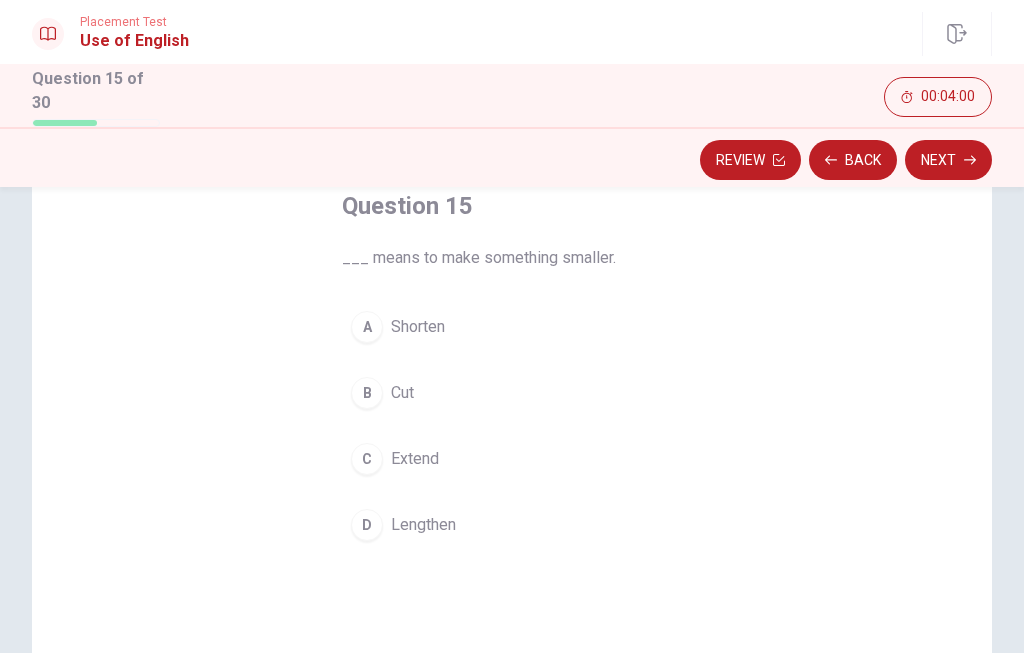 click on "C" at bounding box center [367, 459] 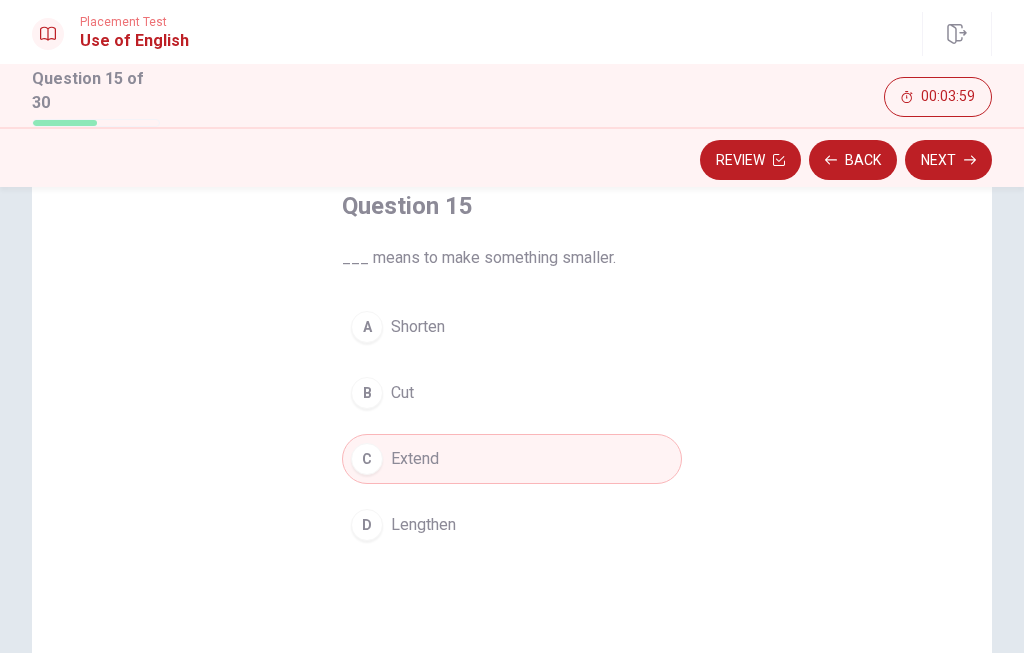 click on "Next" at bounding box center (948, 160) 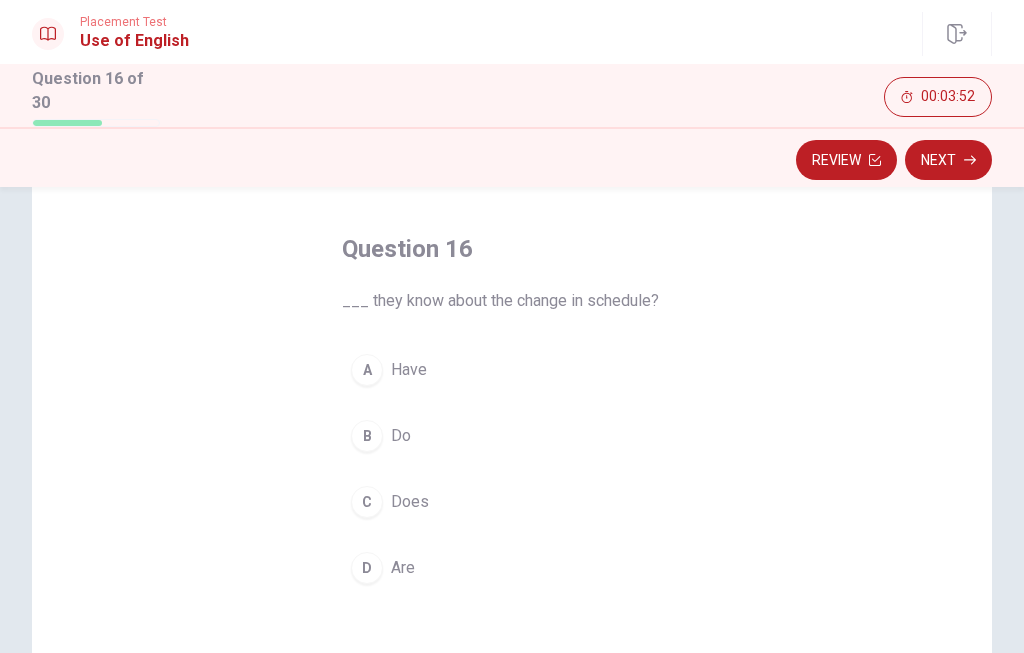 scroll, scrollTop: 97, scrollLeft: 0, axis: vertical 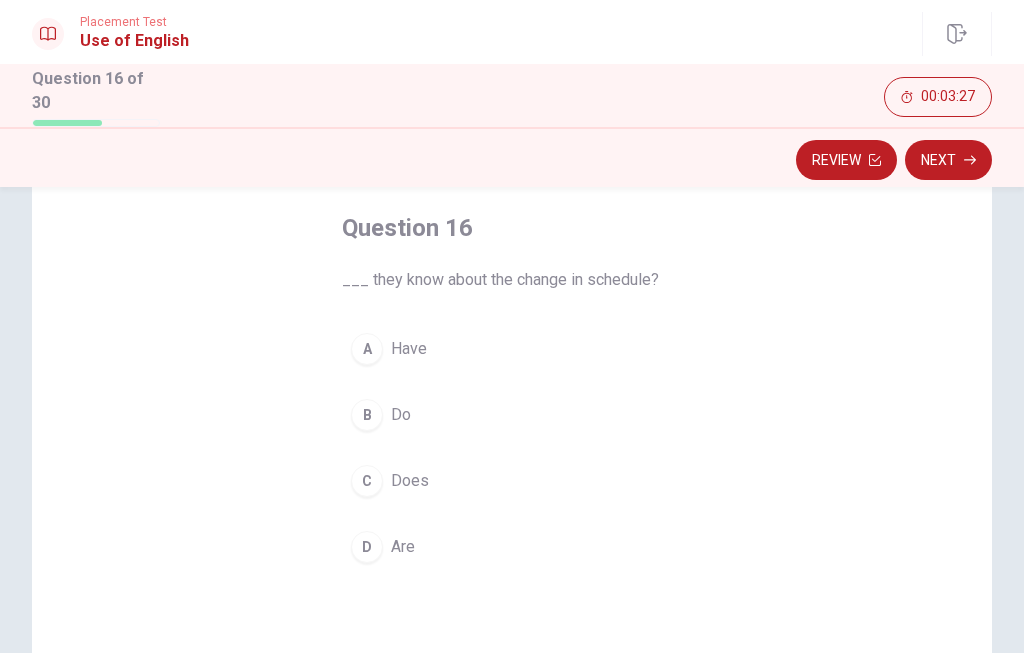 click on "B" at bounding box center (367, 415) 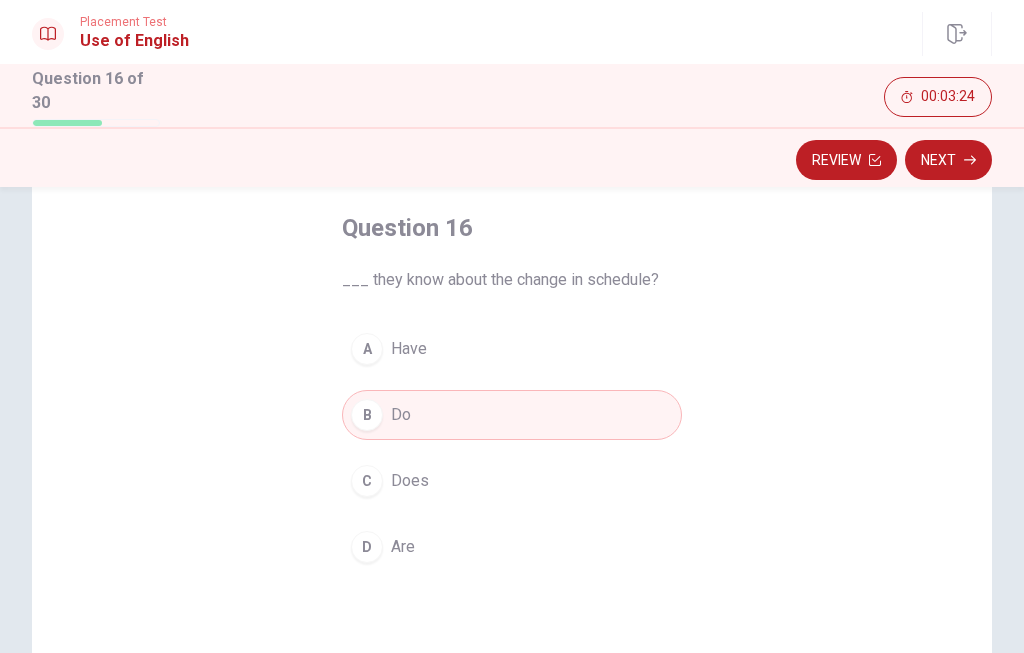 click on "Next" at bounding box center (948, 160) 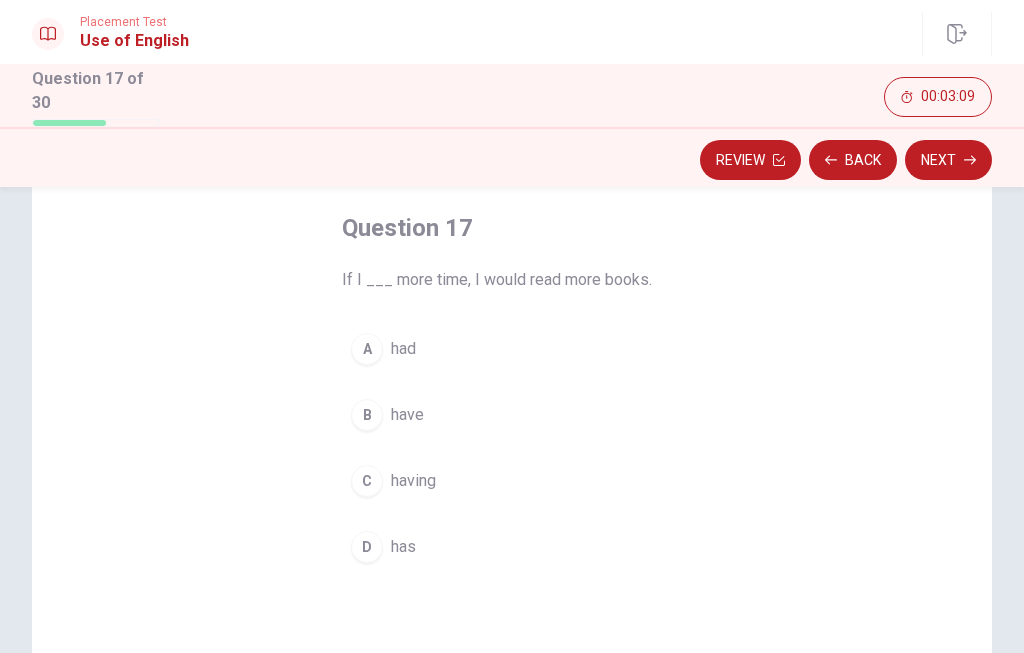 click on "B have" at bounding box center [512, 415] 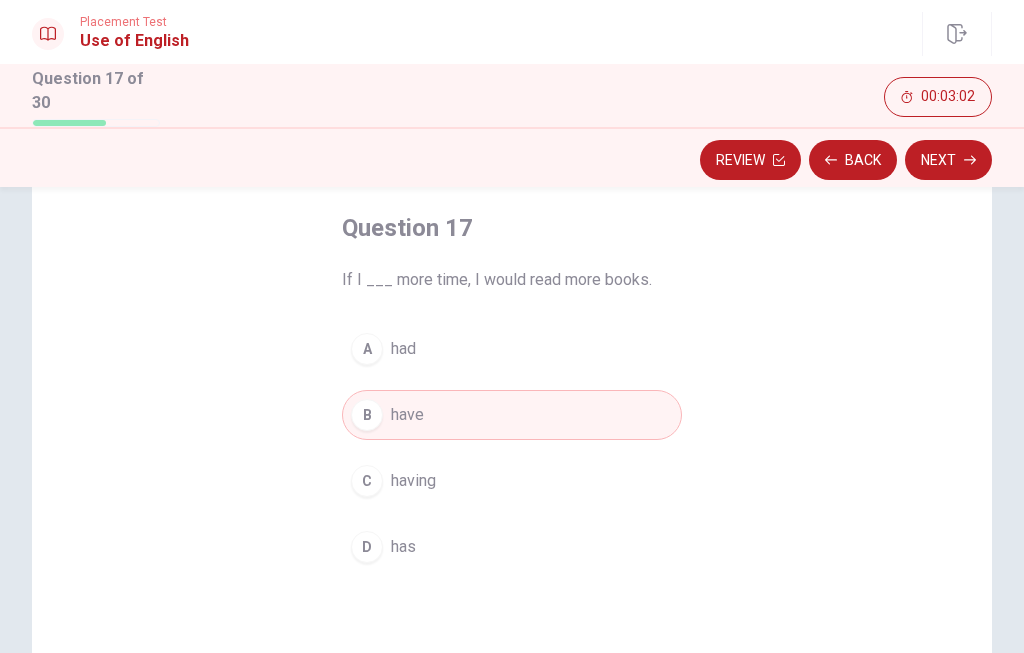 click on "Next" at bounding box center (948, 160) 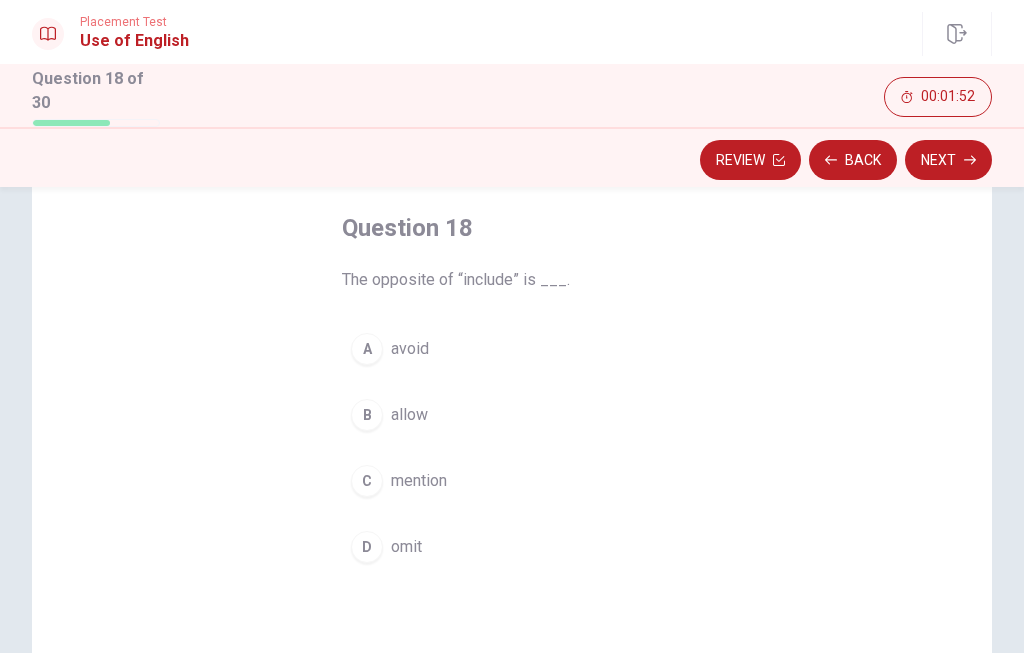 click on "B allow" at bounding box center (512, 415) 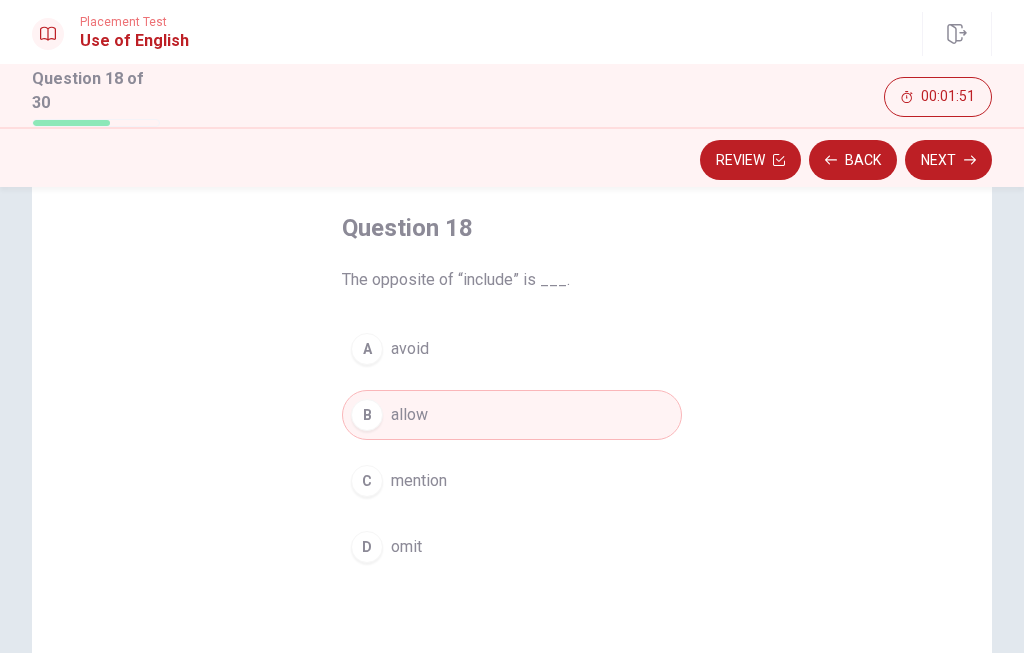 click on "Review Back Next" at bounding box center [512, 157] 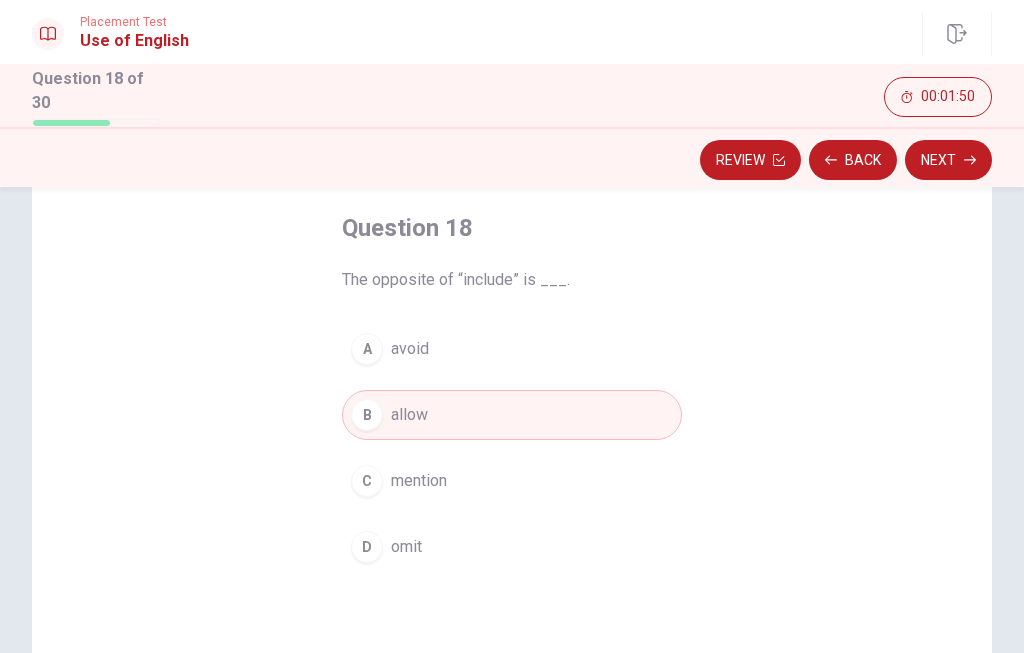 click on "Next" at bounding box center [948, 160] 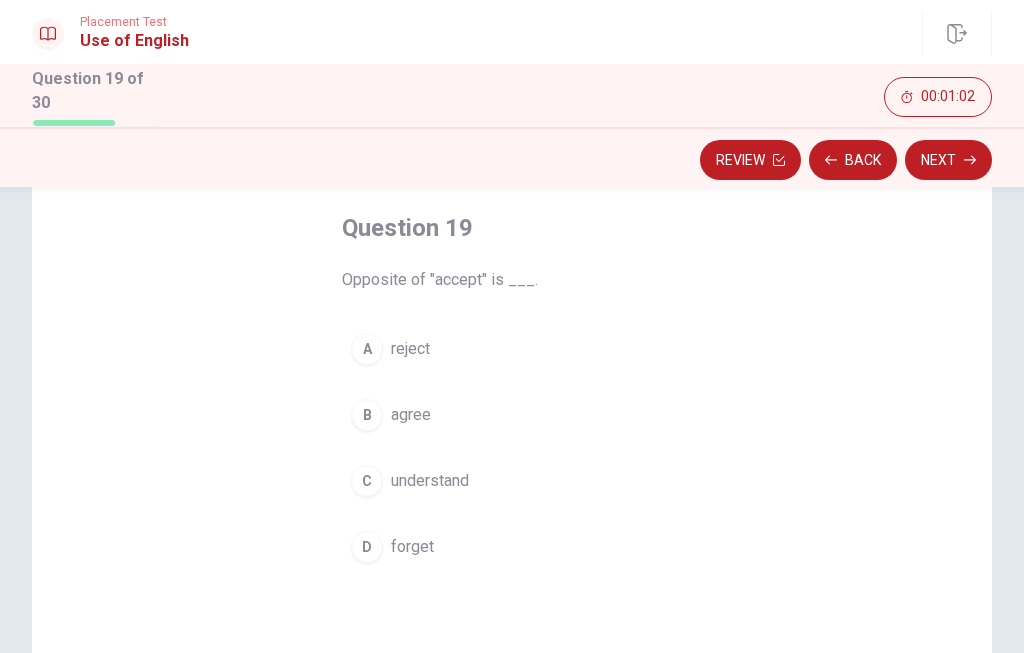 click on "A" at bounding box center (367, 349) 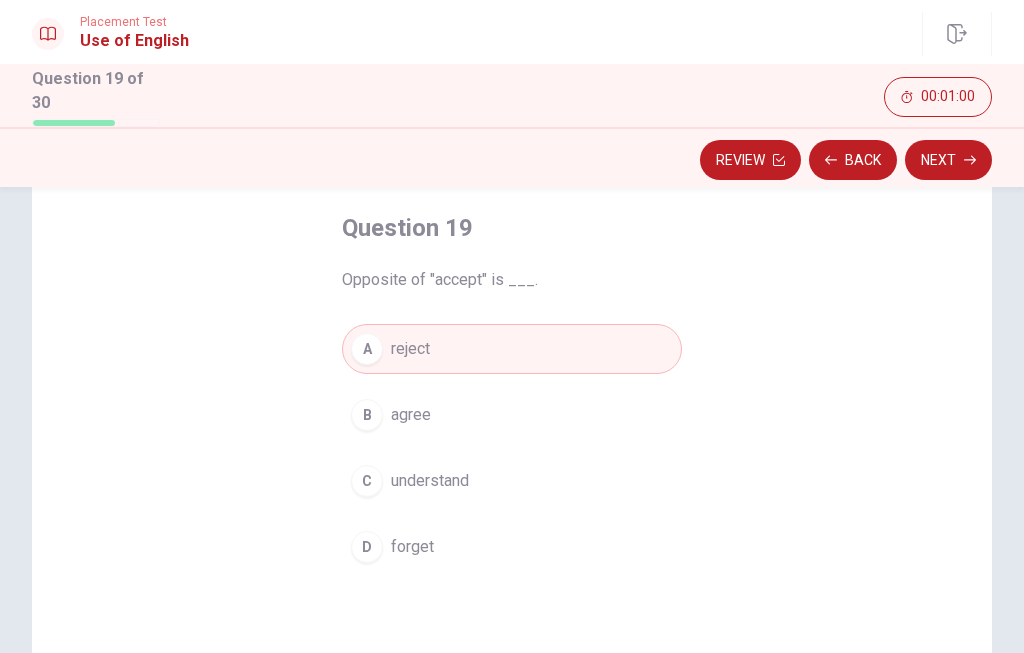 click on "Next" at bounding box center [948, 160] 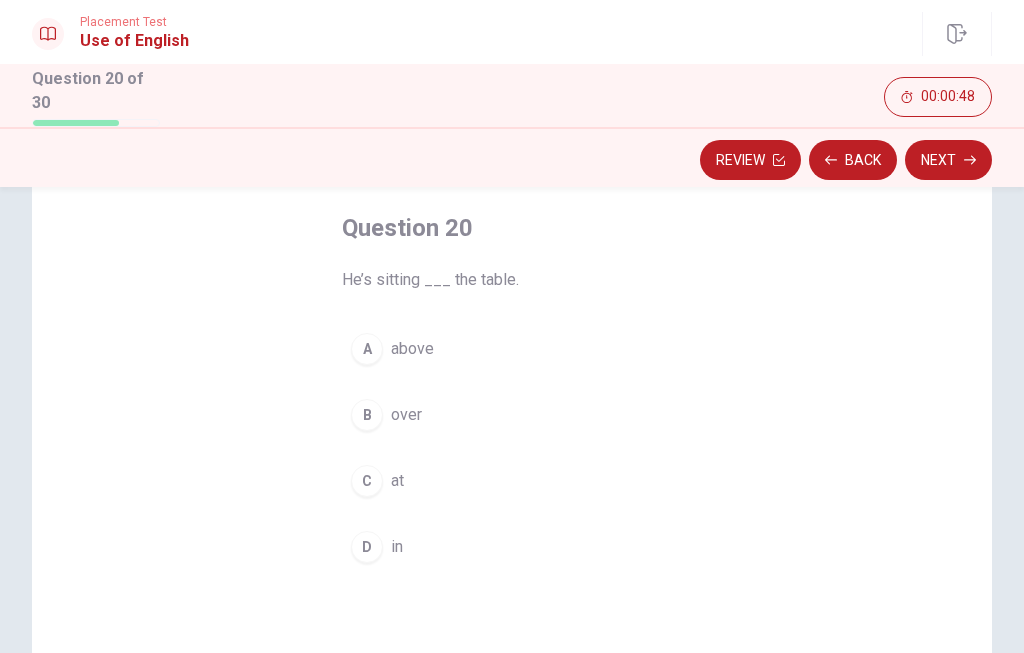 click on "A" at bounding box center [367, 349] 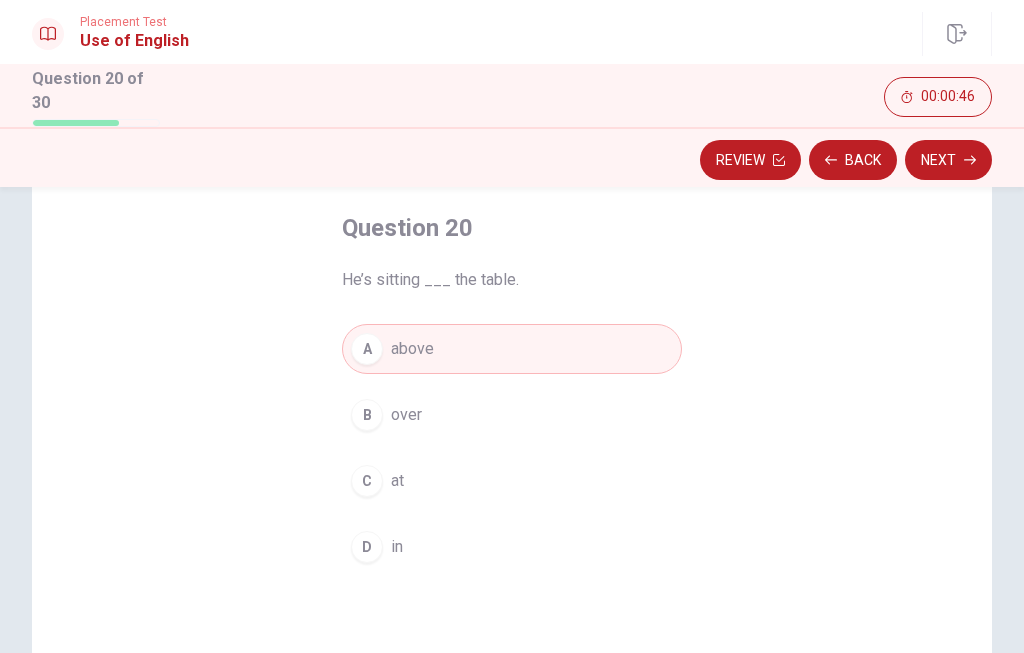 click on "Next" at bounding box center [948, 160] 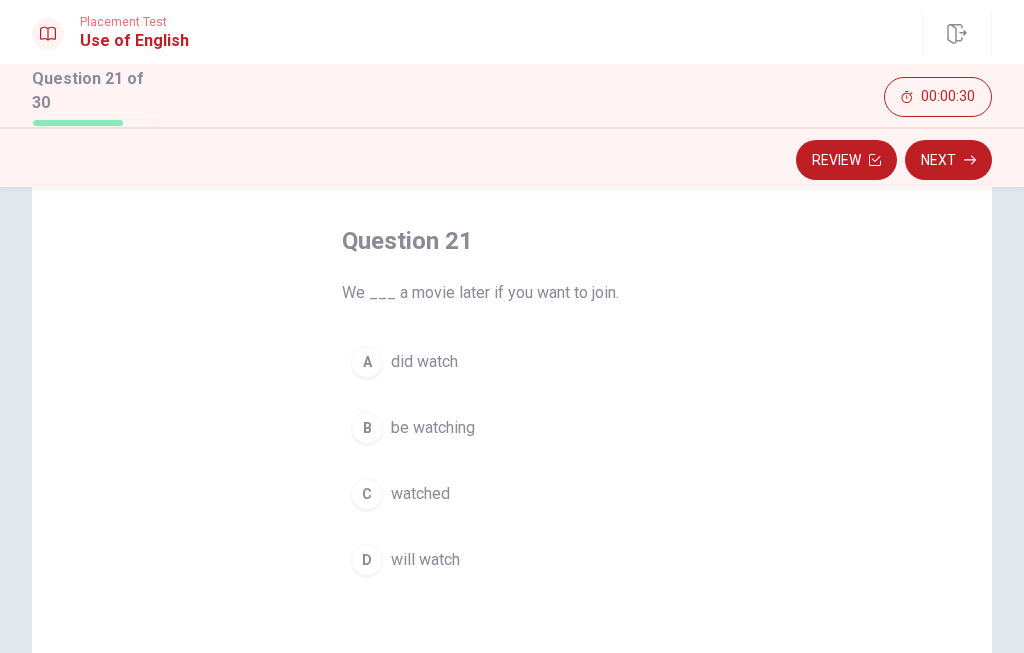 scroll, scrollTop: 103, scrollLeft: 0, axis: vertical 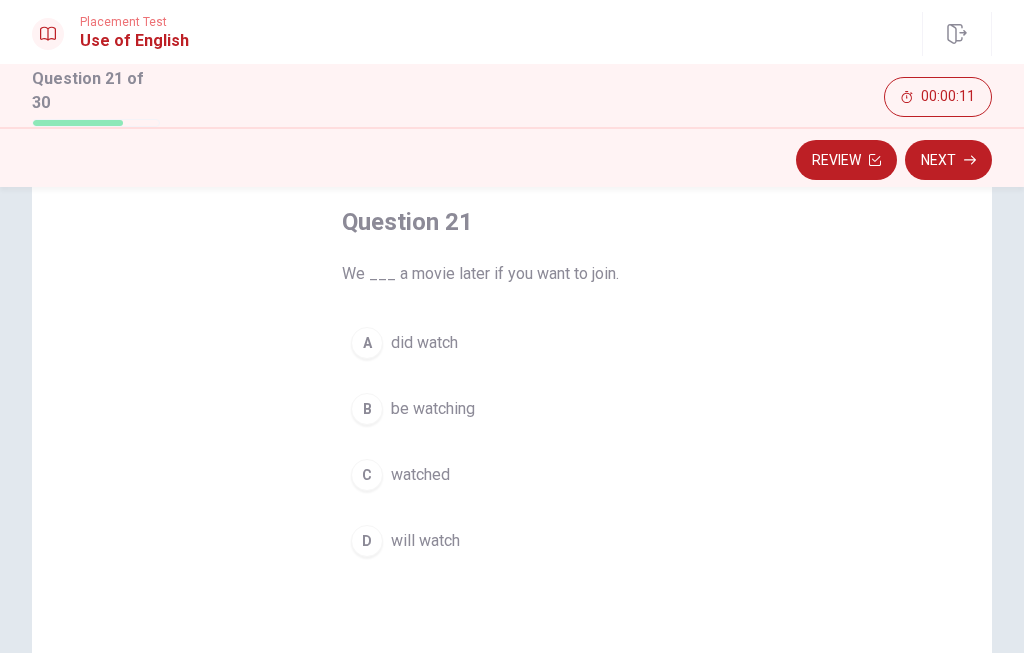 click on "D" at bounding box center (367, 541) 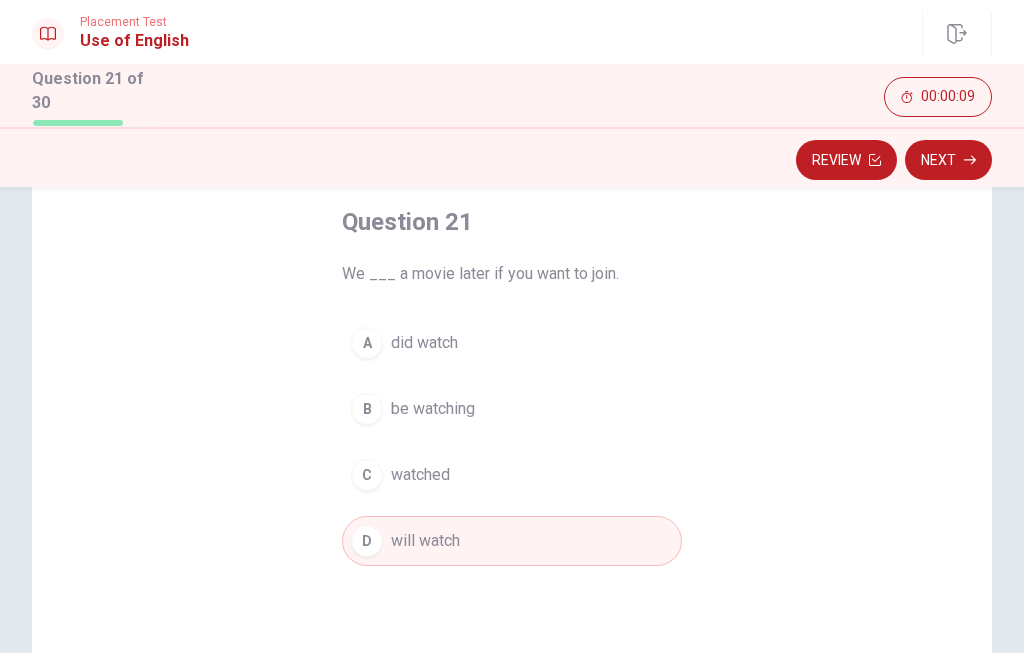 click on "Next" at bounding box center [948, 160] 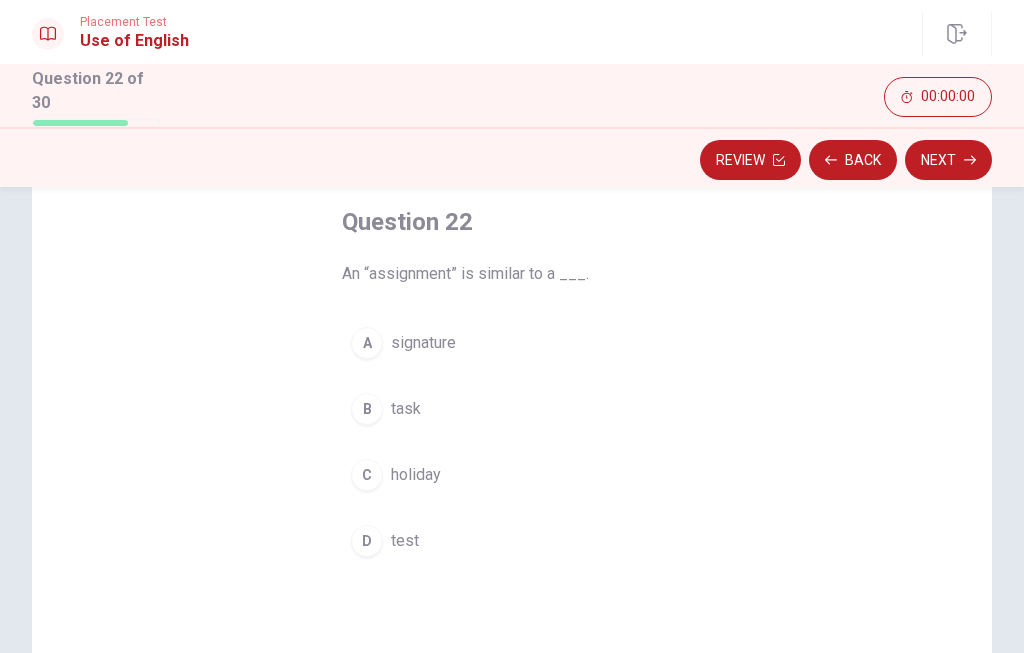 click on "B" at bounding box center [367, 409] 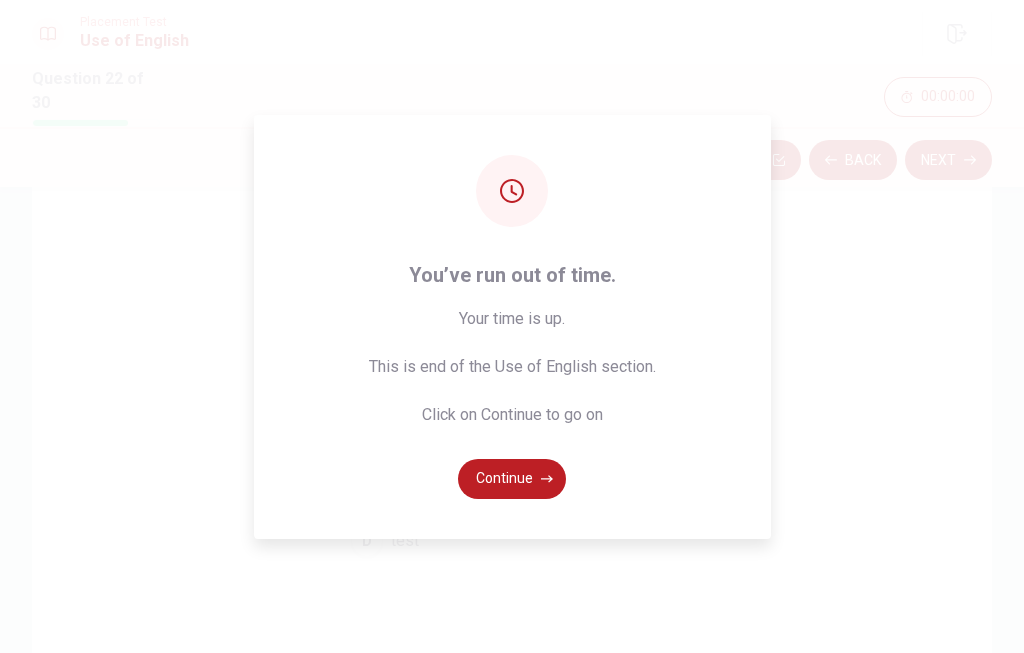 click on "You’ve run out of time. Your time is up. This is end of the Use of English section. Click on Continue to go on Continue" at bounding box center (512, 326) 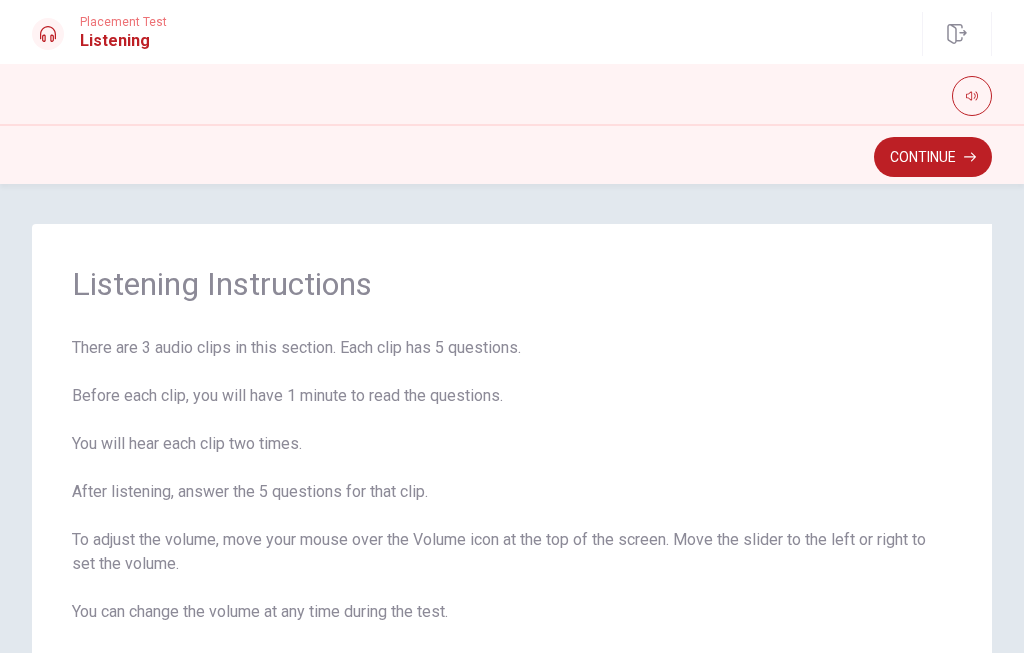 scroll, scrollTop: 99, scrollLeft: 0, axis: vertical 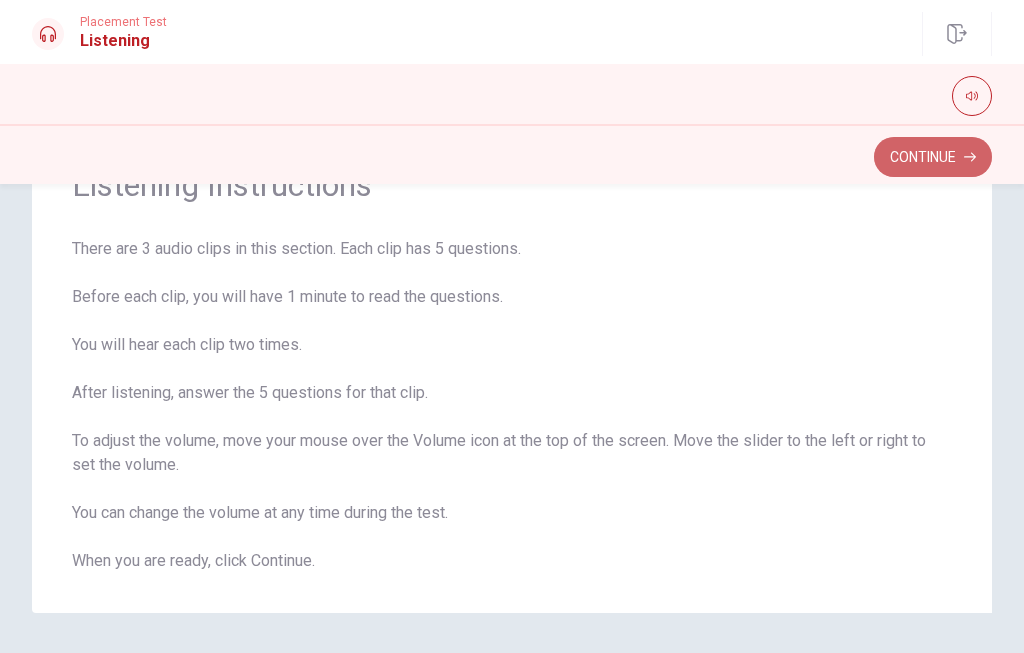 click on "Continue" at bounding box center [933, 157] 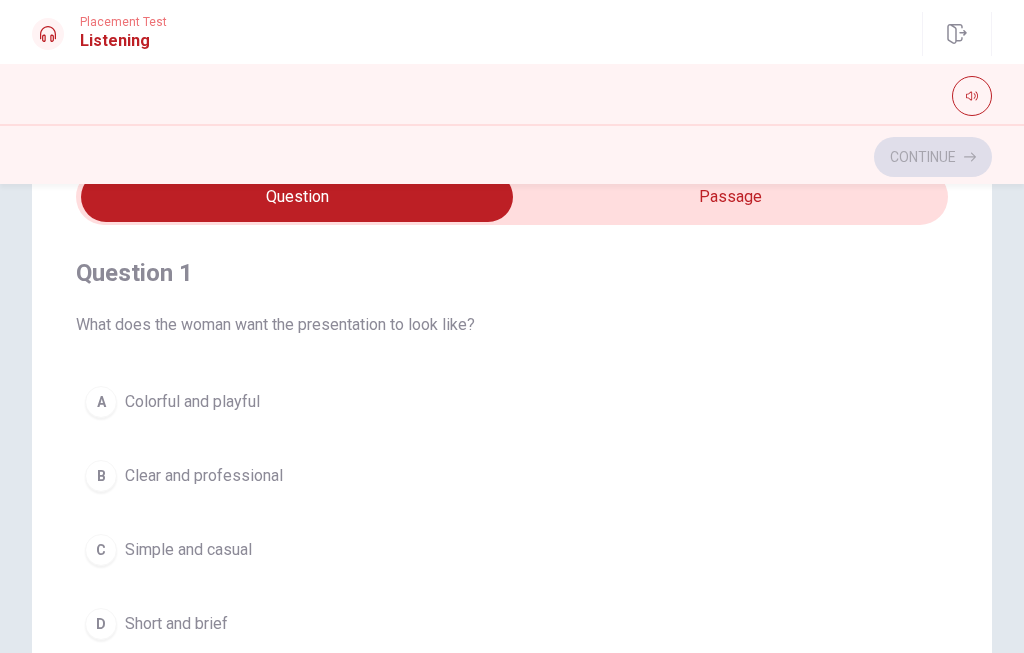 scroll, scrollTop: 0, scrollLeft: 0, axis: both 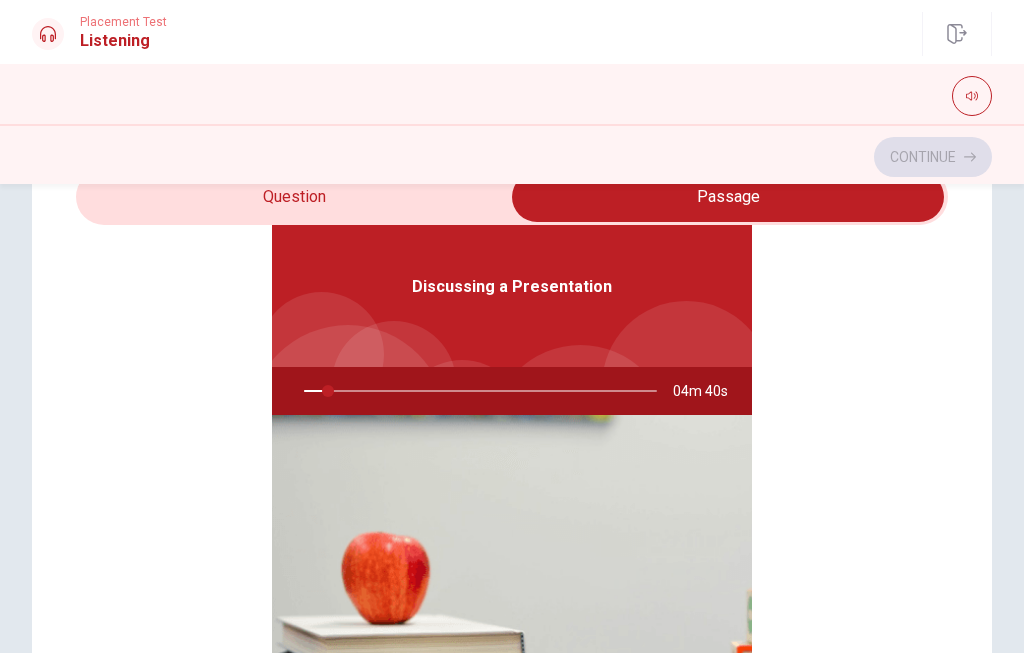 type on "7" 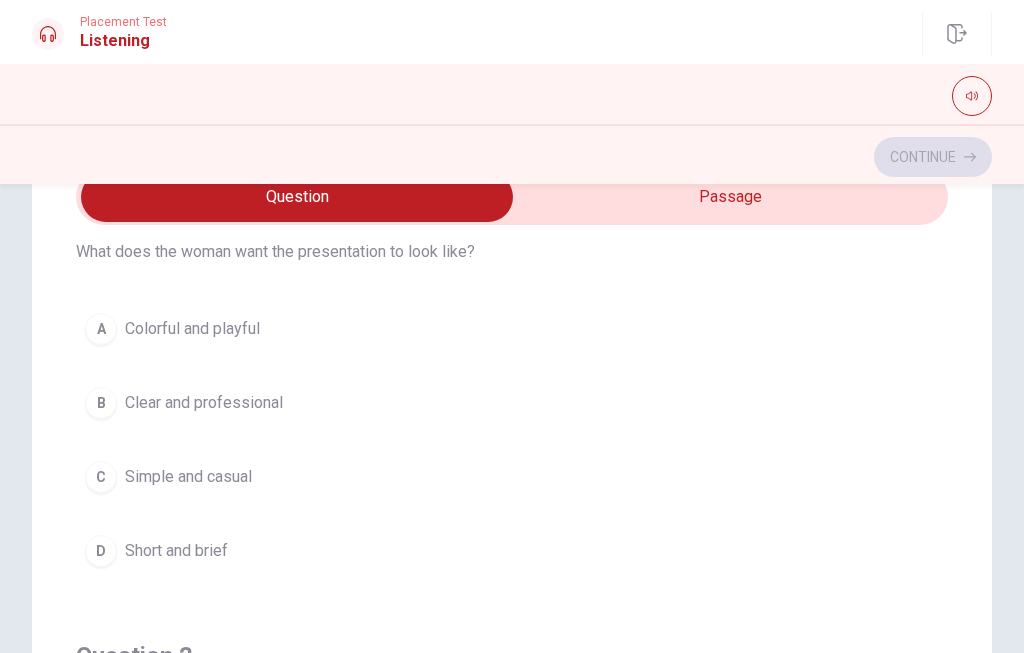 scroll, scrollTop: 57, scrollLeft: 0, axis: vertical 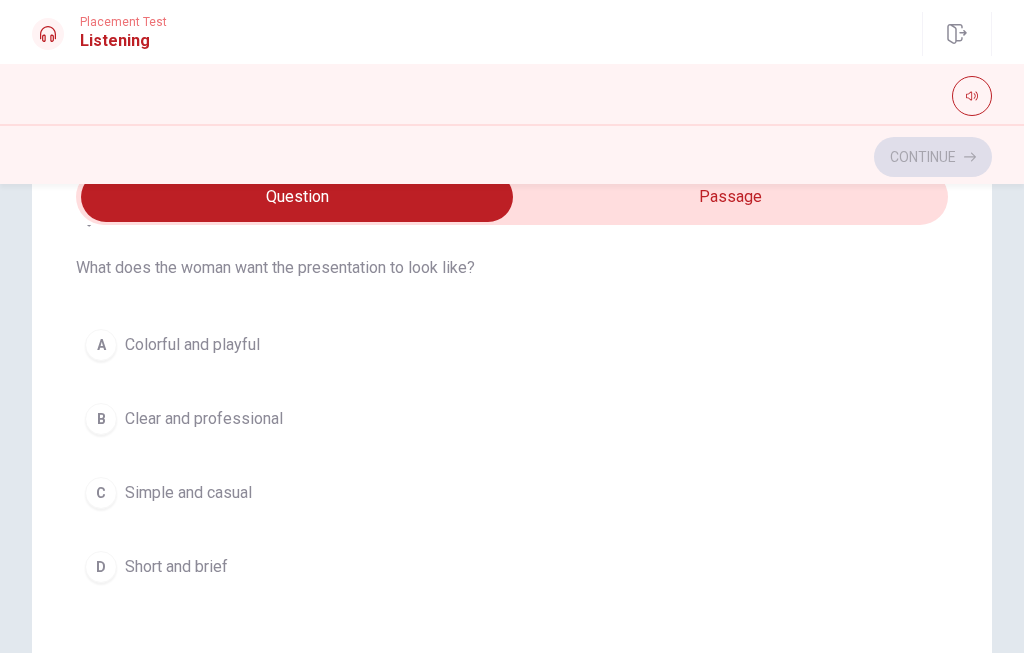 type on "9" 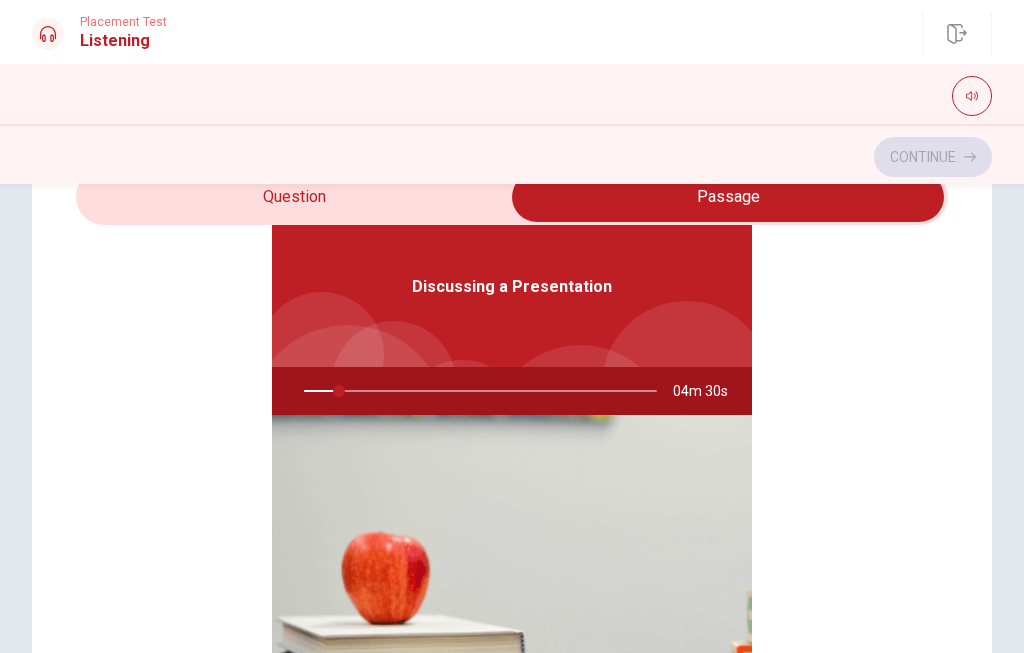 scroll, scrollTop: 112, scrollLeft: 0, axis: vertical 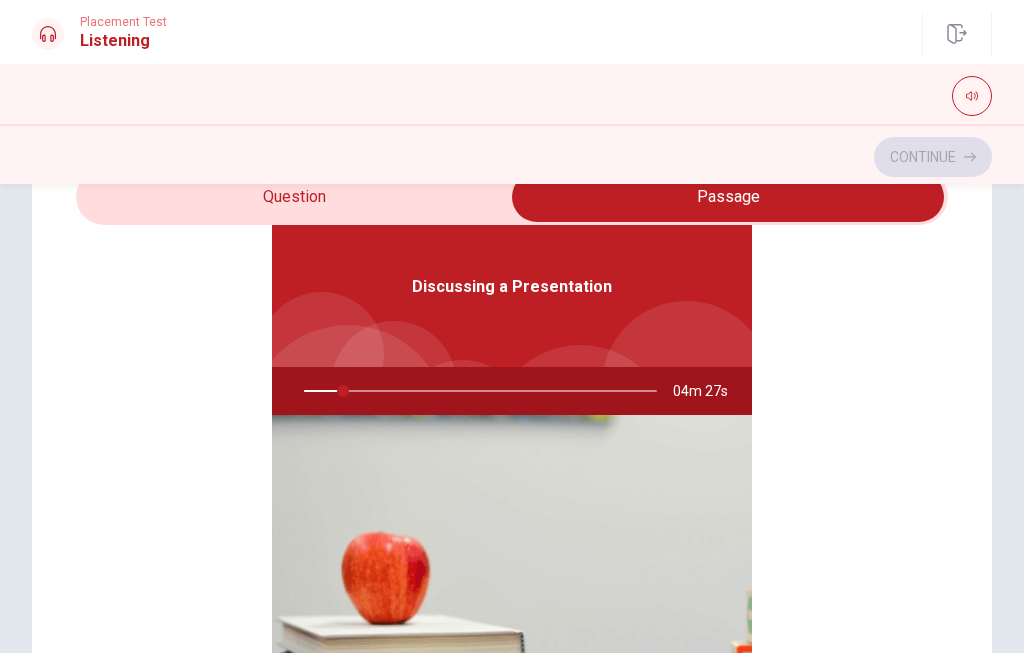 type on "11" 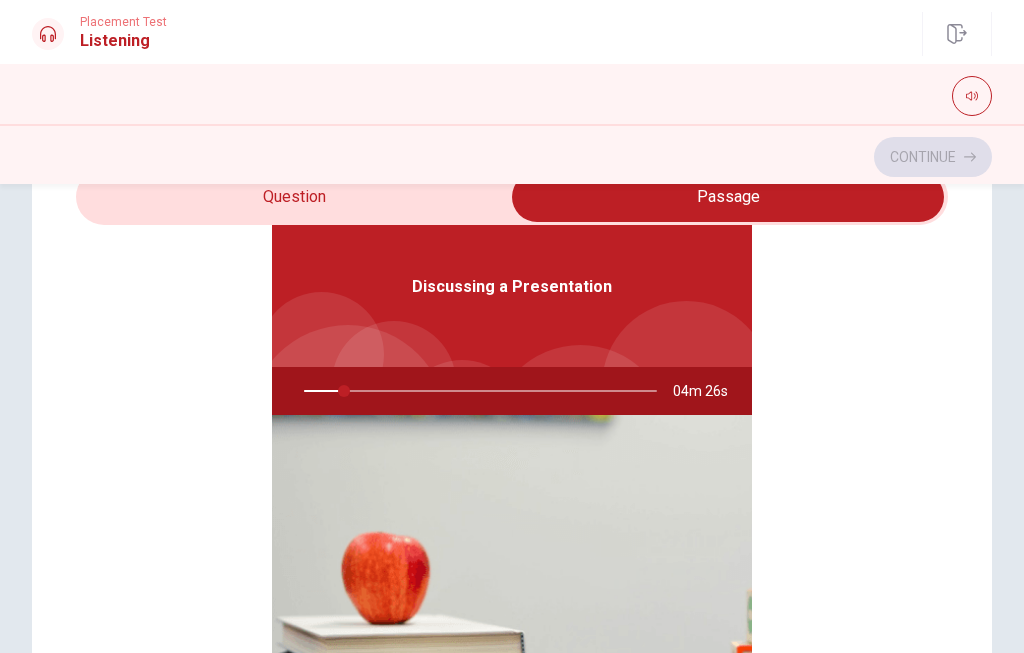 click at bounding box center [728, 197] 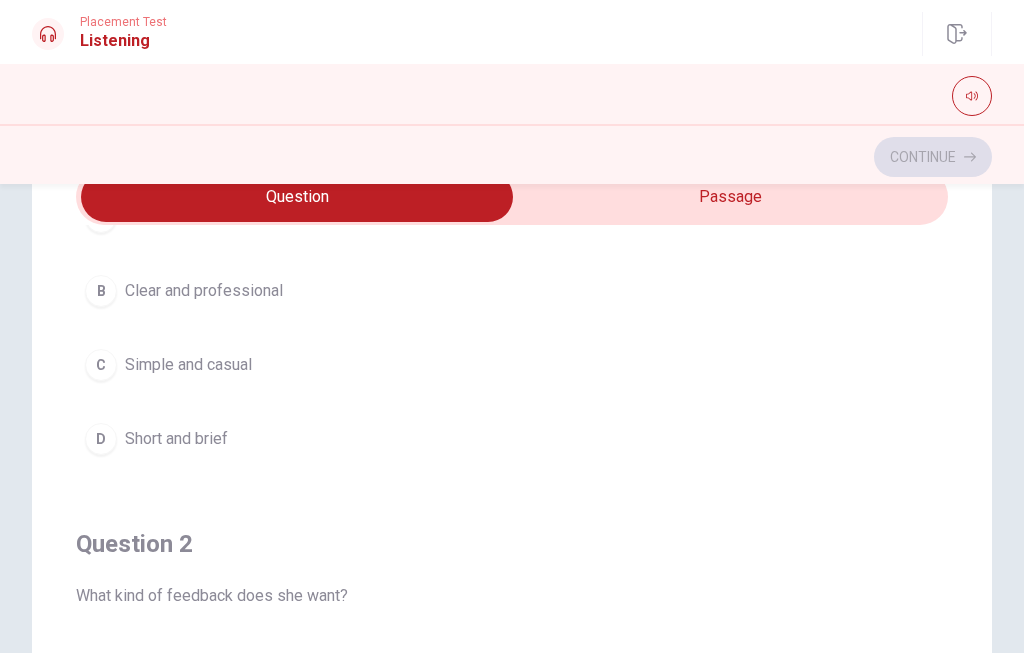 scroll, scrollTop: 187, scrollLeft: 0, axis: vertical 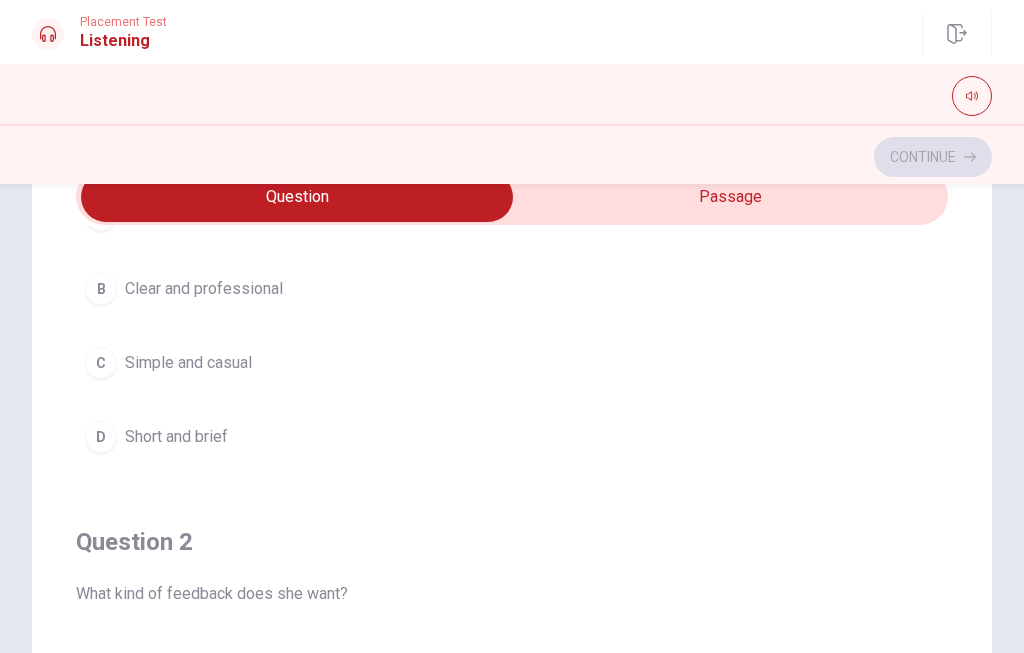 click on "D Short and brief" at bounding box center (512, 437) 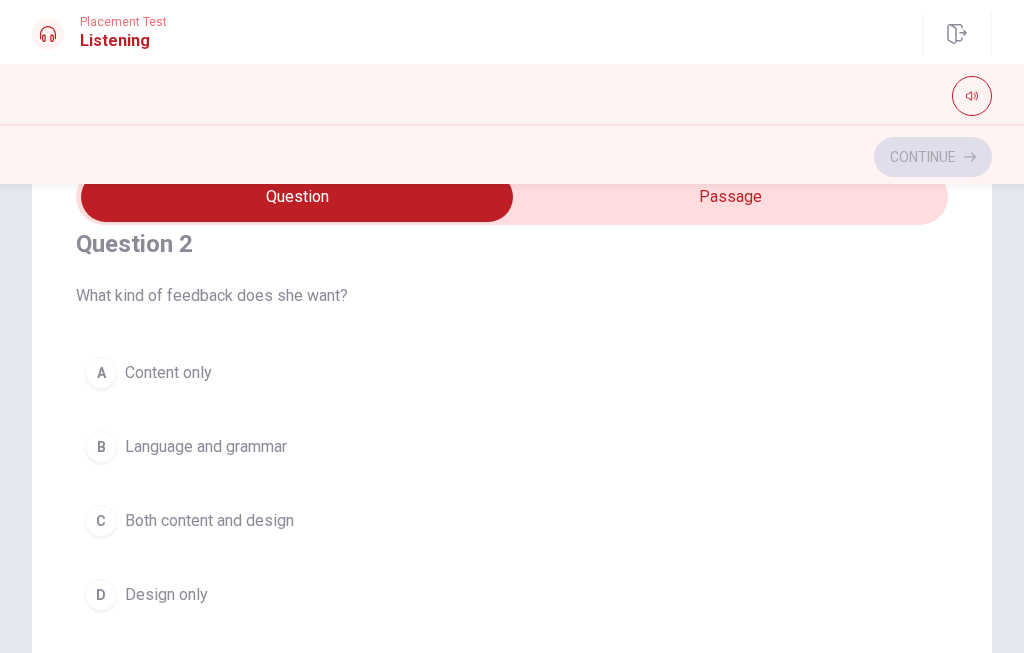 scroll, scrollTop: 497, scrollLeft: 0, axis: vertical 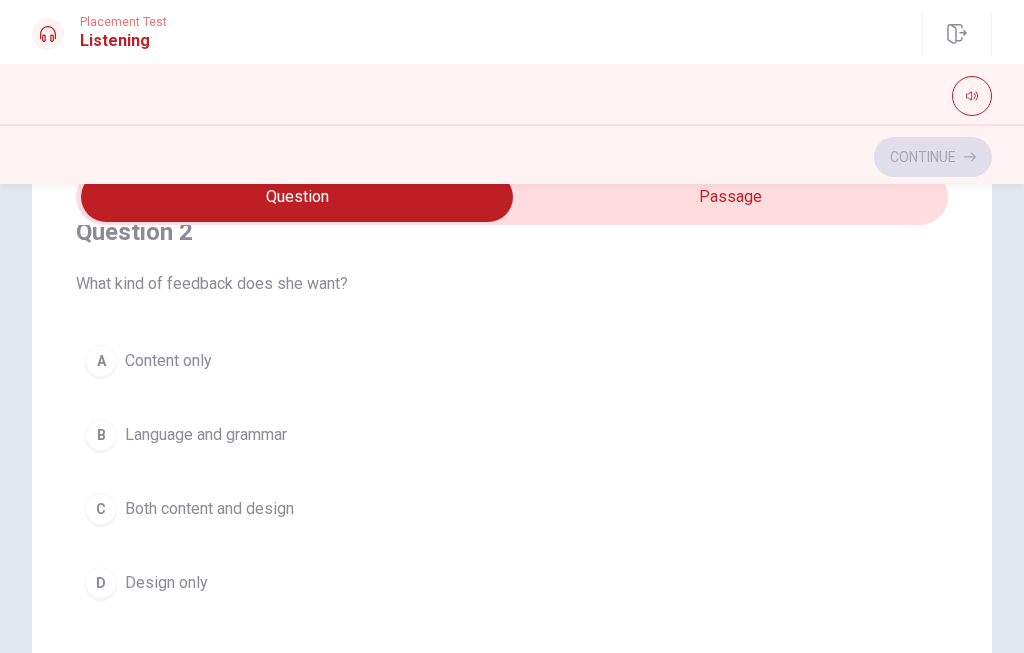 click on "C Both content and design" at bounding box center [512, 509] 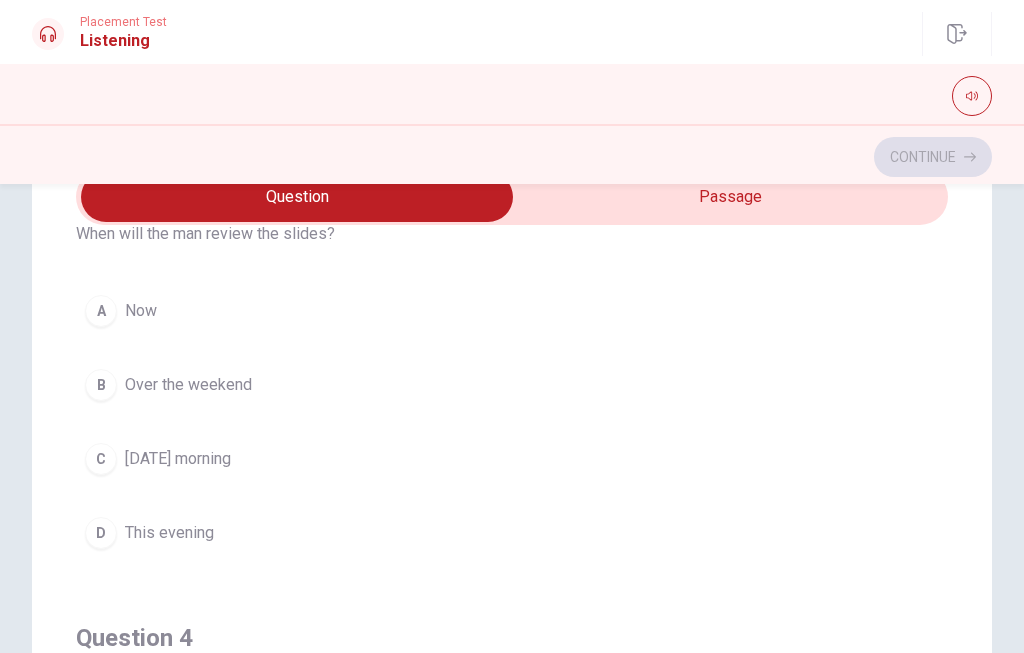 scroll, scrollTop: 1022, scrollLeft: 0, axis: vertical 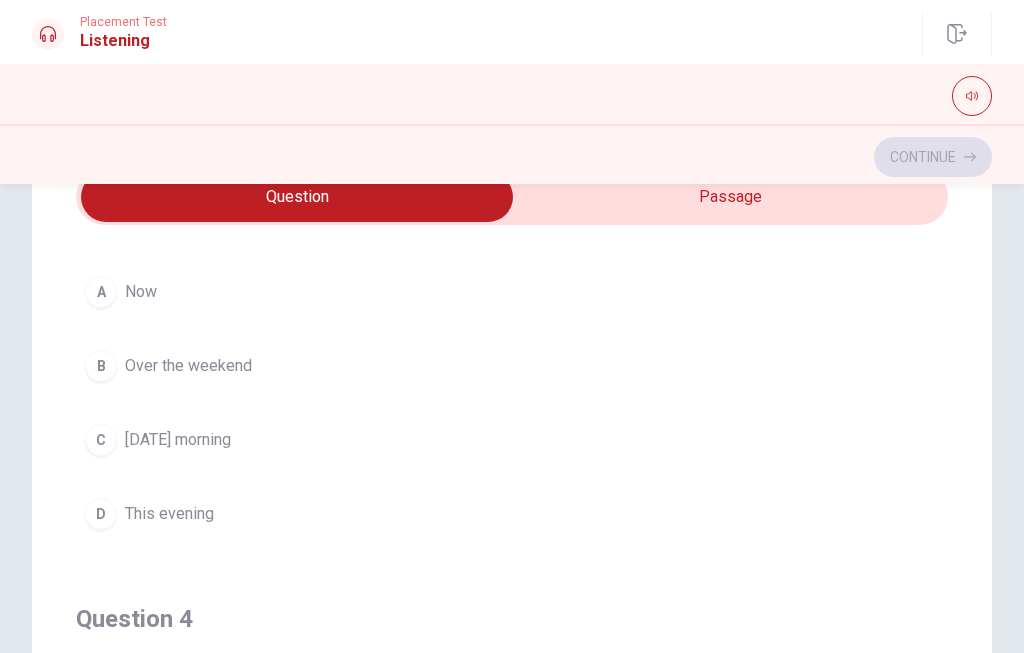 click on "A Now" at bounding box center [512, 292] 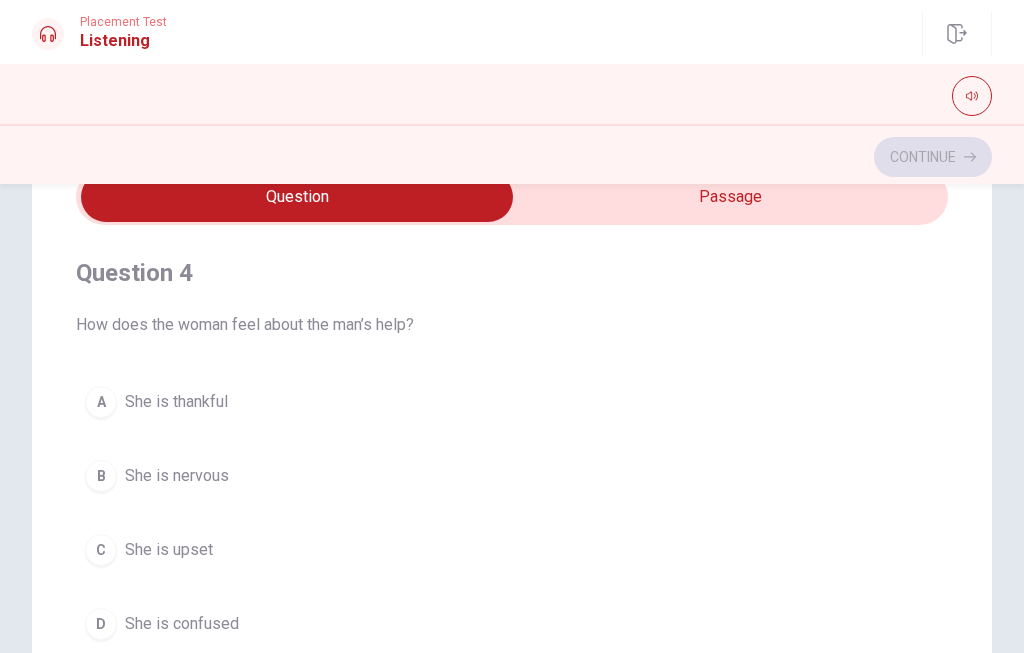 scroll, scrollTop: 1368, scrollLeft: 0, axis: vertical 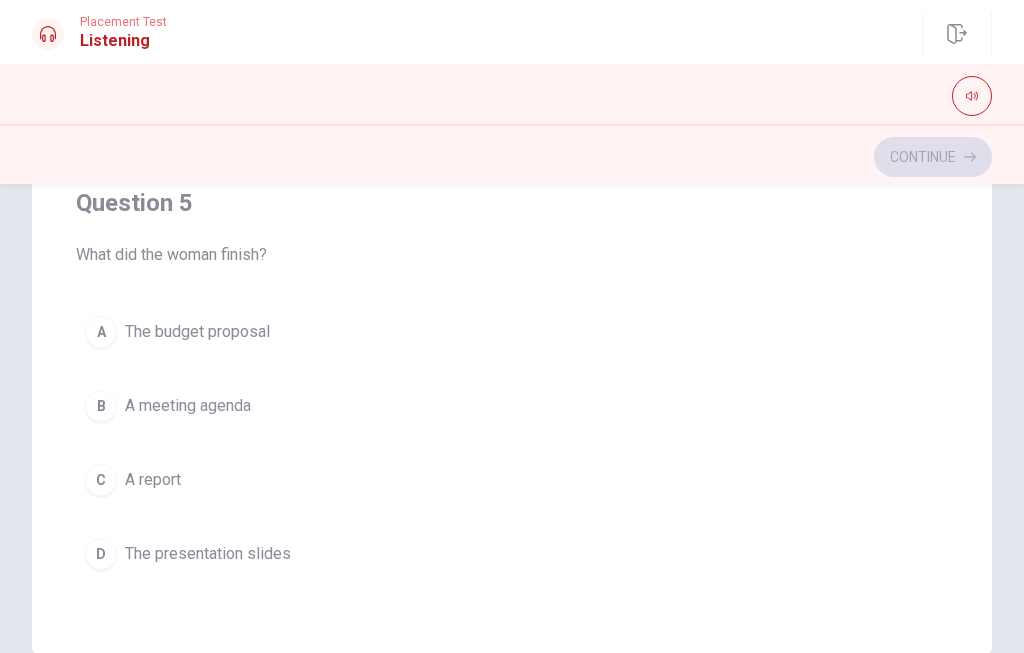 click on "C A report" at bounding box center (512, 480) 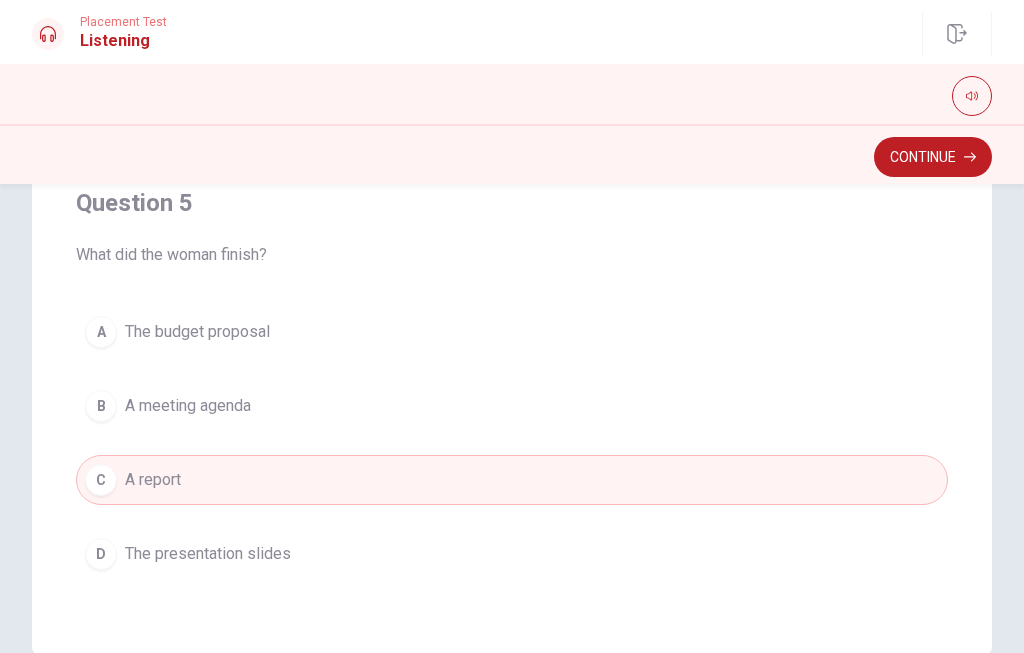 click on "Continue" at bounding box center [933, 157] 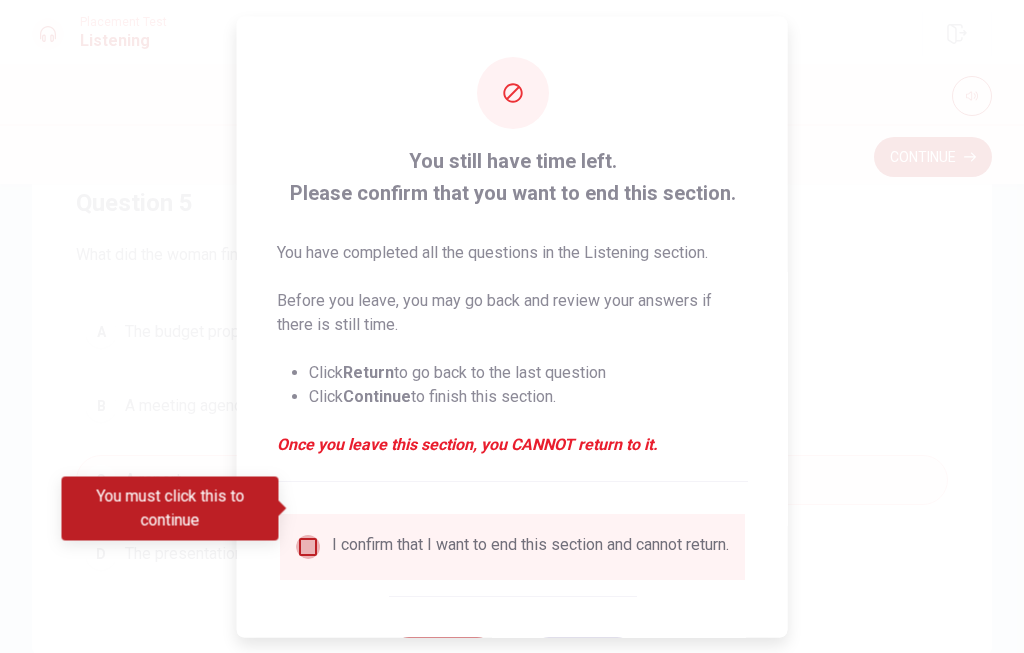 click at bounding box center (308, 546) 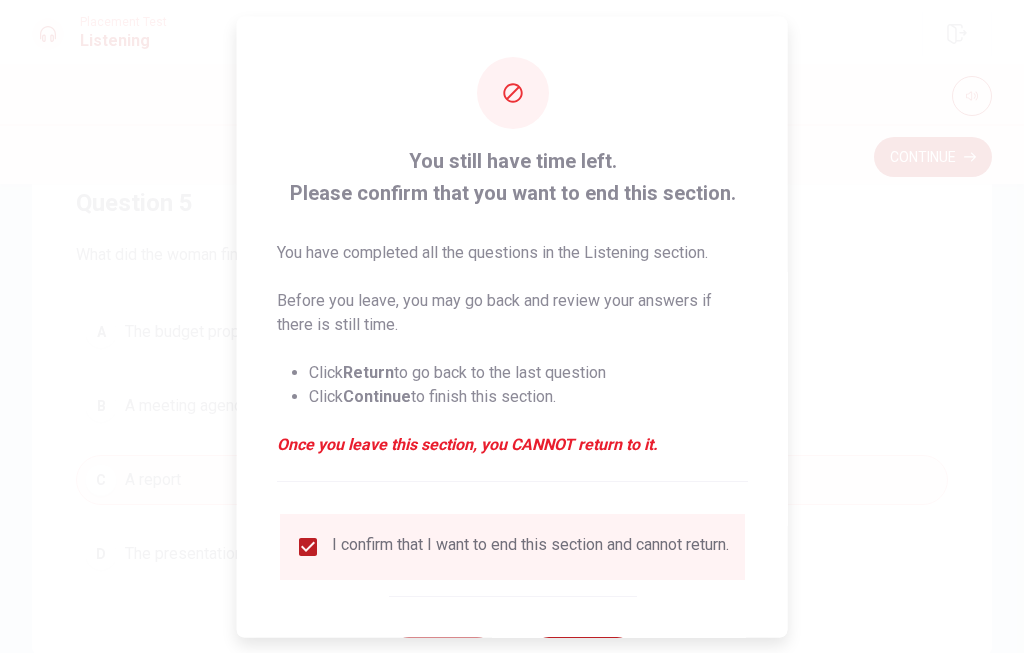 click on "Continue" at bounding box center [582, 656] 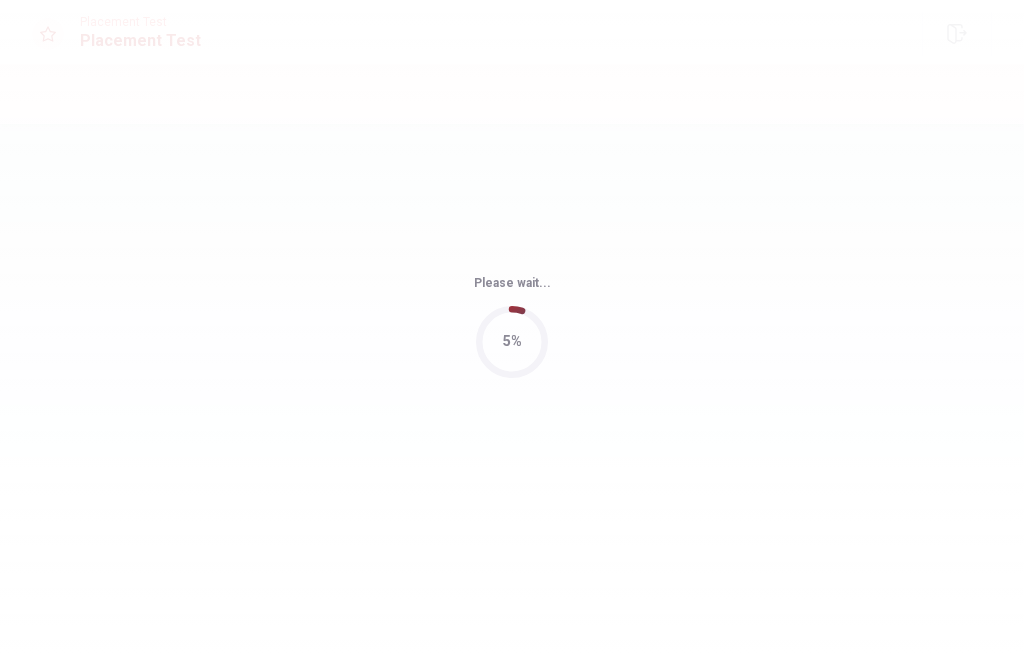 scroll, scrollTop: 0, scrollLeft: 0, axis: both 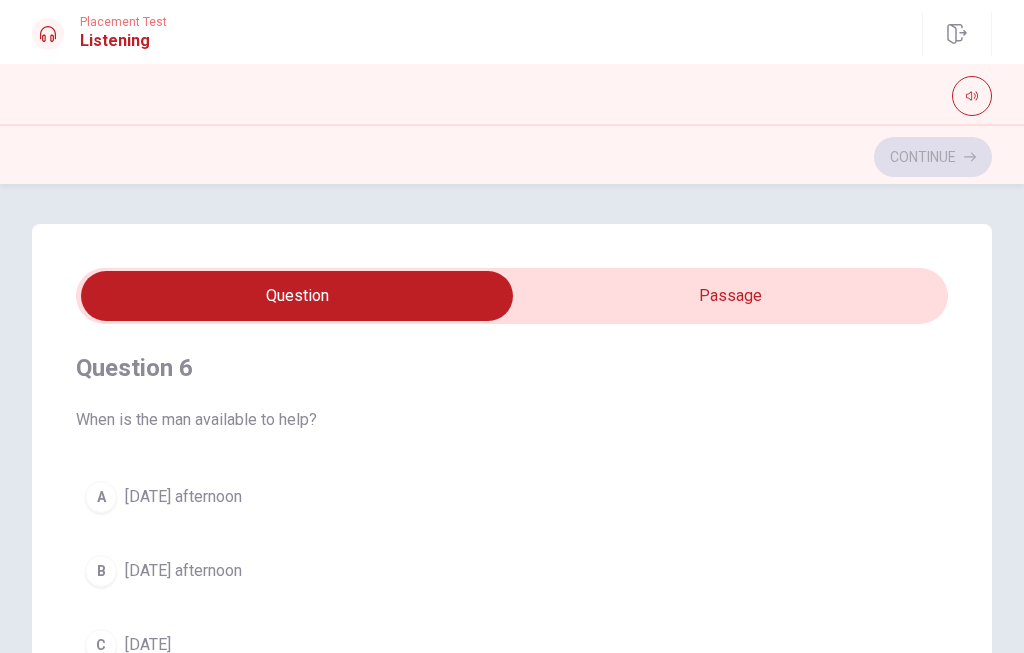 click on "A [DATE] afternoon B [DATE] afternoon C [DATE] D [DATE] morning" at bounding box center [512, 608] 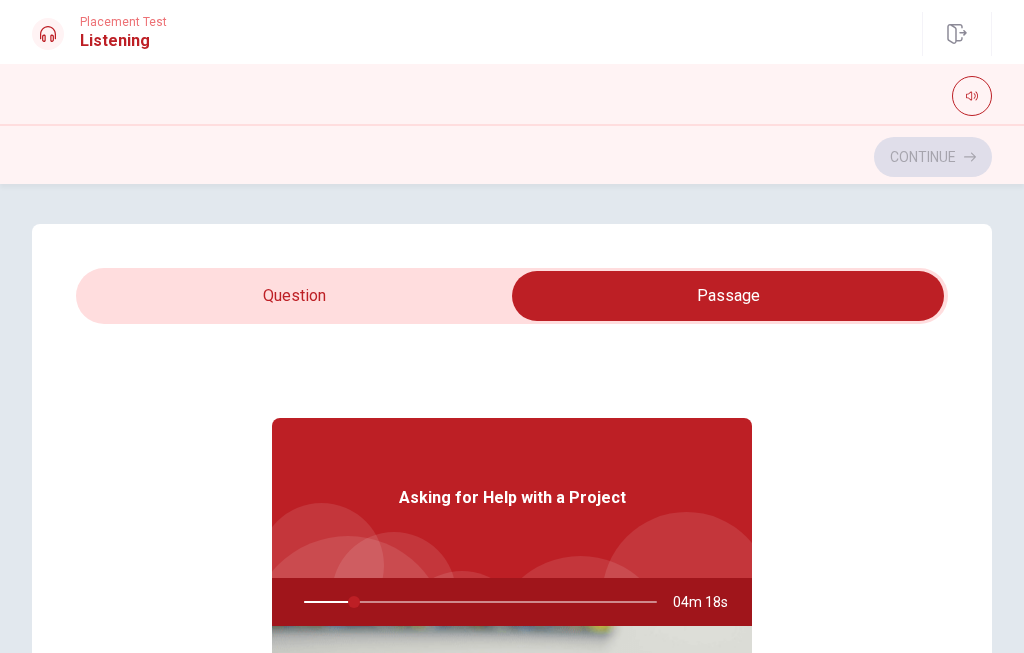 scroll, scrollTop: 0, scrollLeft: 0, axis: both 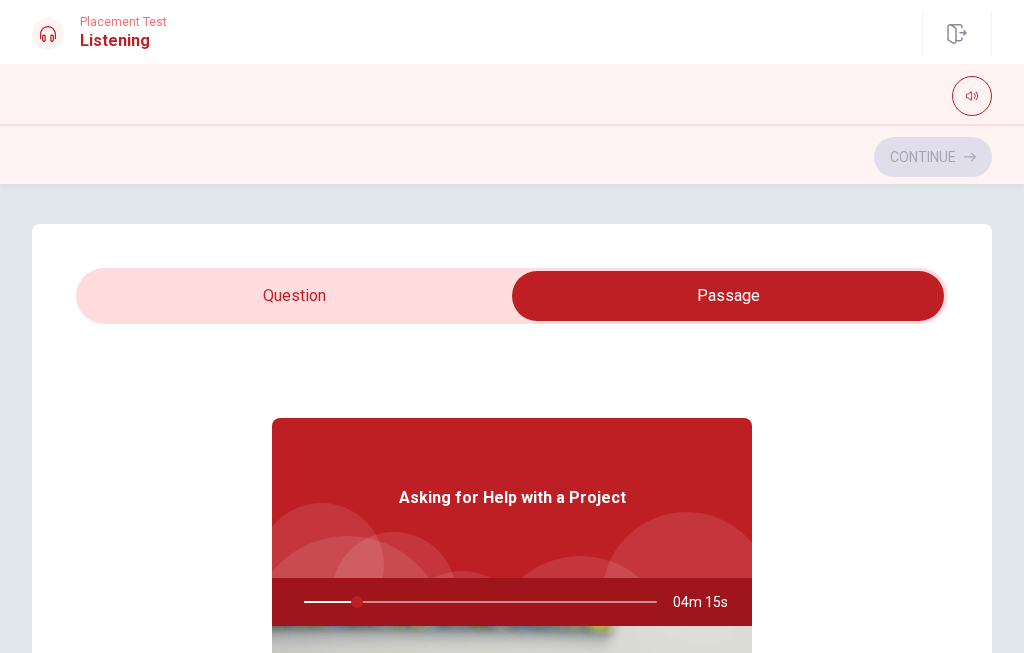 type on "15" 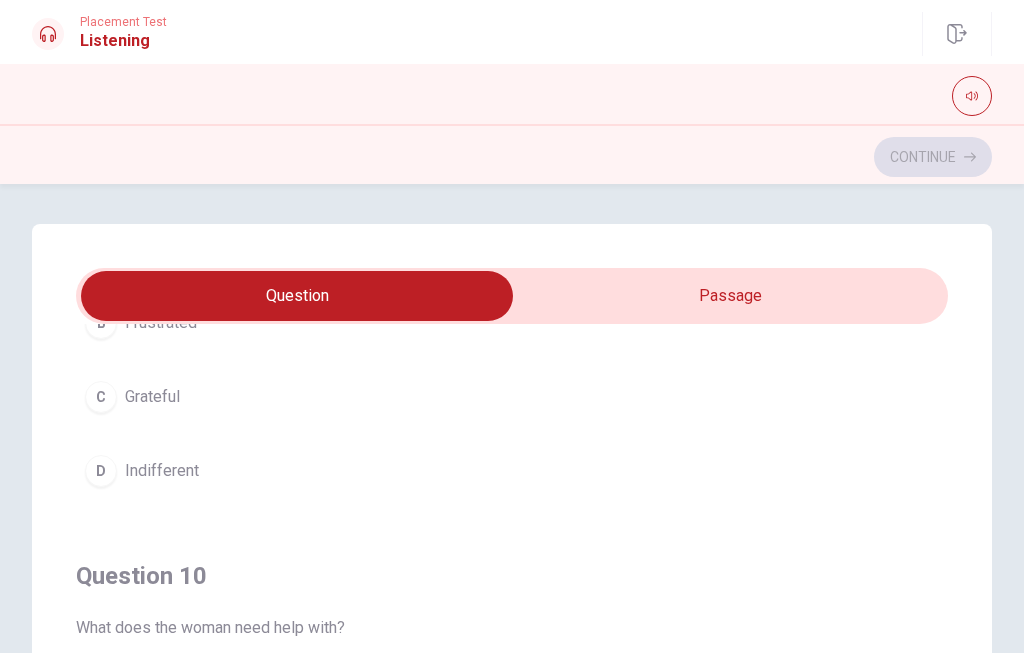 scroll, scrollTop: 1620, scrollLeft: 0, axis: vertical 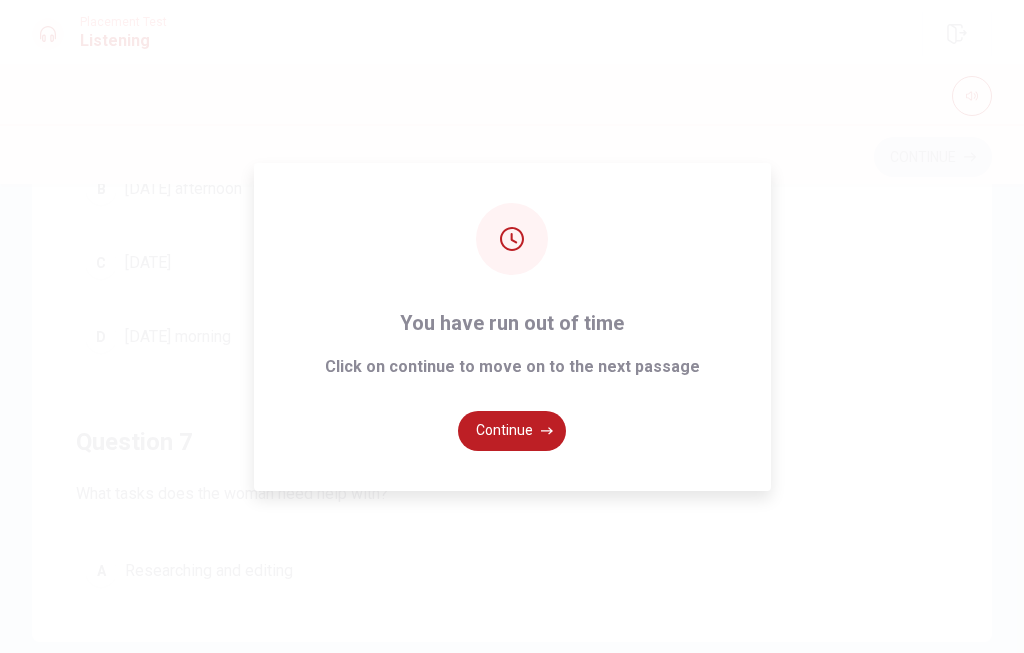 click on "Continue" at bounding box center [512, 431] 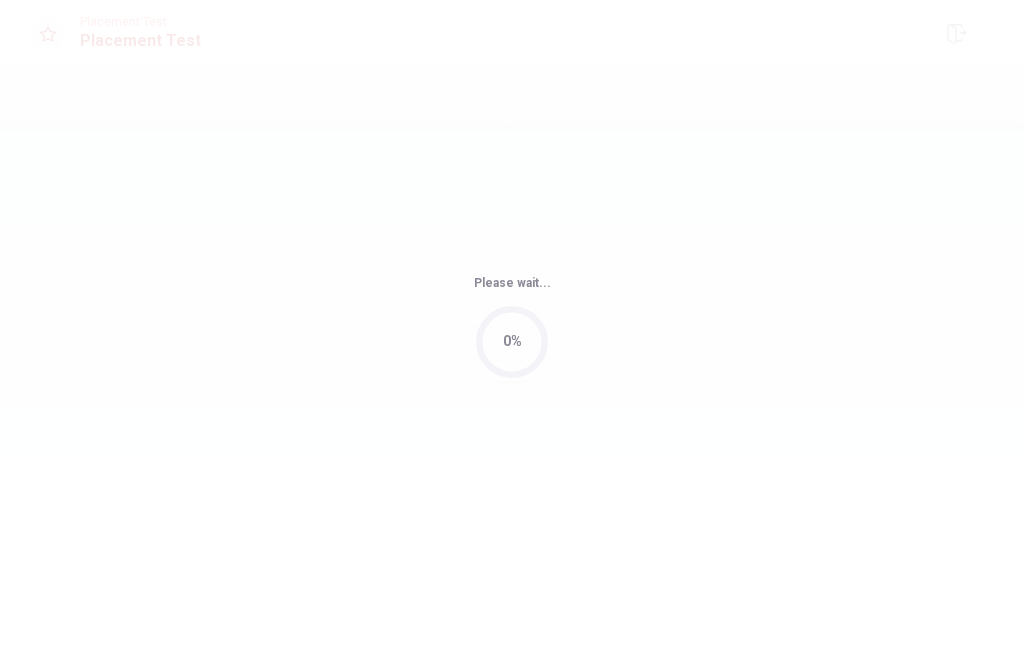 scroll, scrollTop: 0, scrollLeft: 0, axis: both 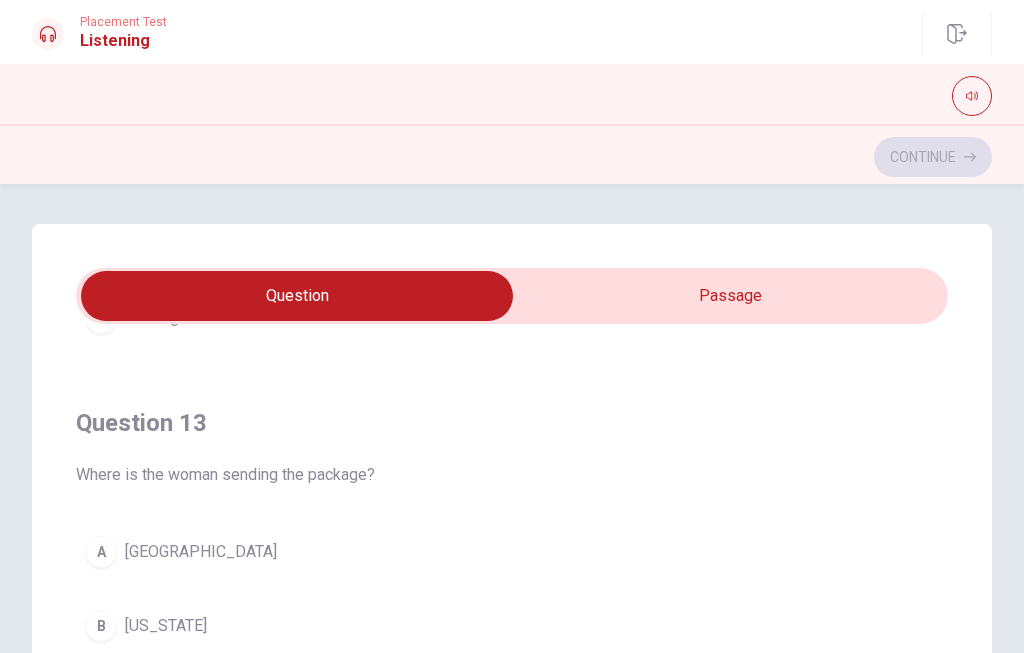 type on "13" 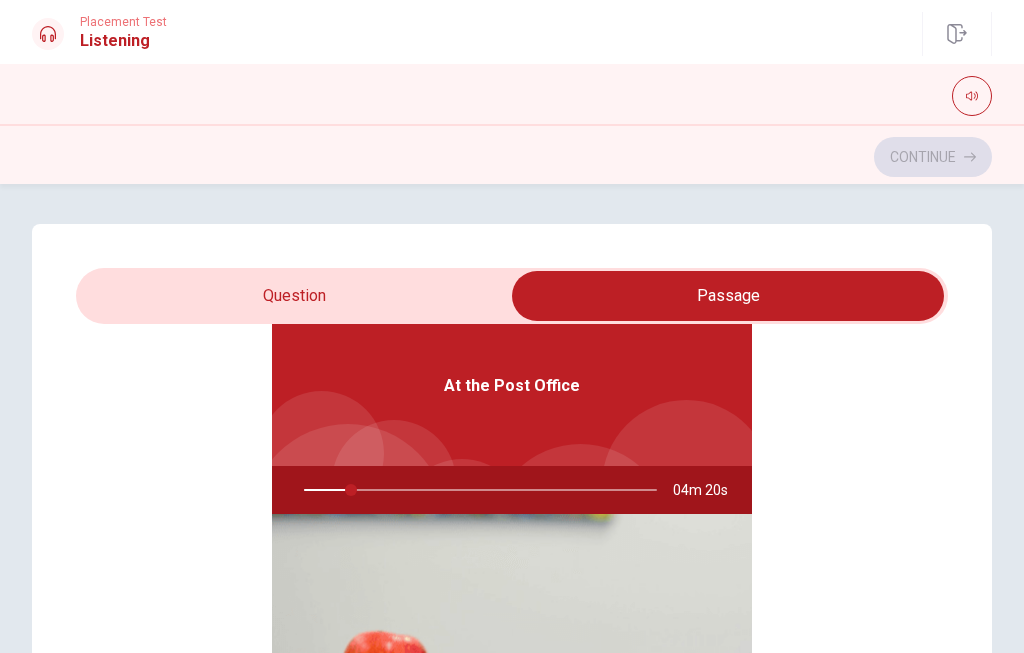 click at bounding box center [476, 490] 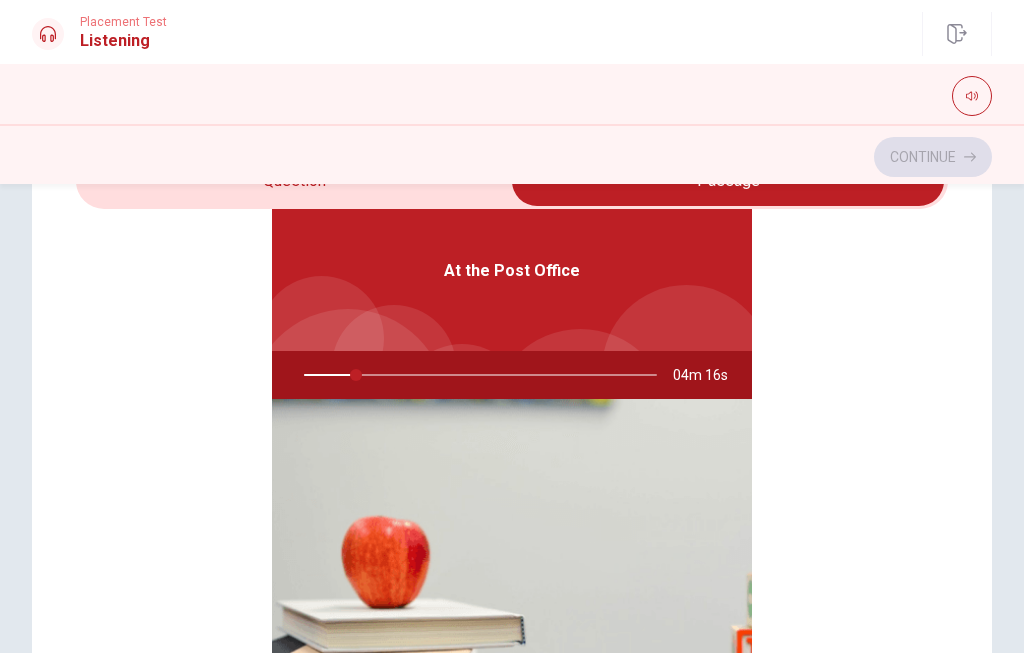 scroll, scrollTop: 114, scrollLeft: 0, axis: vertical 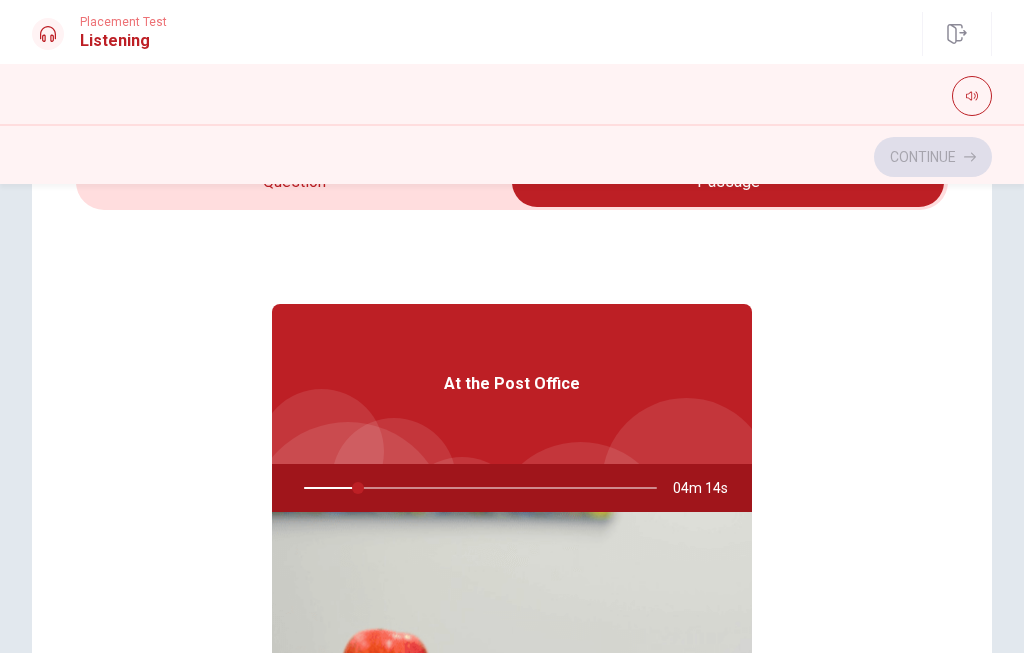 click on "At the Post Office" at bounding box center (512, 384) 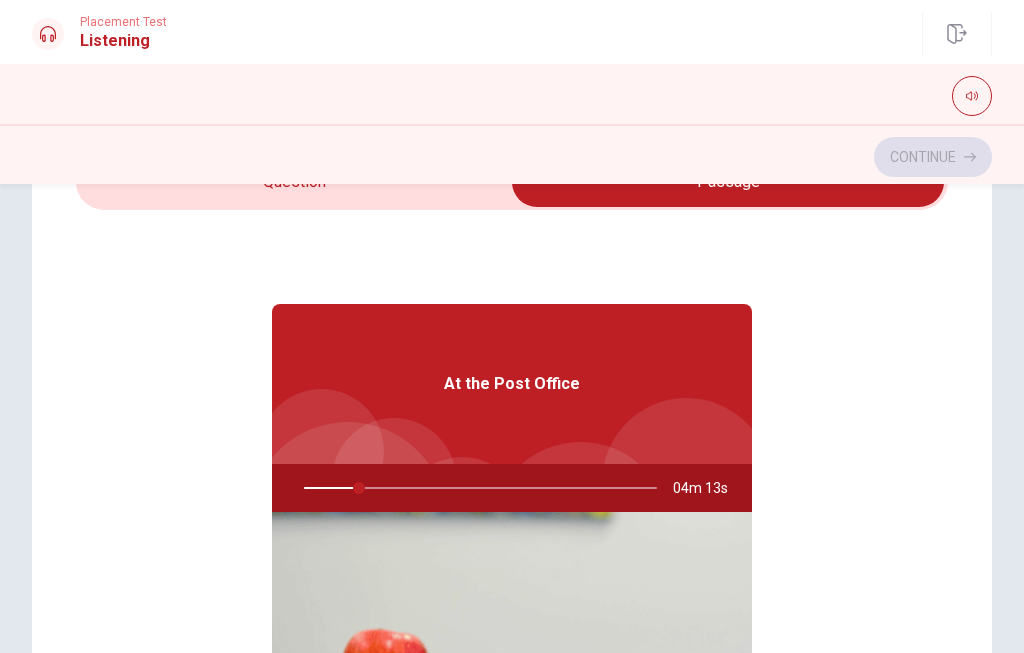 click on "At the Post Office" at bounding box center (512, 384) 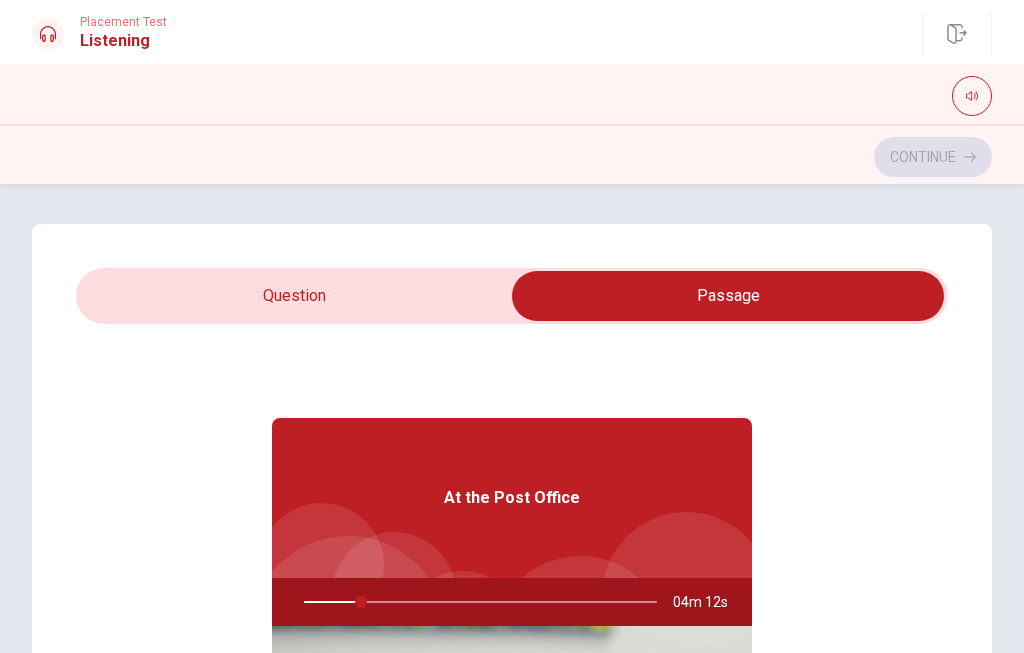 scroll, scrollTop: -2, scrollLeft: 0, axis: vertical 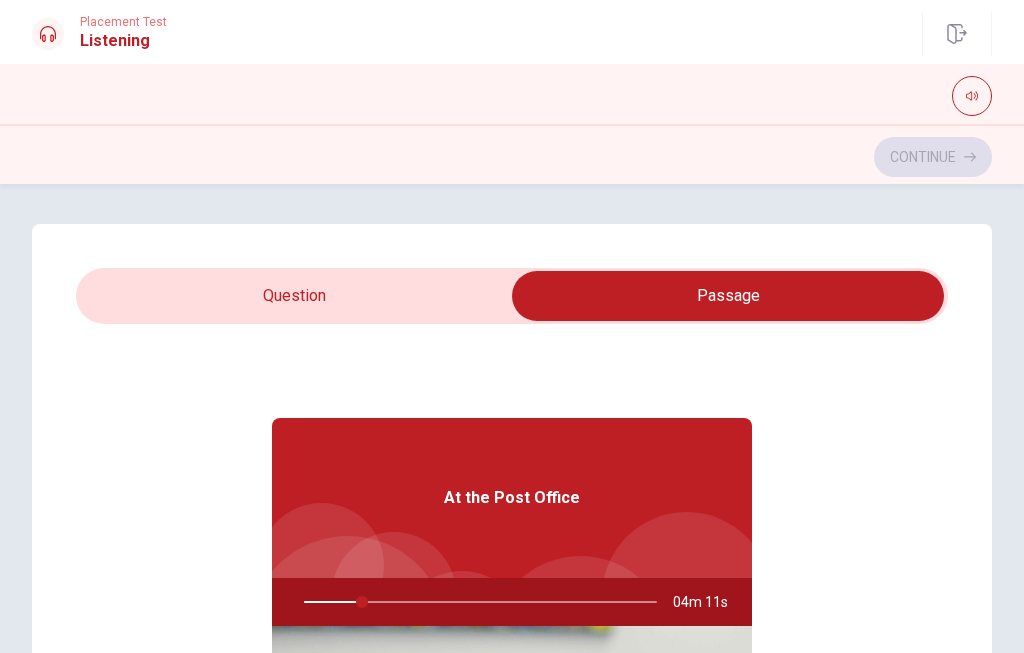 click at bounding box center (728, 296) 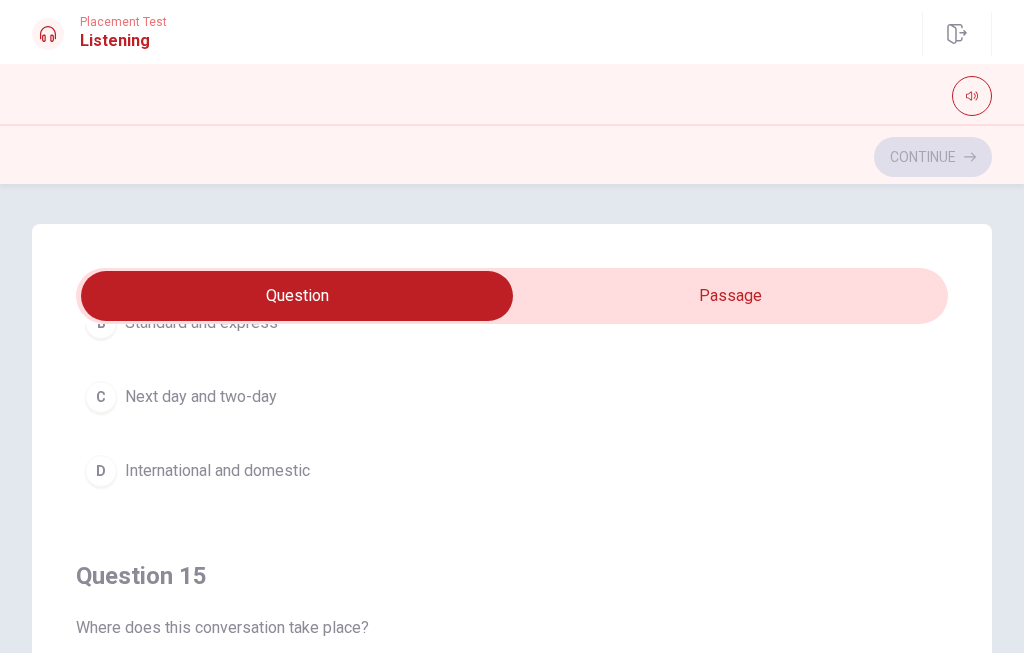 scroll, scrollTop: 1620, scrollLeft: 0, axis: vertical 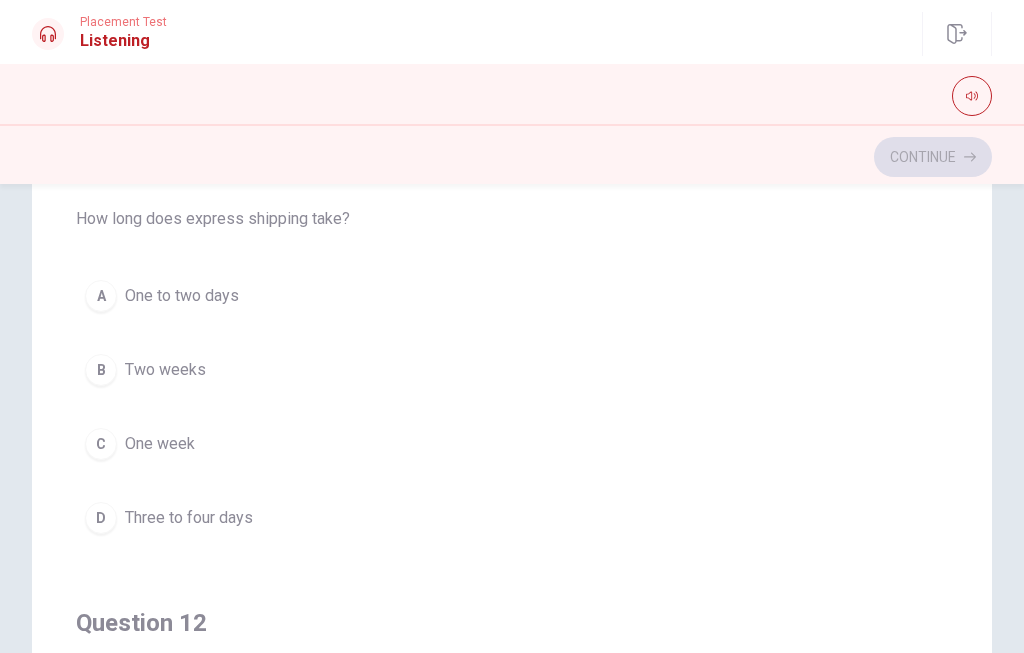 click on "A One to two days" at bounding box center [512, 296] 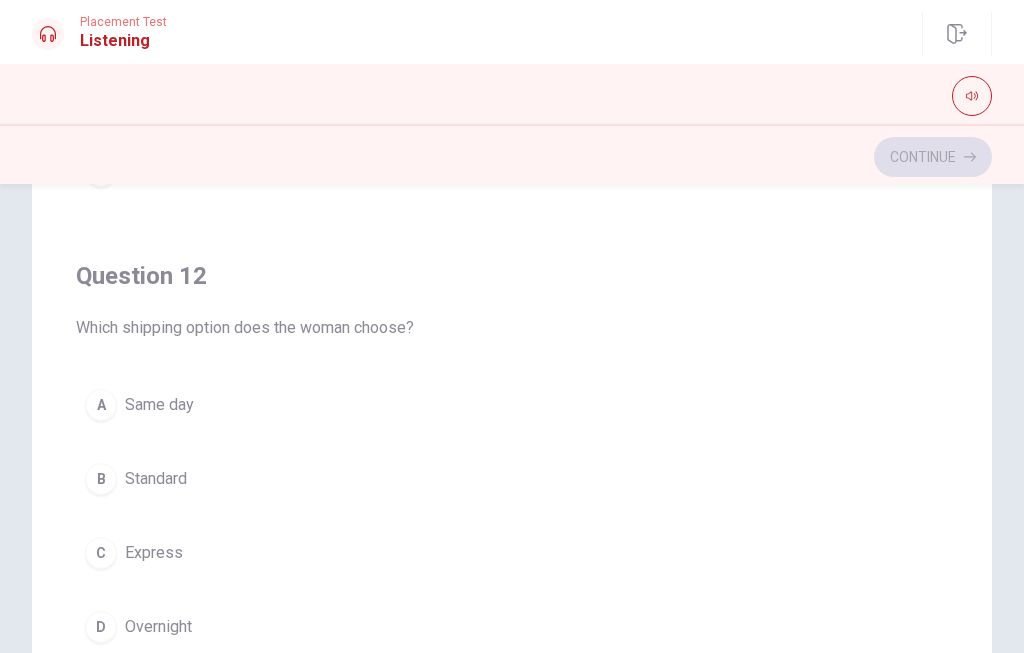 scroll, scrollTop: 365, scrollLeft: 0, axis: vertical 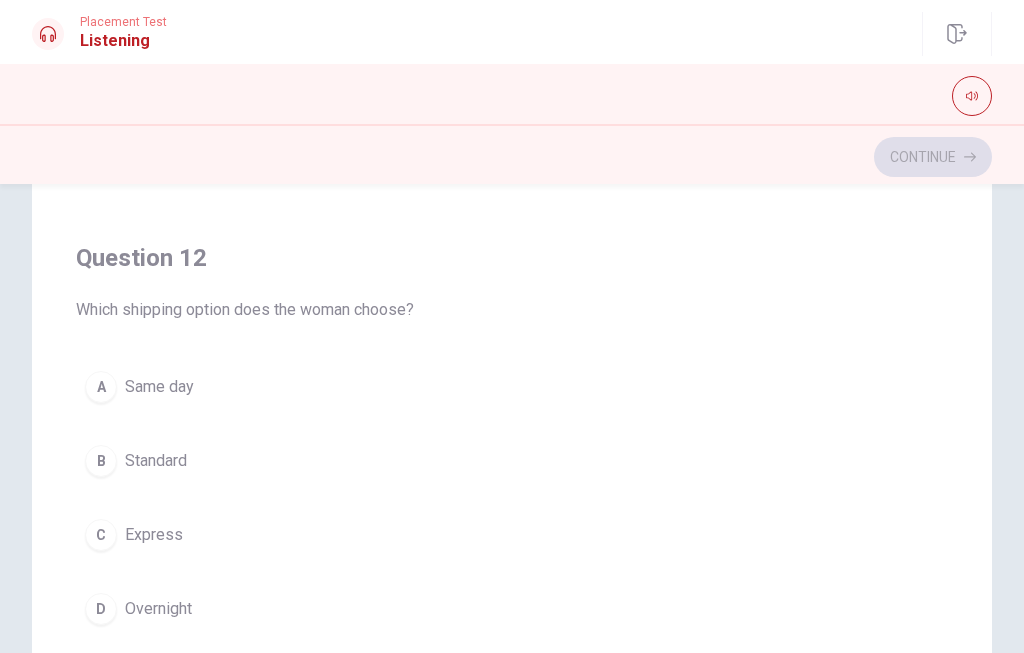 click on "Express" at bounding box center [154, 535] 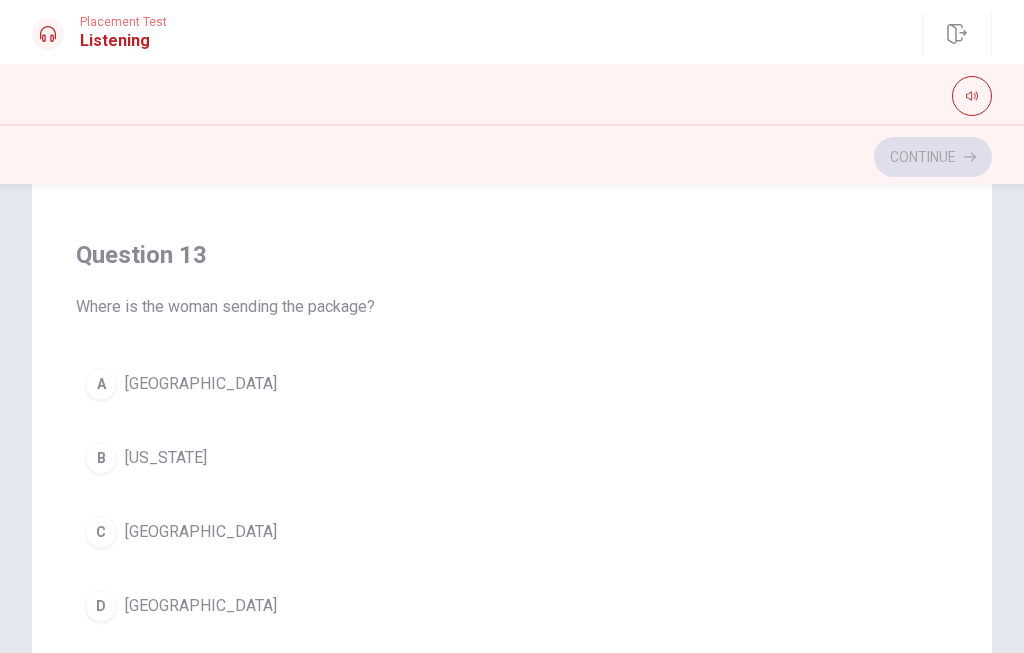 scroll, scrollTop: 903, scrollLeft: 0, axis: vertical 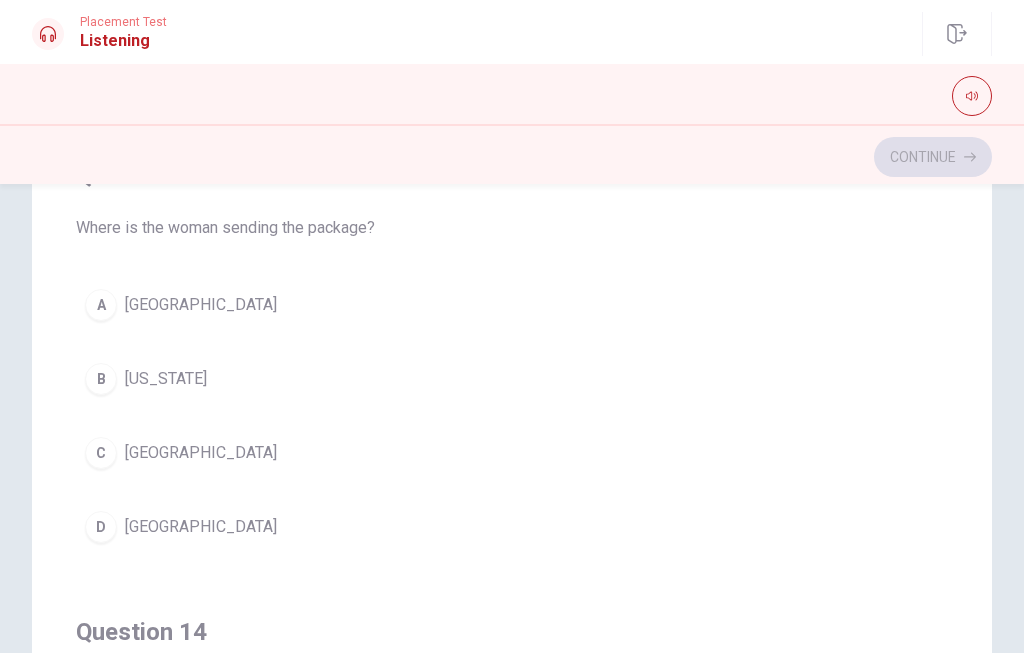 click on "A [GEOGRAPHIC_DATA]" at bounding box center (512, 305) 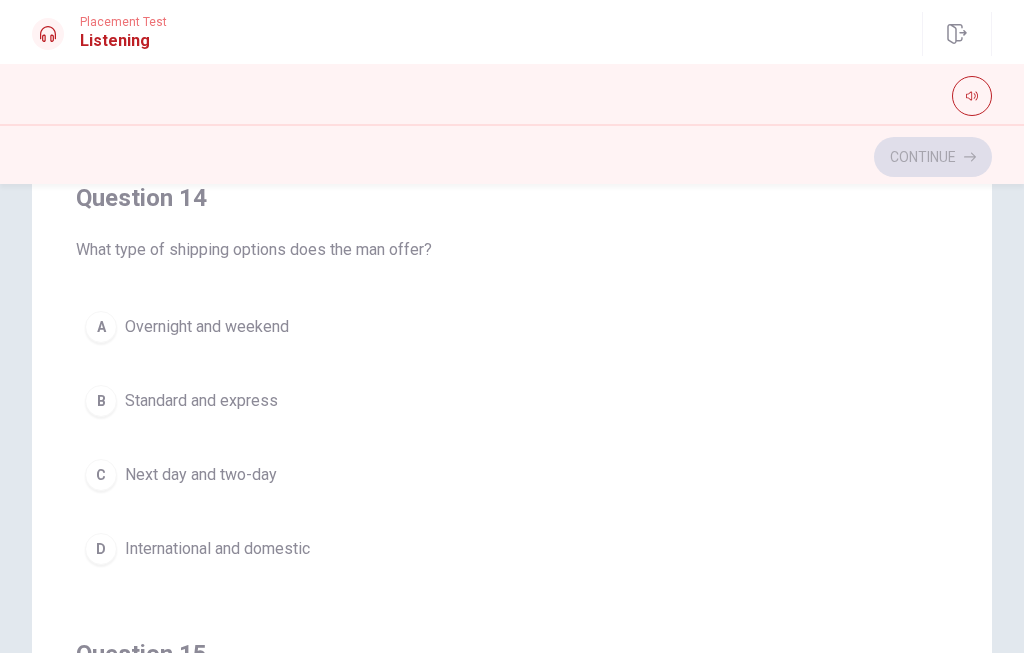 scroll, scrollTop: 1343, scrollLeft: 0, axis: vertical 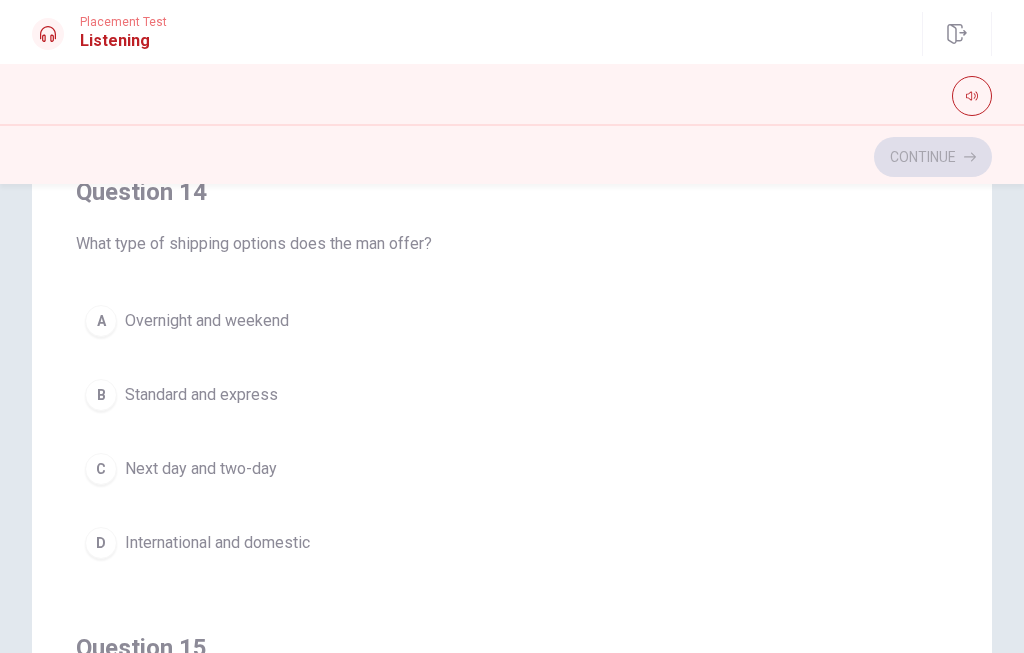 click on "C Next day and two-day" at bounding box center (512, 469) 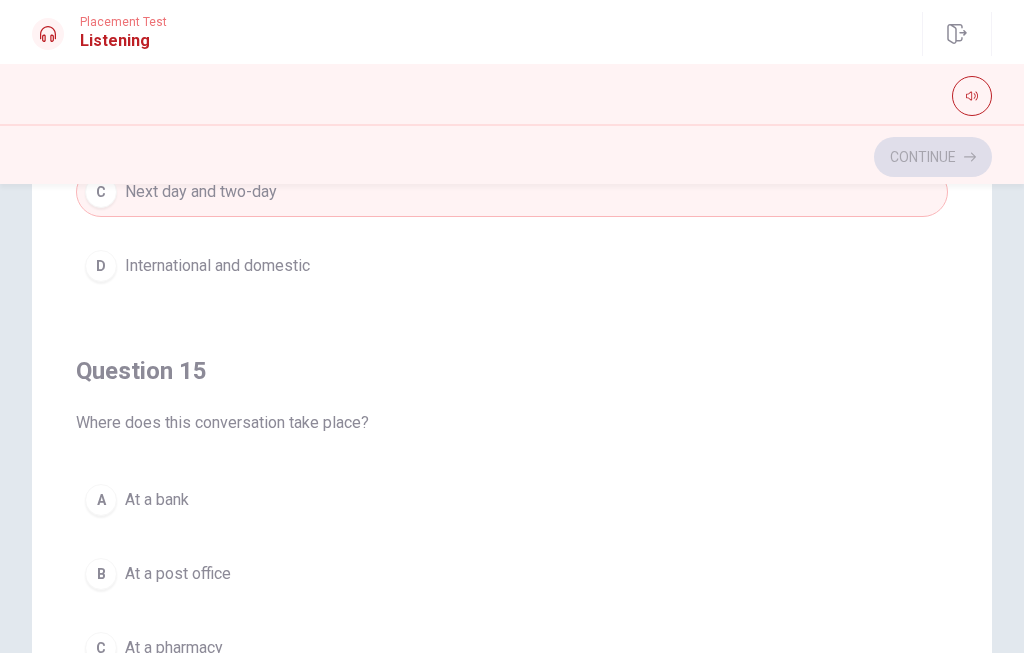 scroll, scrollTop: 1620, scrollLeft: 0, axis: vertical 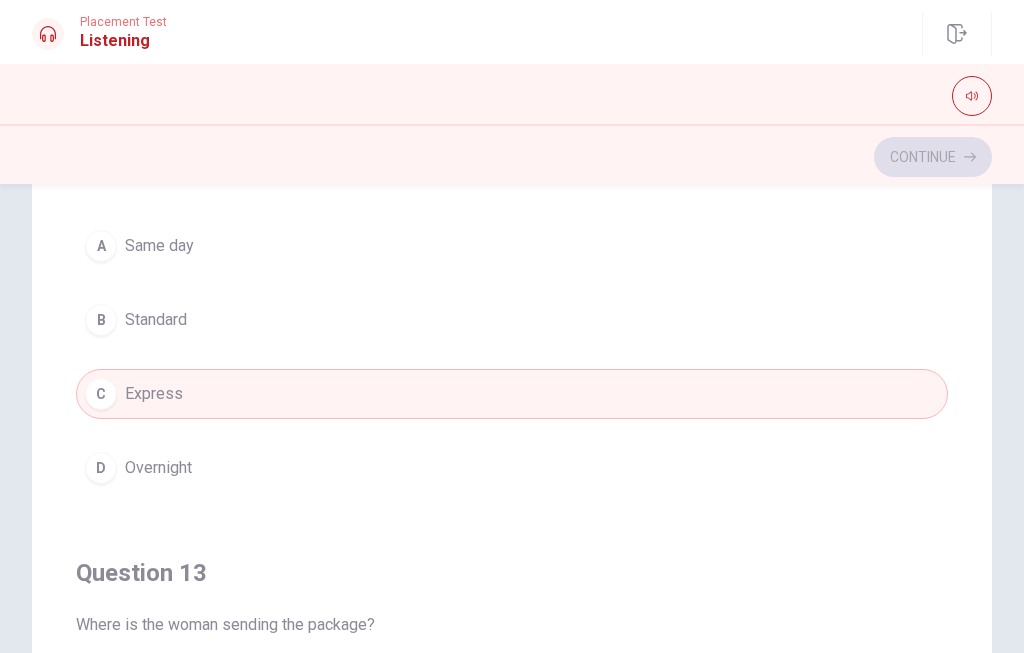 click on "Question 12 Which shipping option does the woman choose? A Same day B Standard C Express D Overnight" at bounding box center [512, 297] 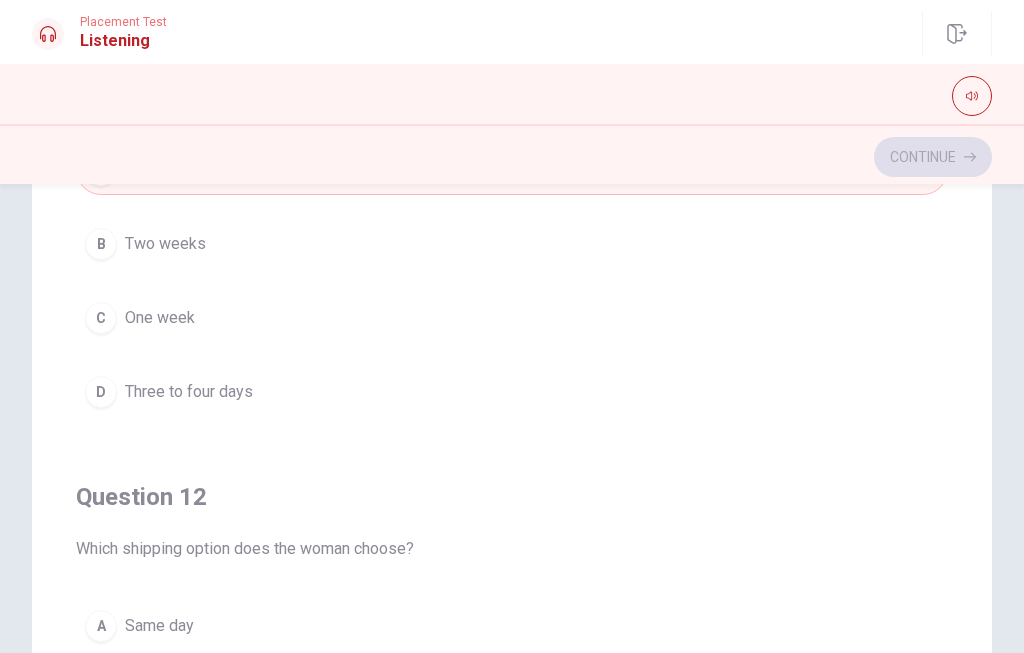 scroll, scrollTop: 0, scrollLeft: 0, axis: both 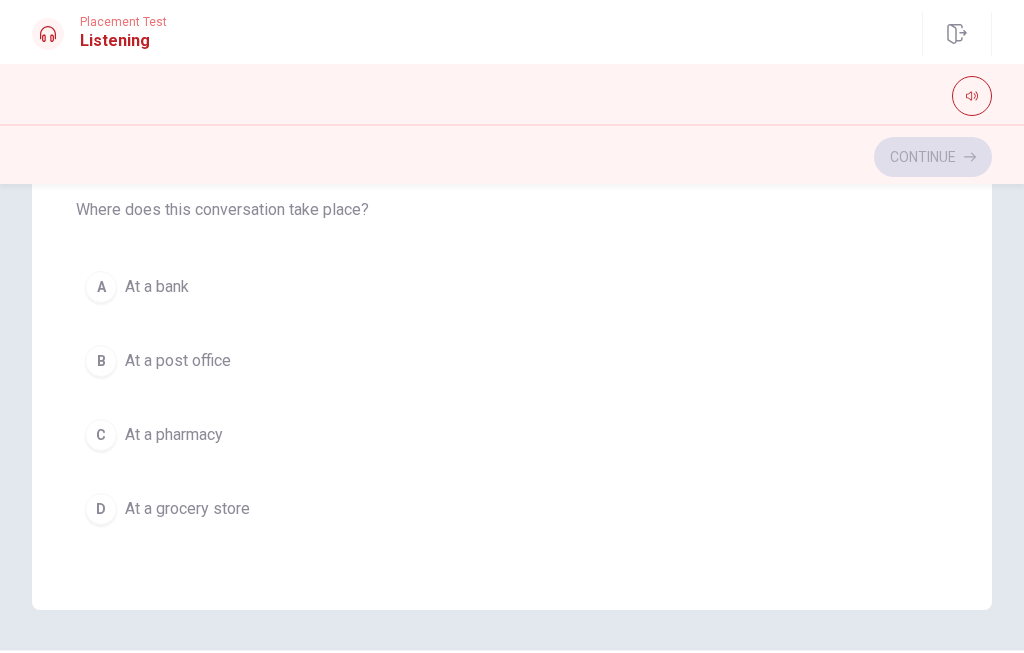 click on "B At a post office" at bounding box center (512, 361) 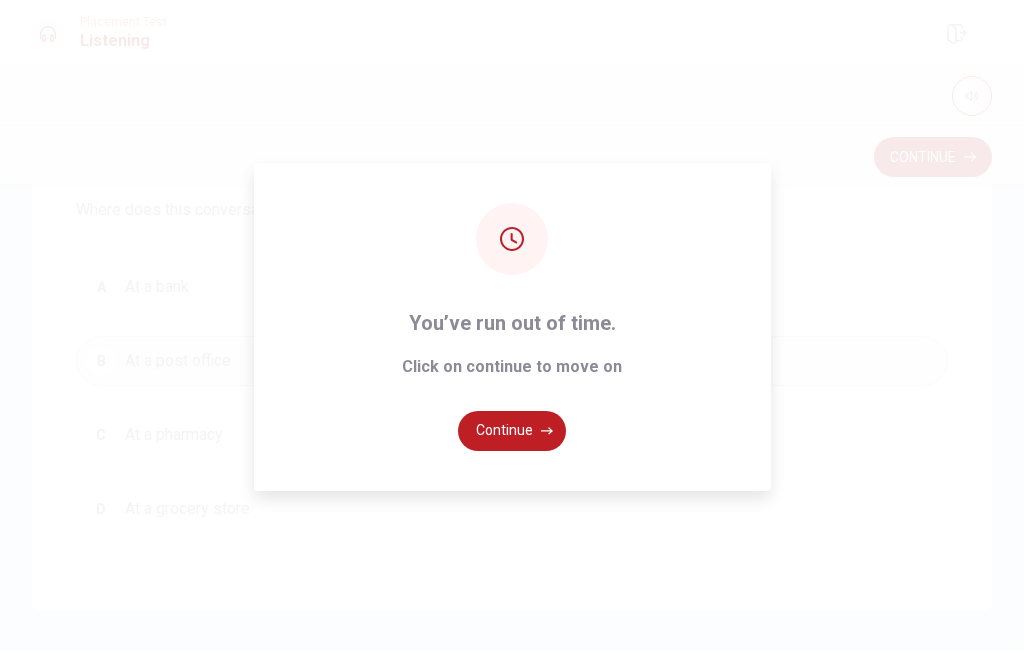 click on "Continue" at bounding box center (512, 431) 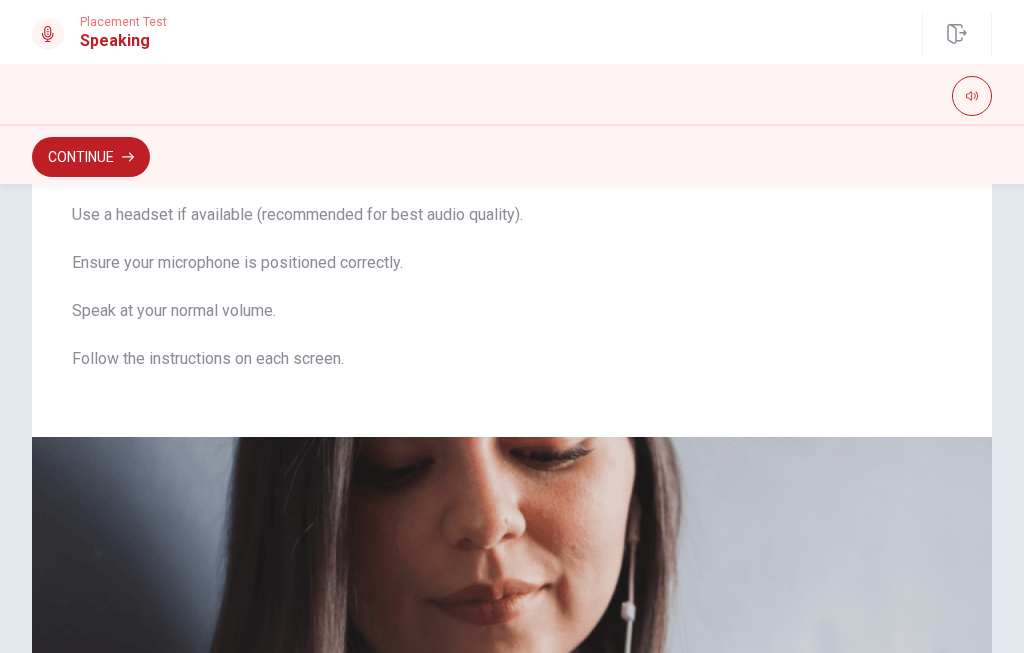 scroll, scrollTop: 115, scrollLeft: 0, axis: vertical 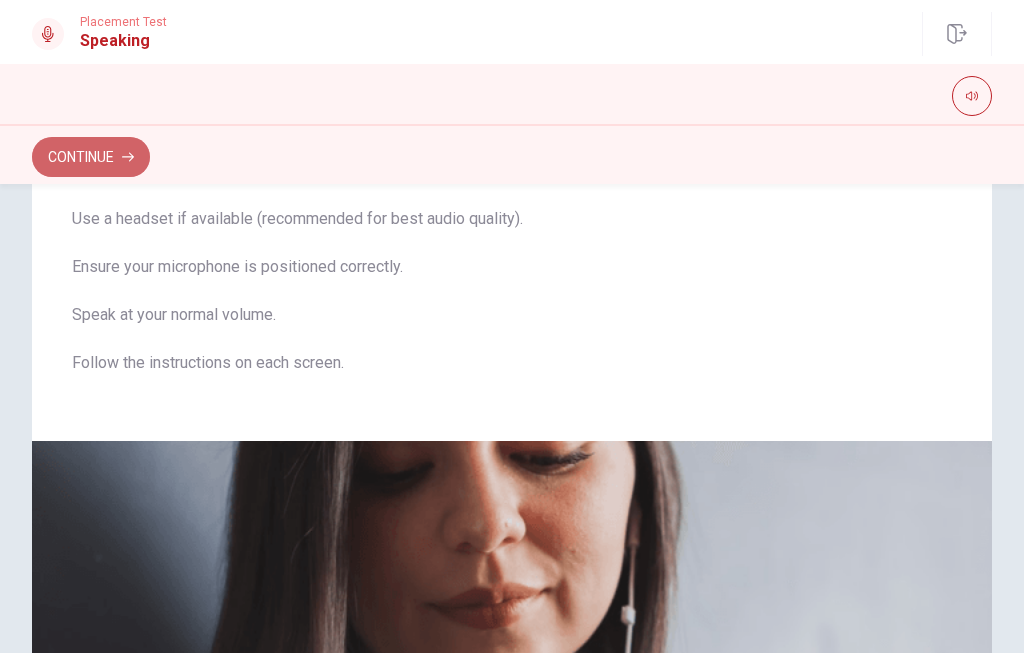 click on "Continue" at bounding box center (91, 157) 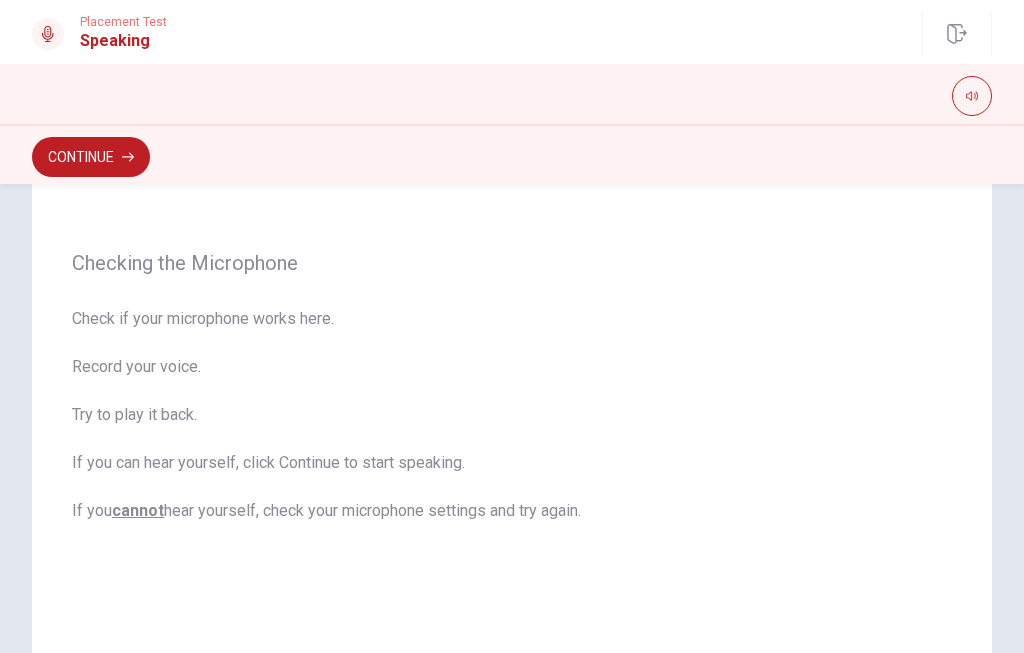 click at bounding box center (48, 34) 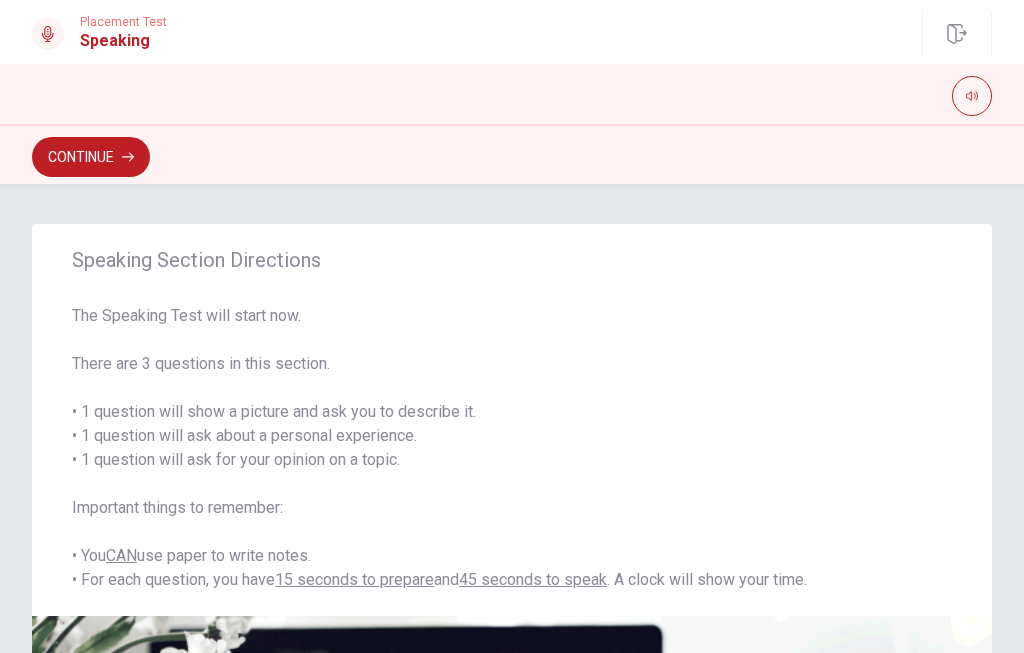 scroll, scrollTop: 0, scrollLeft: 0, axis: both 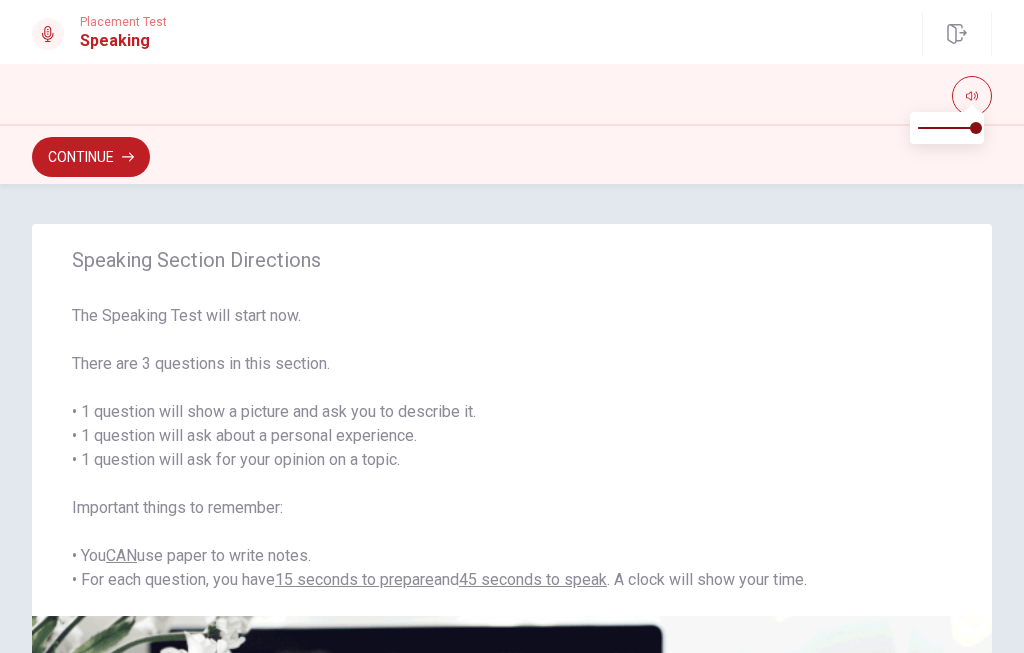 click 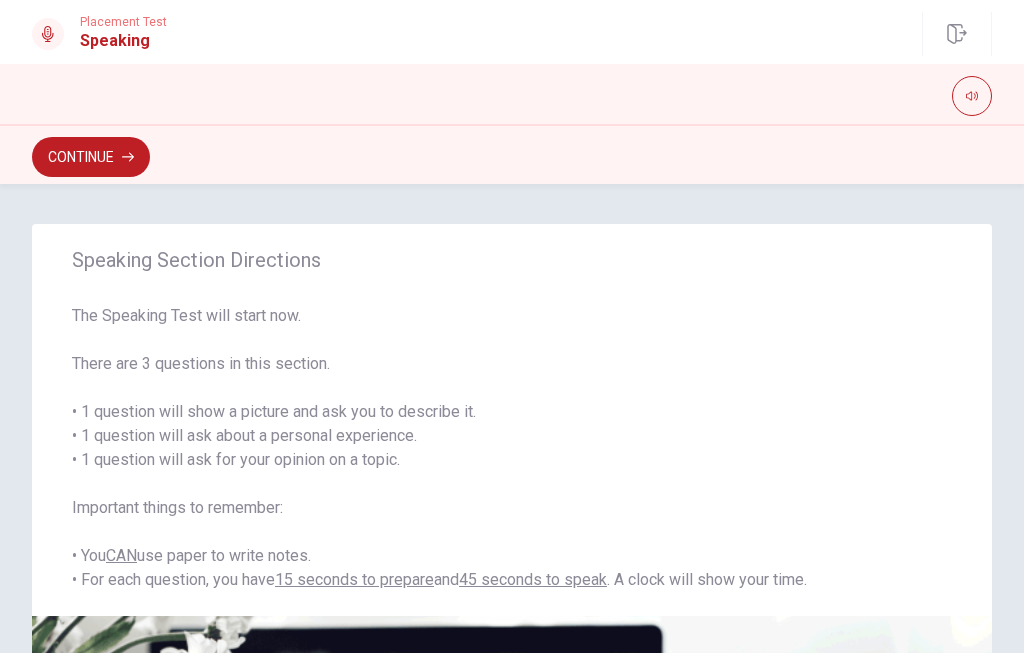 scroll, scrollTop: 0, scrollLeft: 0, axis: both 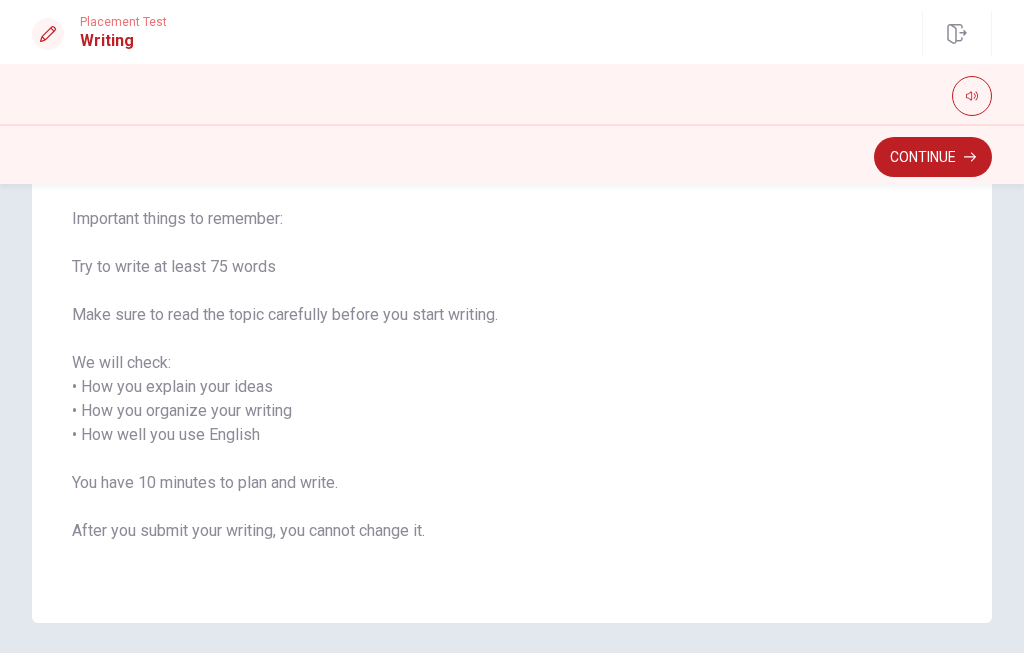 click on "Continue" at bounding box center [933, 157] 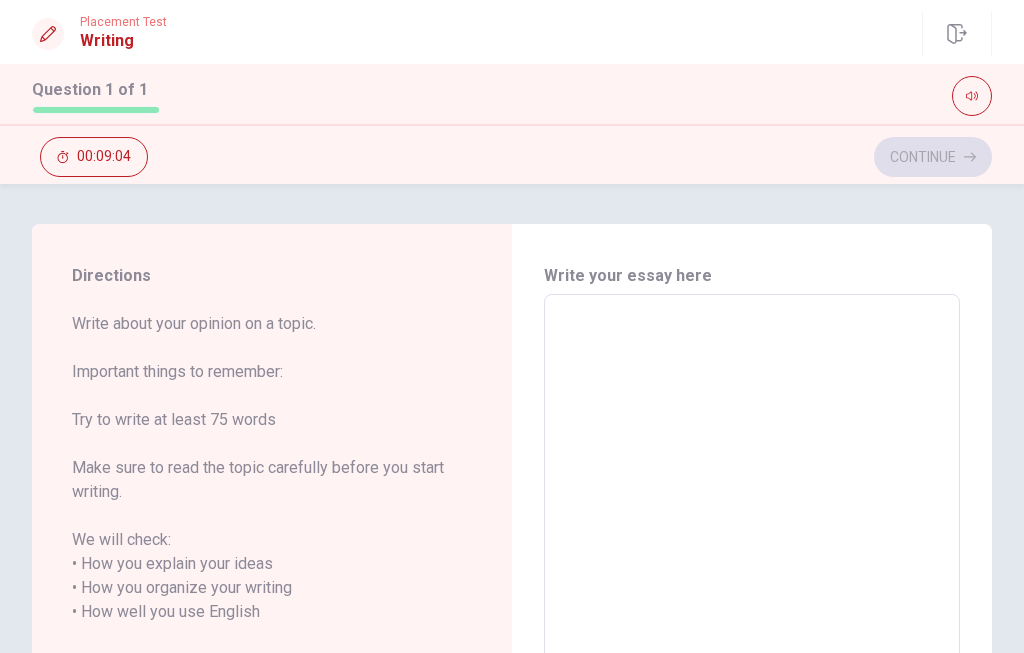 scroll, scrollTop: 0, scrollLeft: 0, axis: both 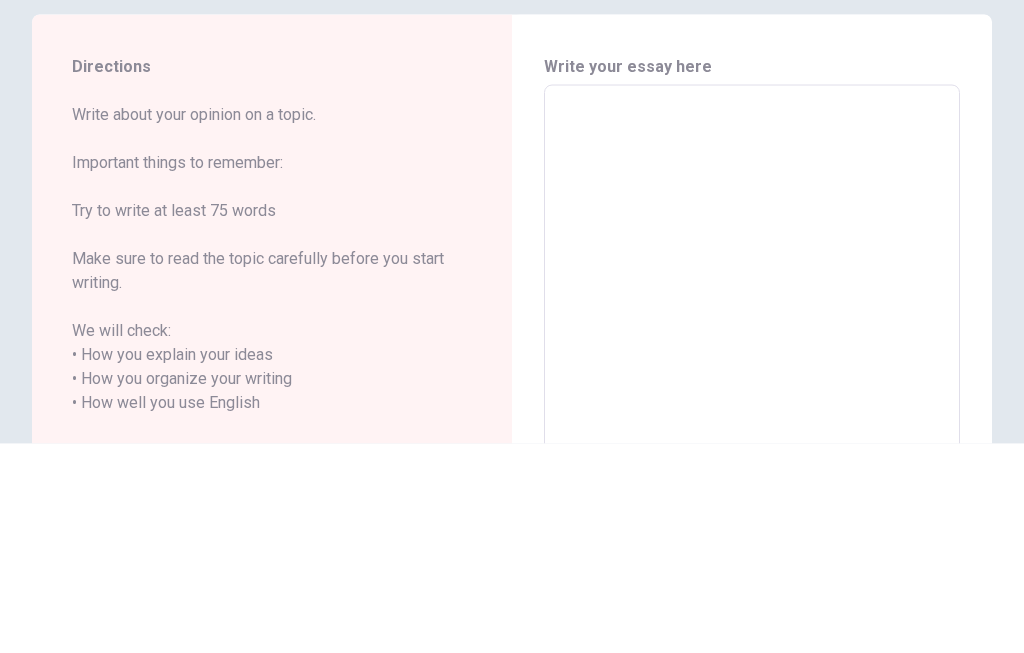 type on "I" 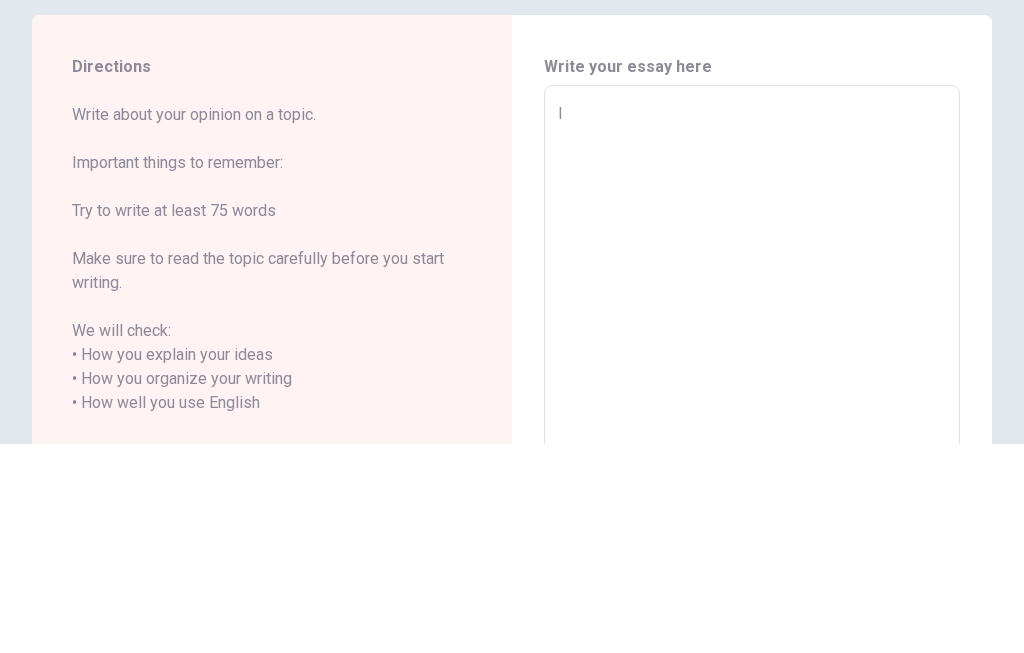 type on "x" 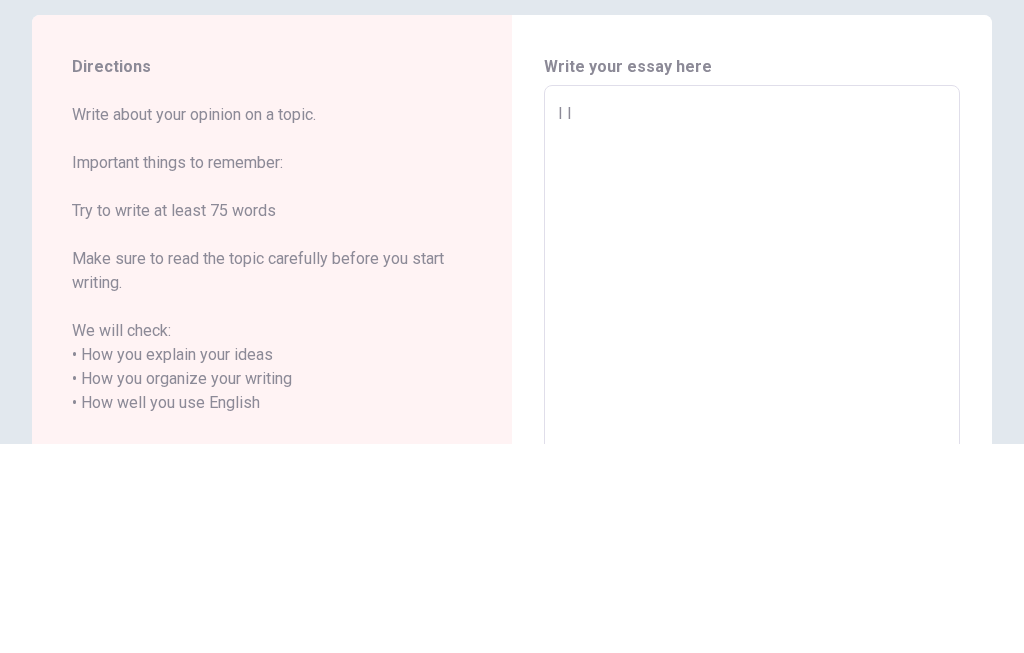 type on "x" 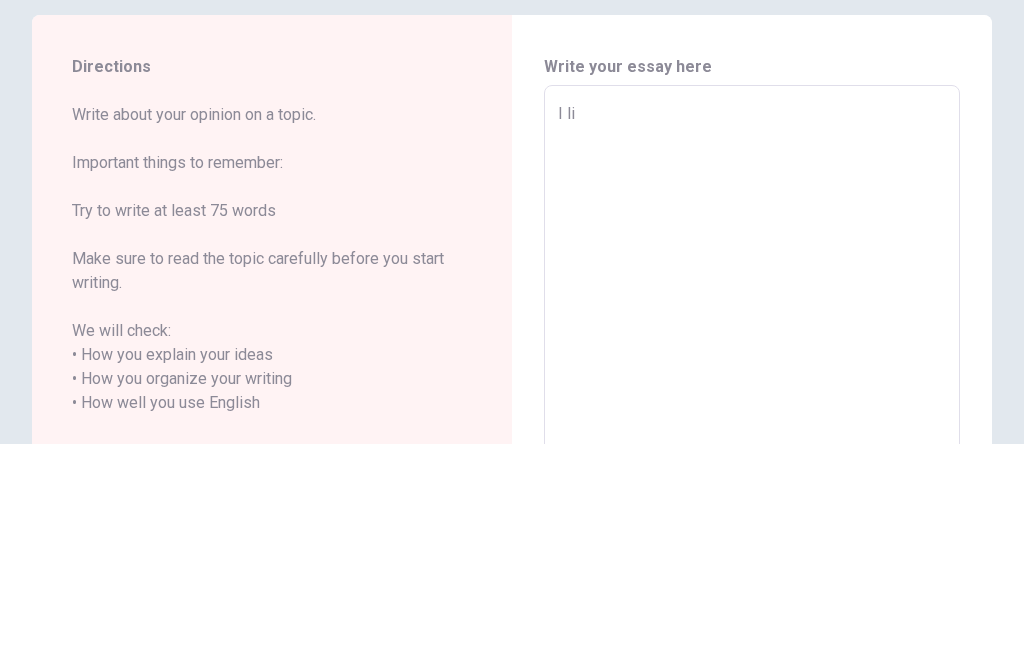 type on "x" 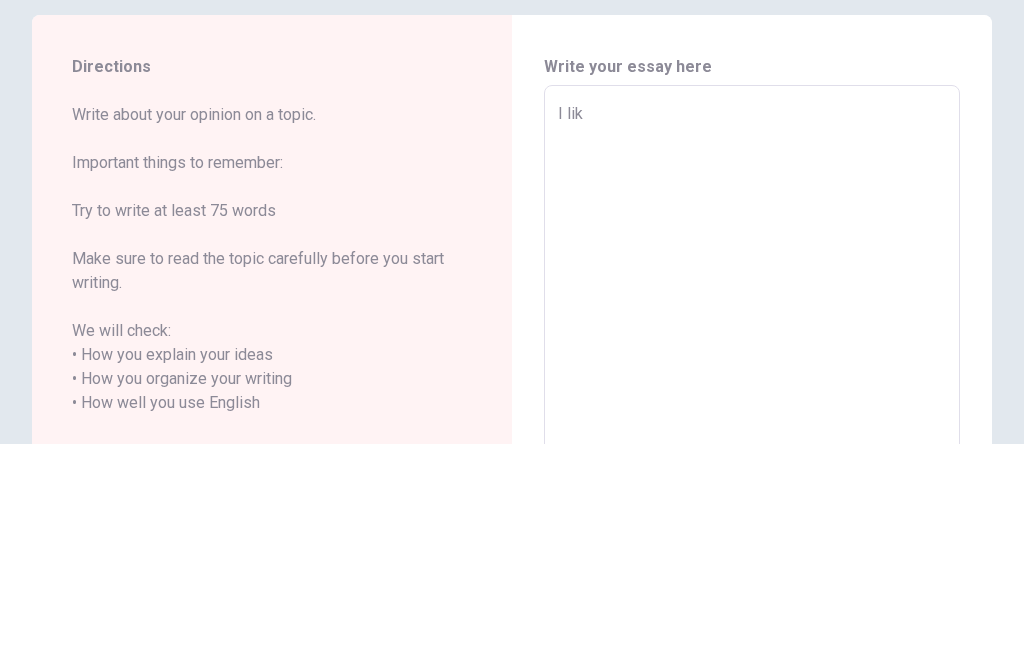 type on "x" 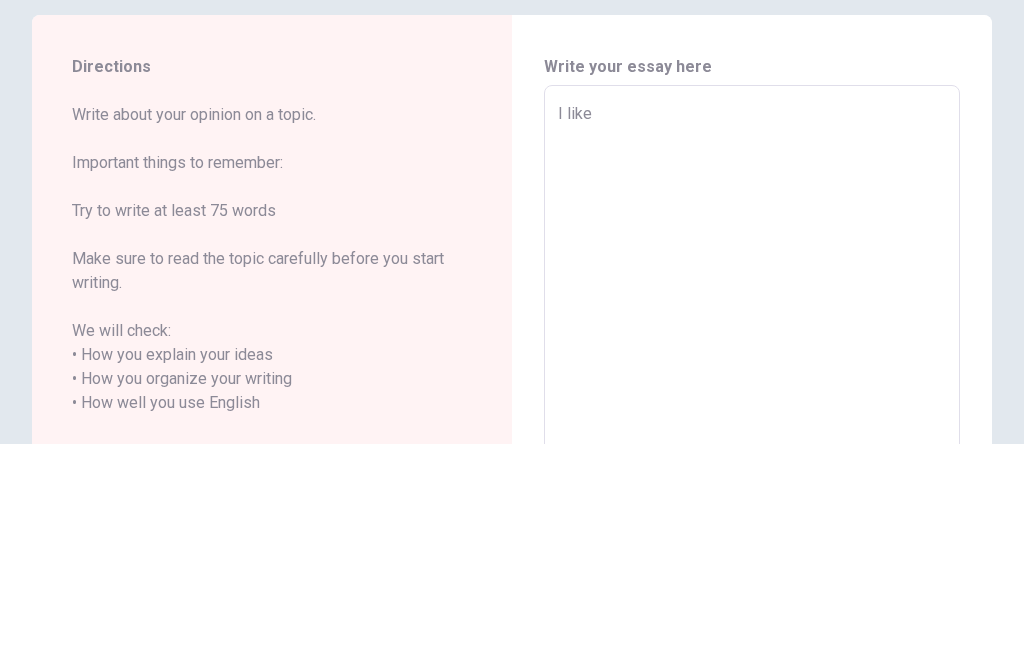 type on "x" 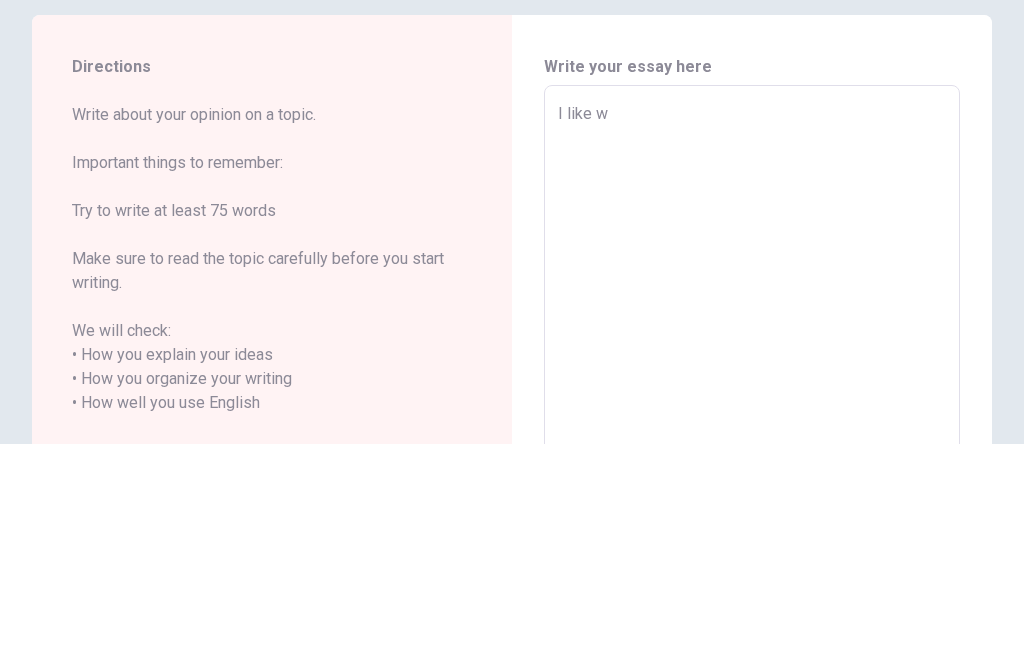 type on "x" 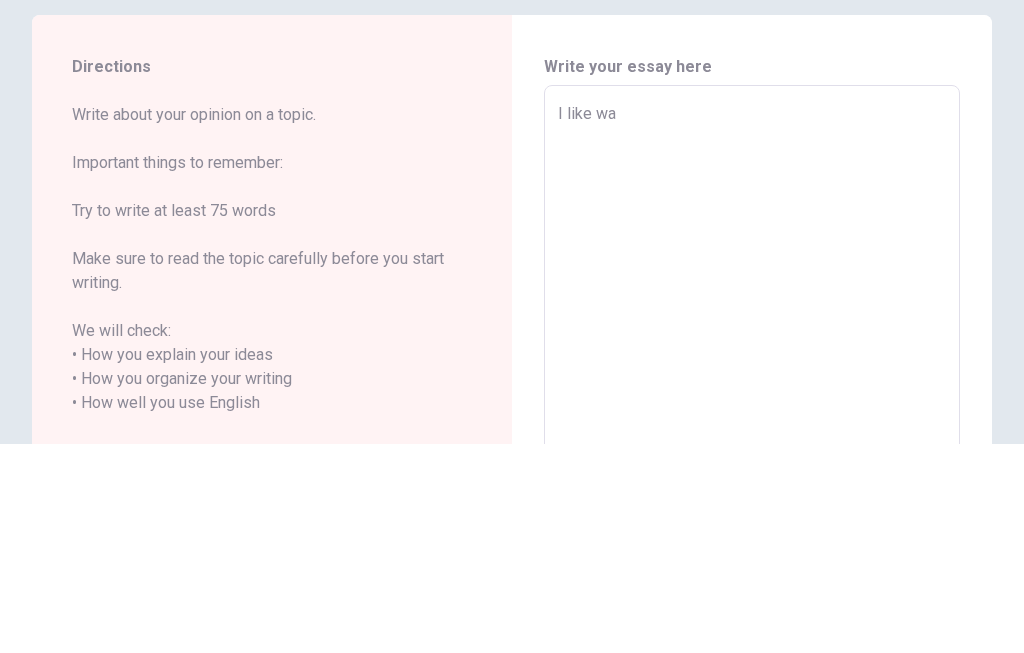 type on "x" 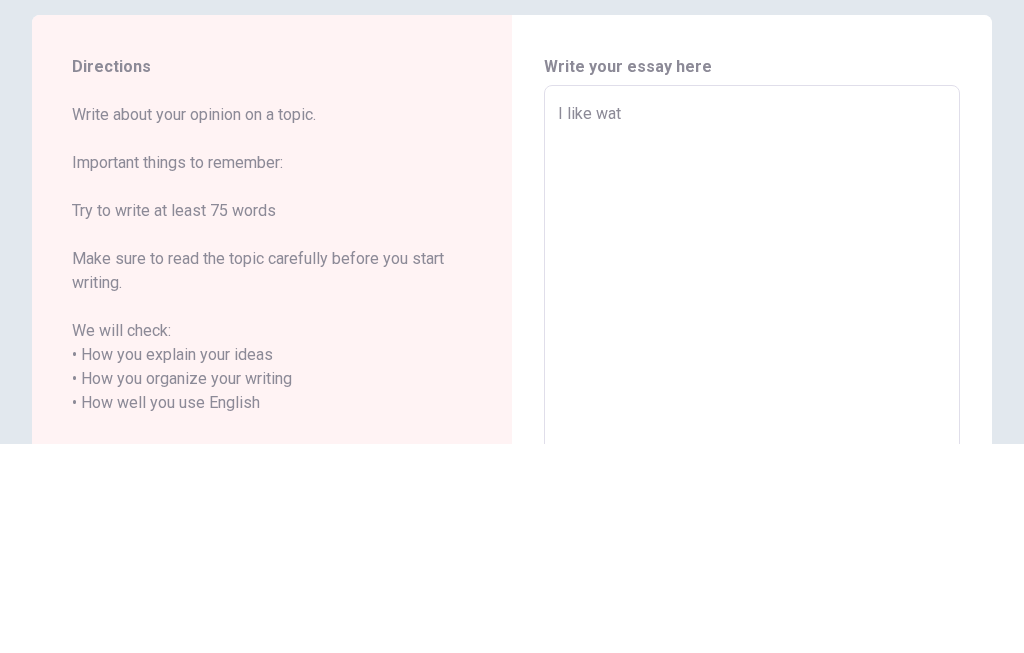 type on "x" 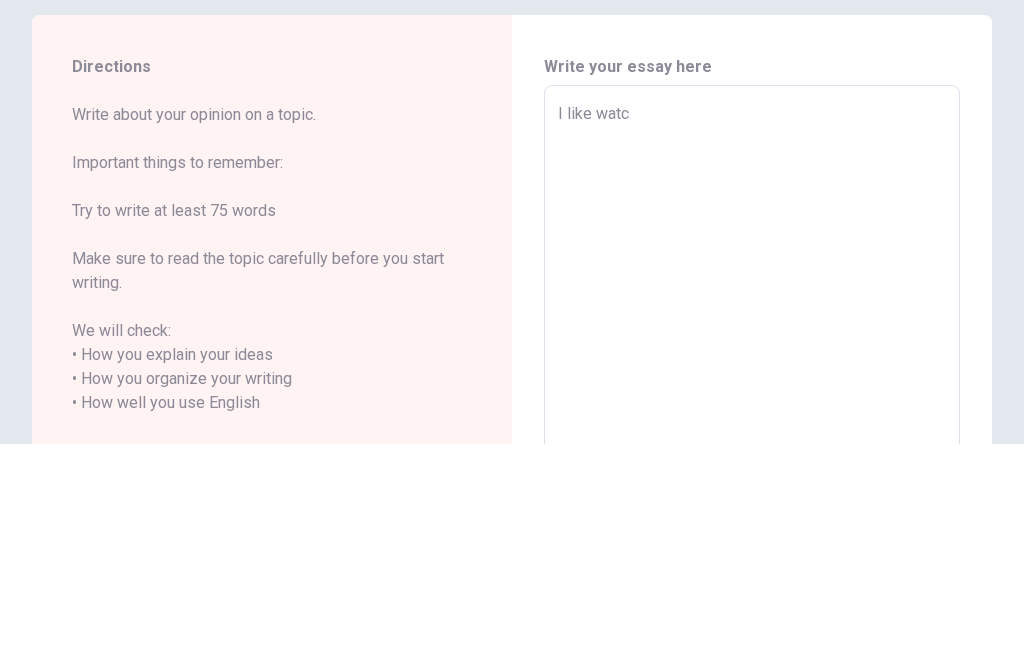 type on "x" 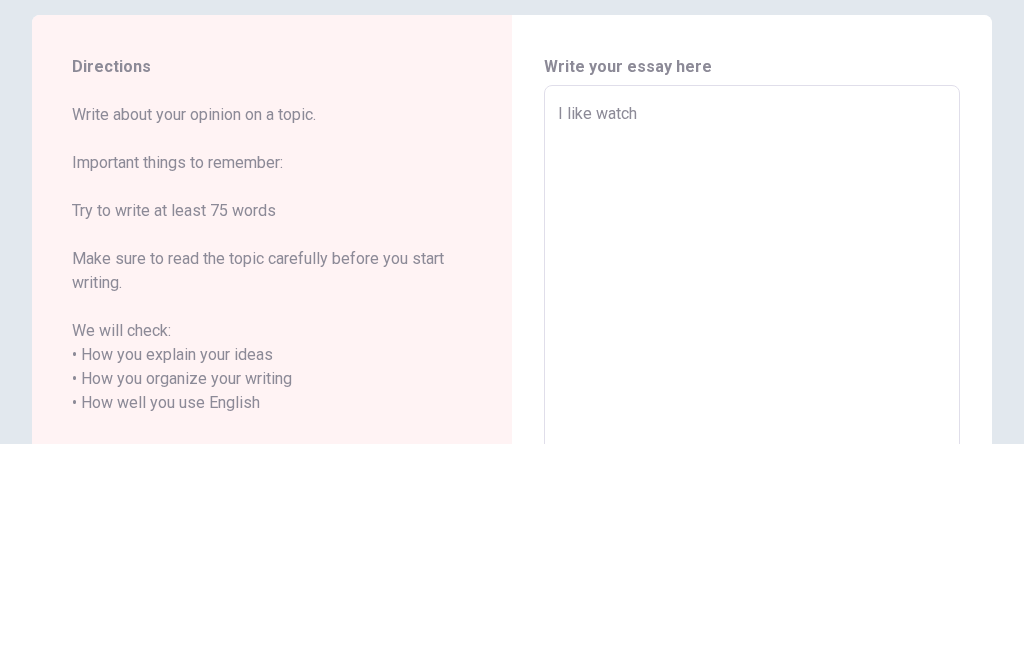 type on "x" 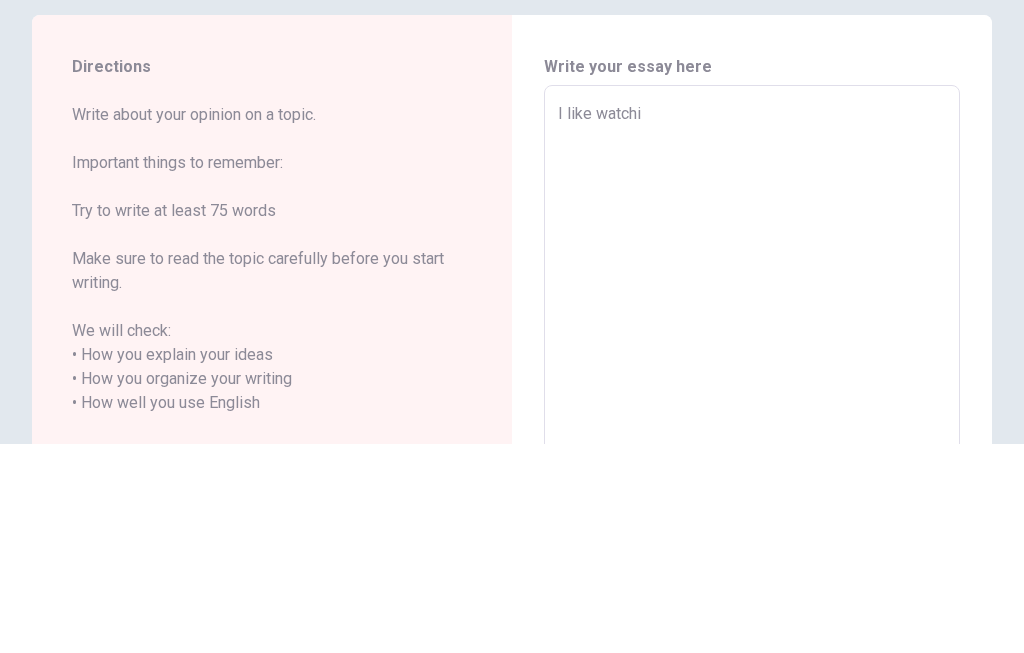 type on "x" 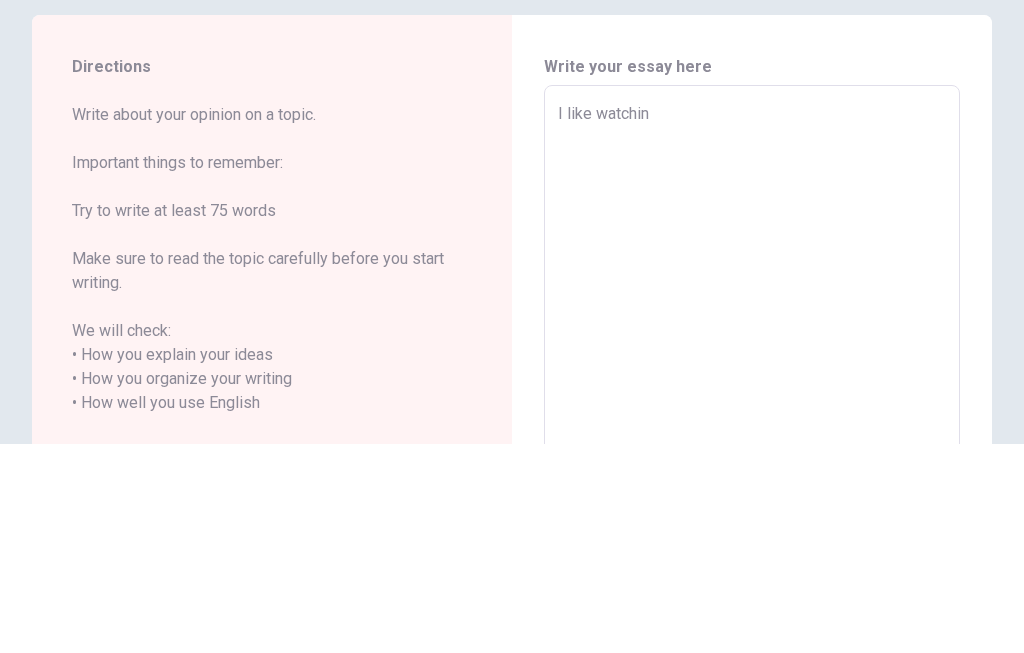 type on "x" 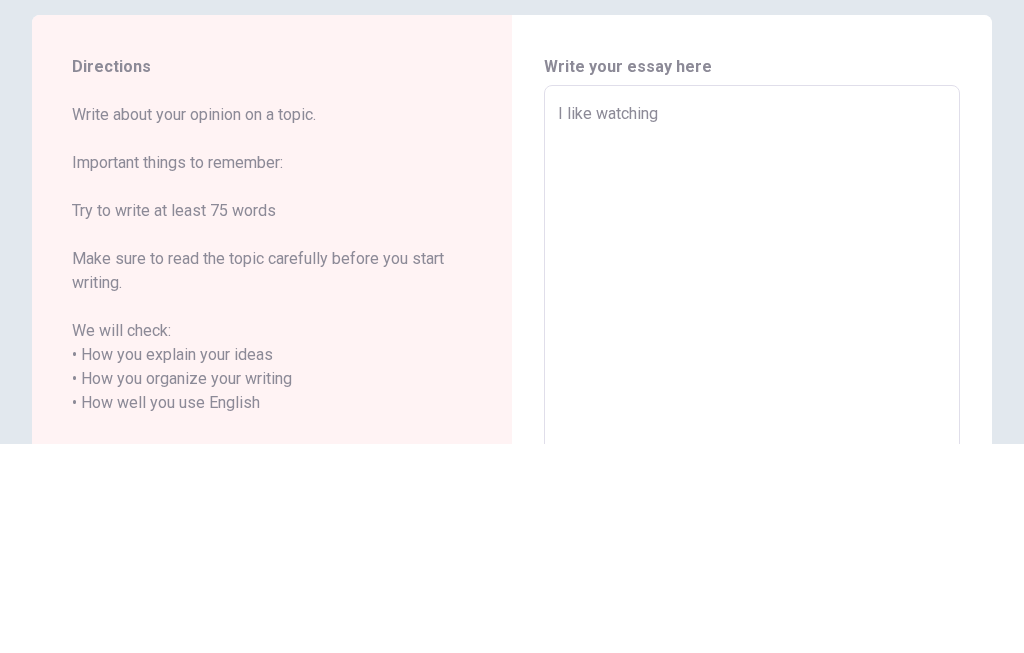 type on "x" 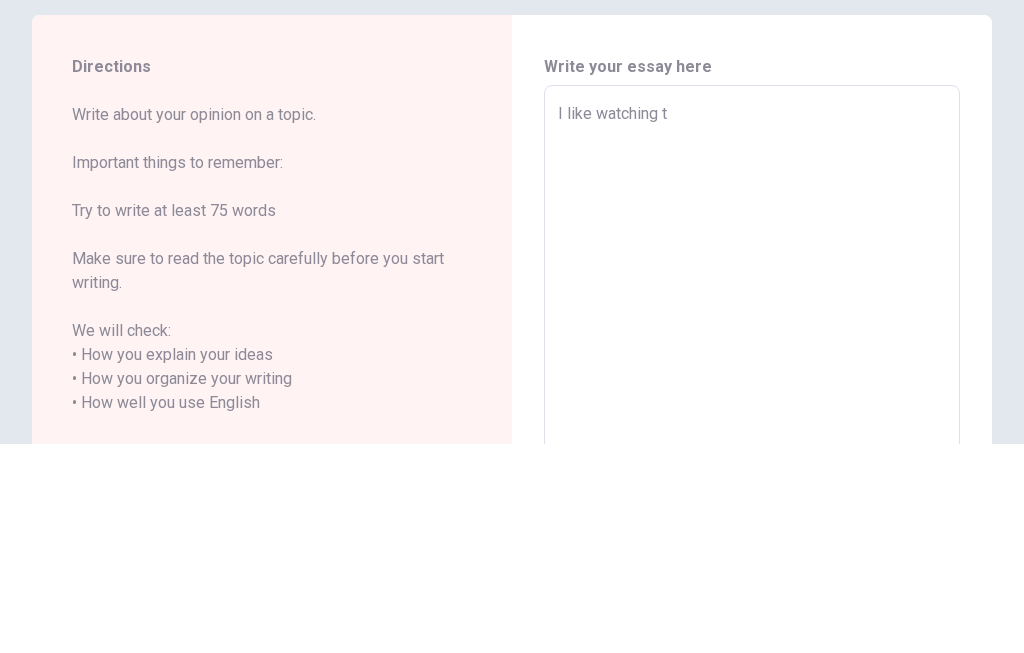 type on "x" 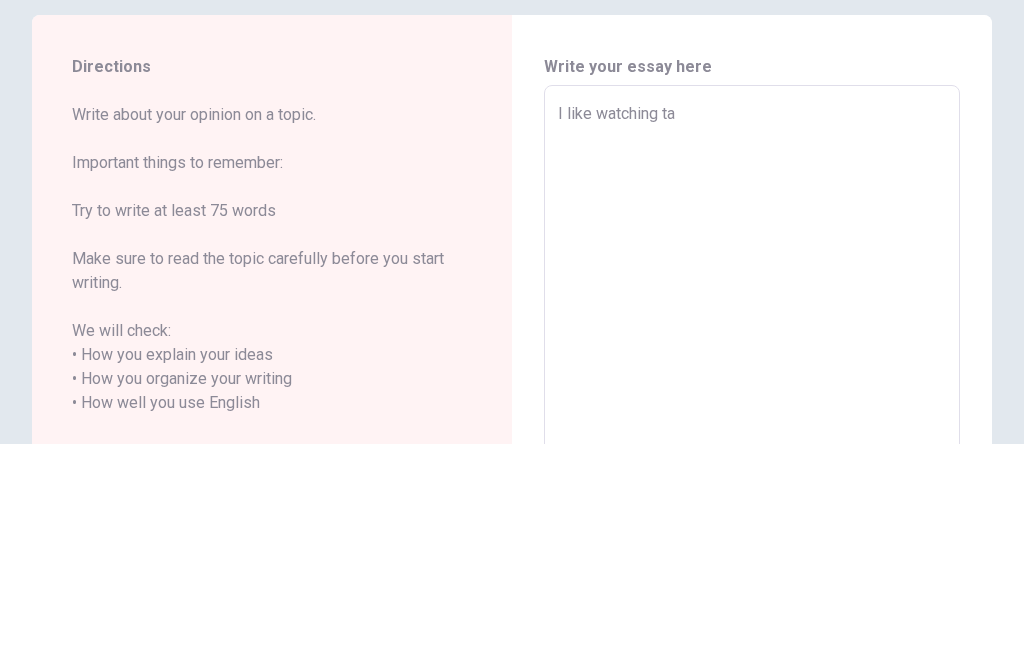 type on "x" 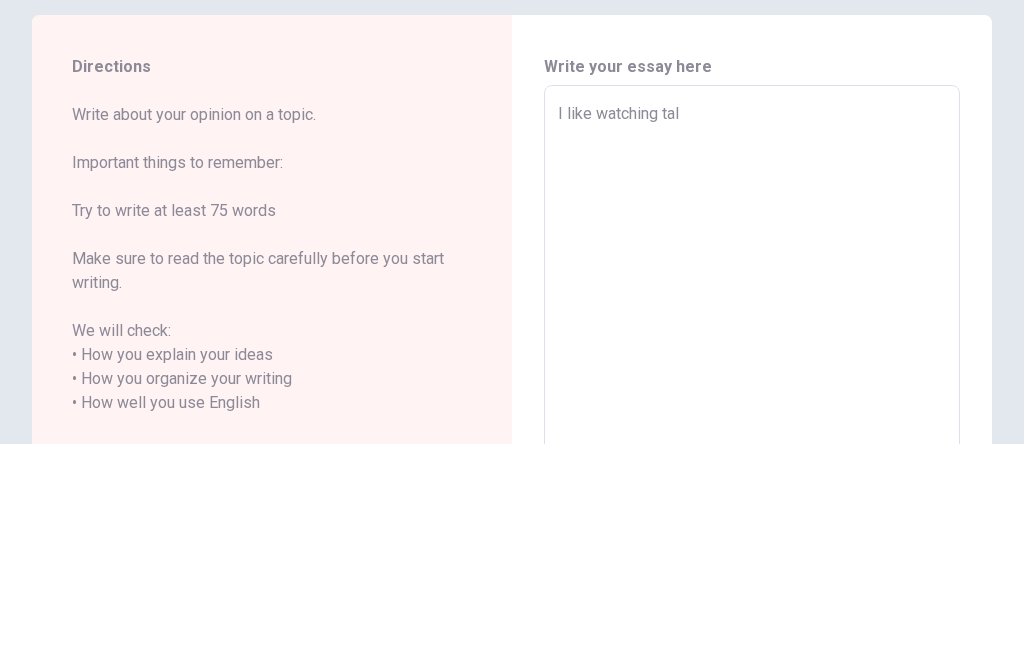 type on "x" 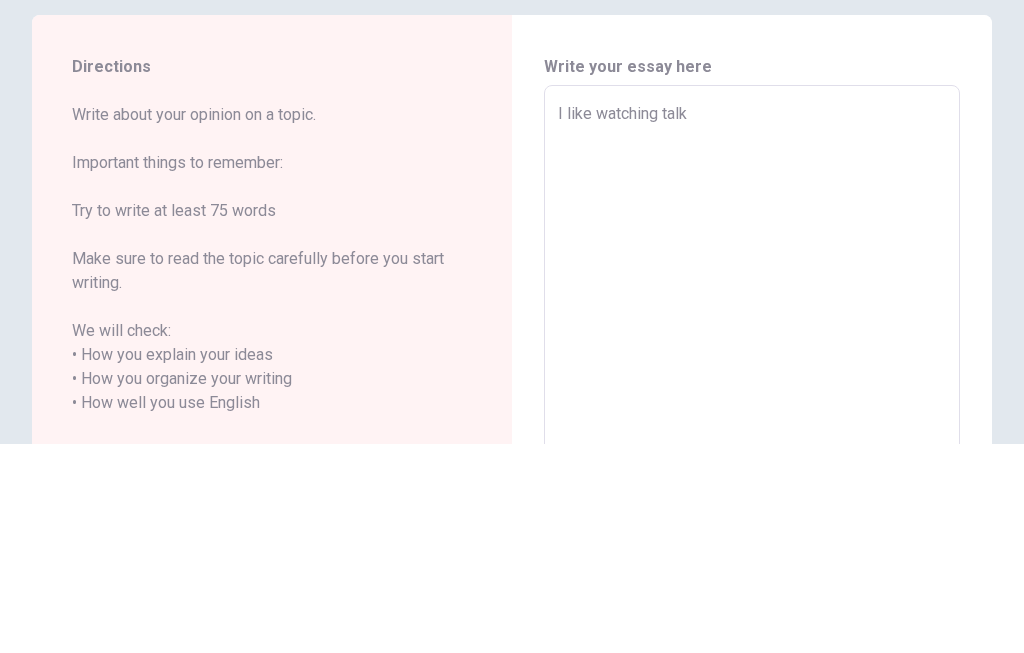 type on "x" 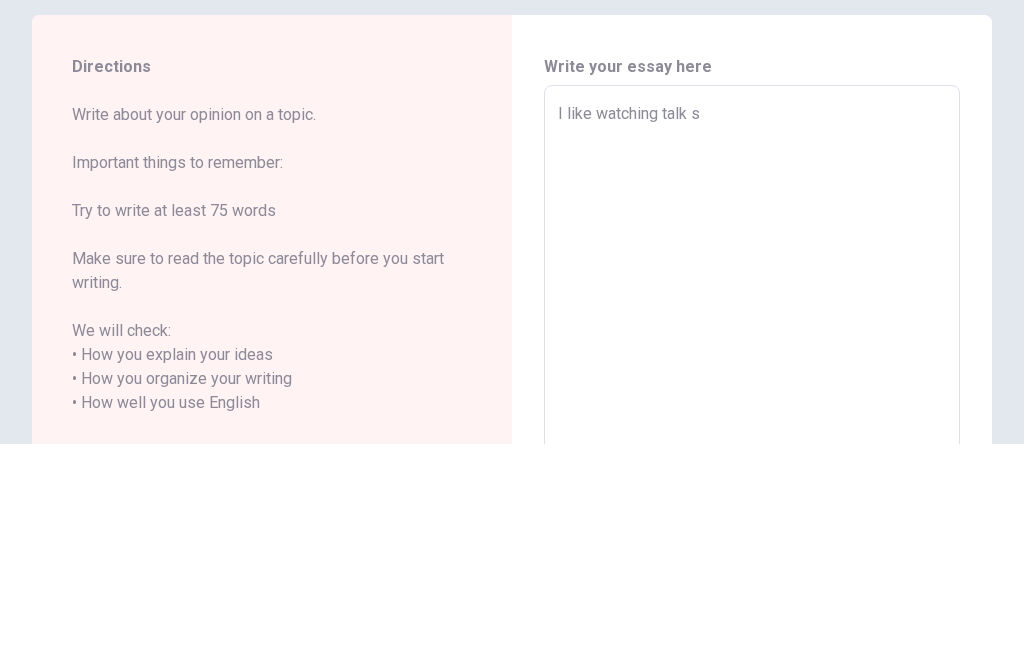 type on "x" 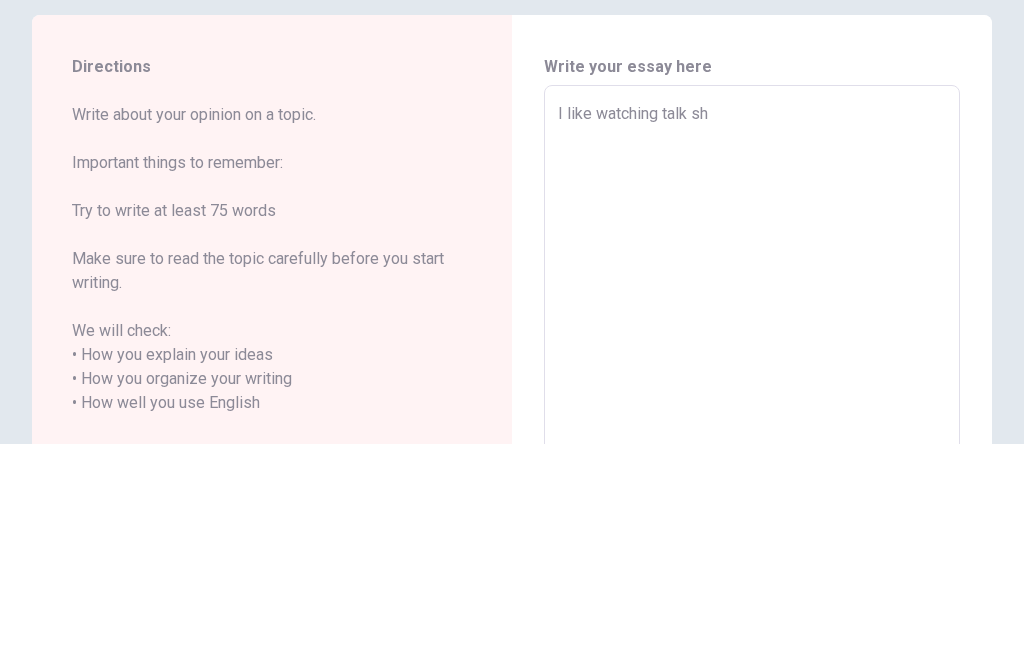 type on "x" 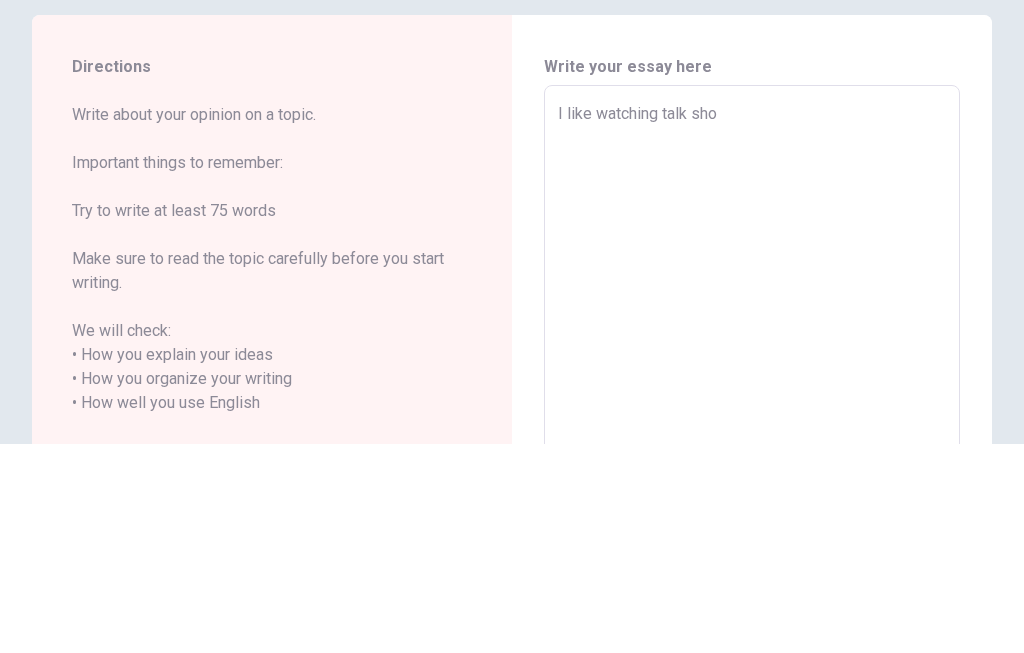type on "x" 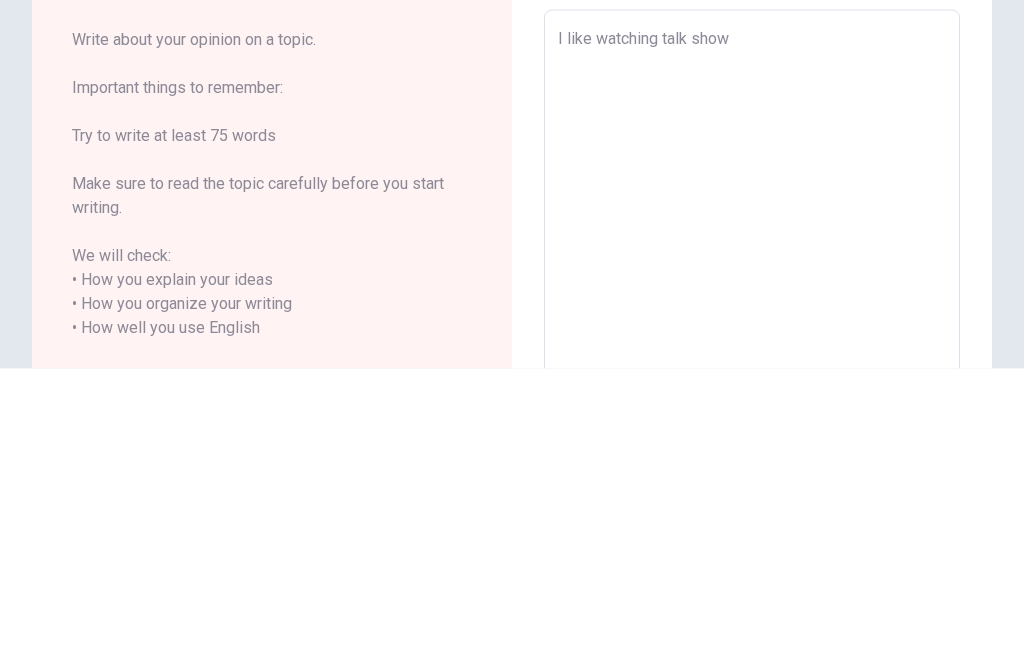 scroll, scrollTop: 0, scrollLeft: 0, axis: both 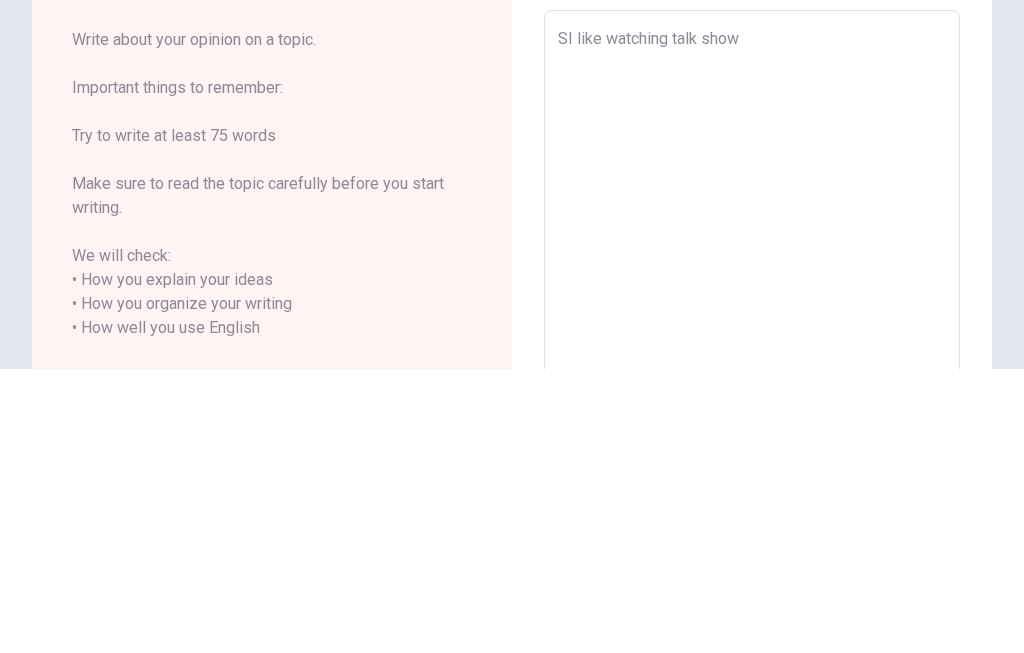 type on "x" 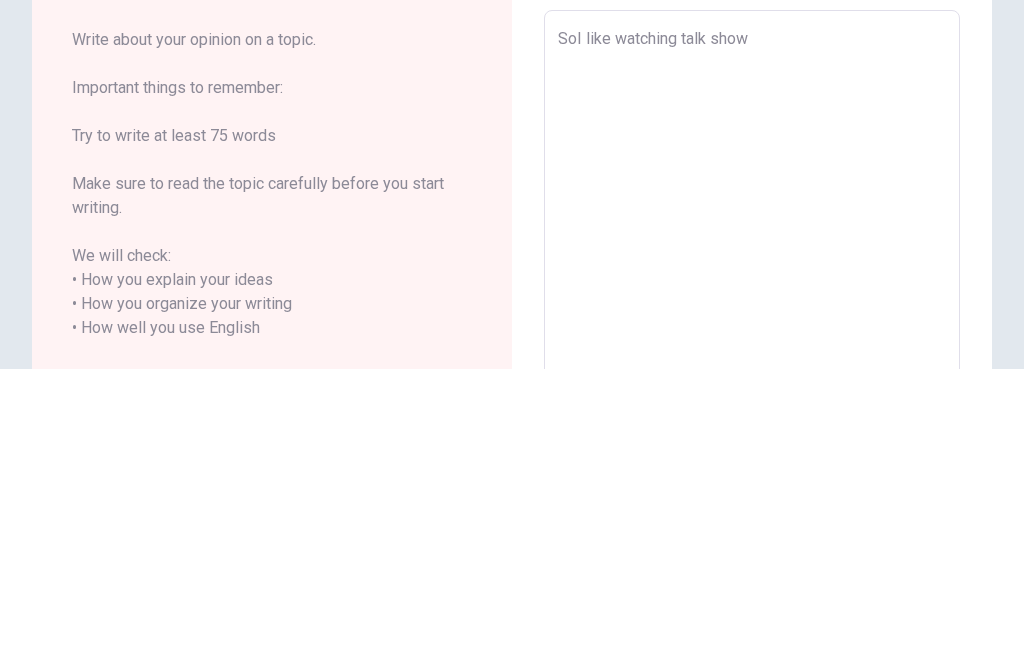type on "x" 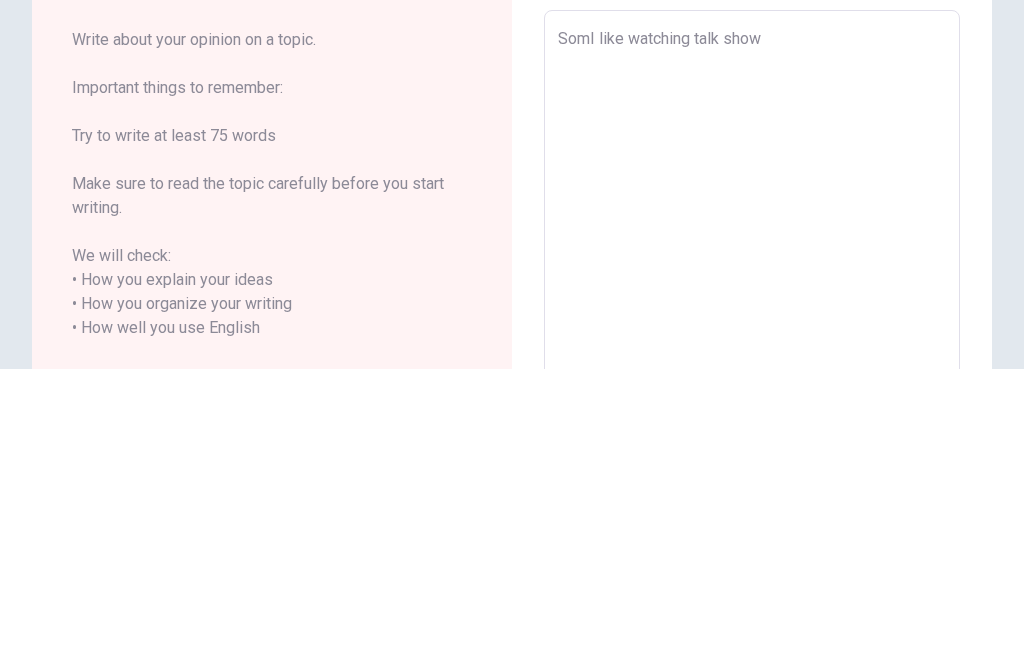 type on "x" 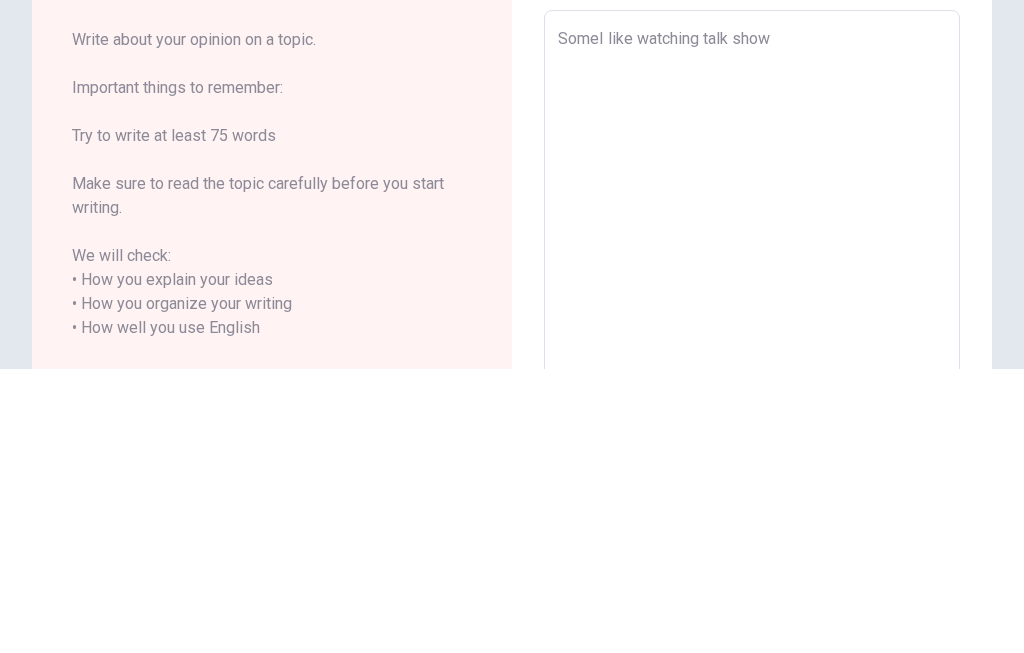 type on "x" 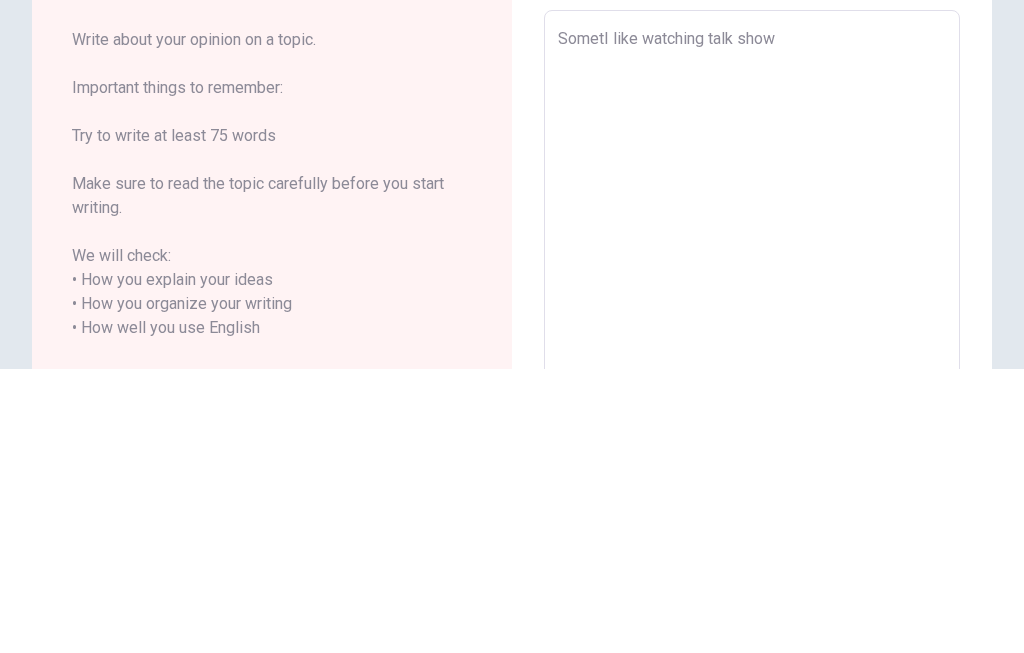 type on "x" 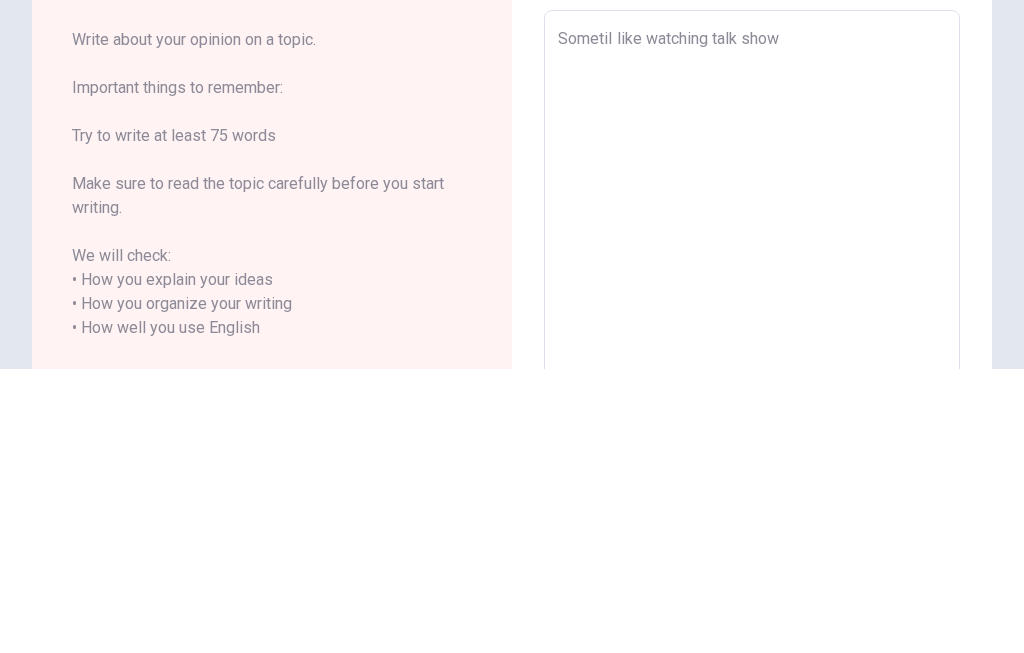 type on "x" 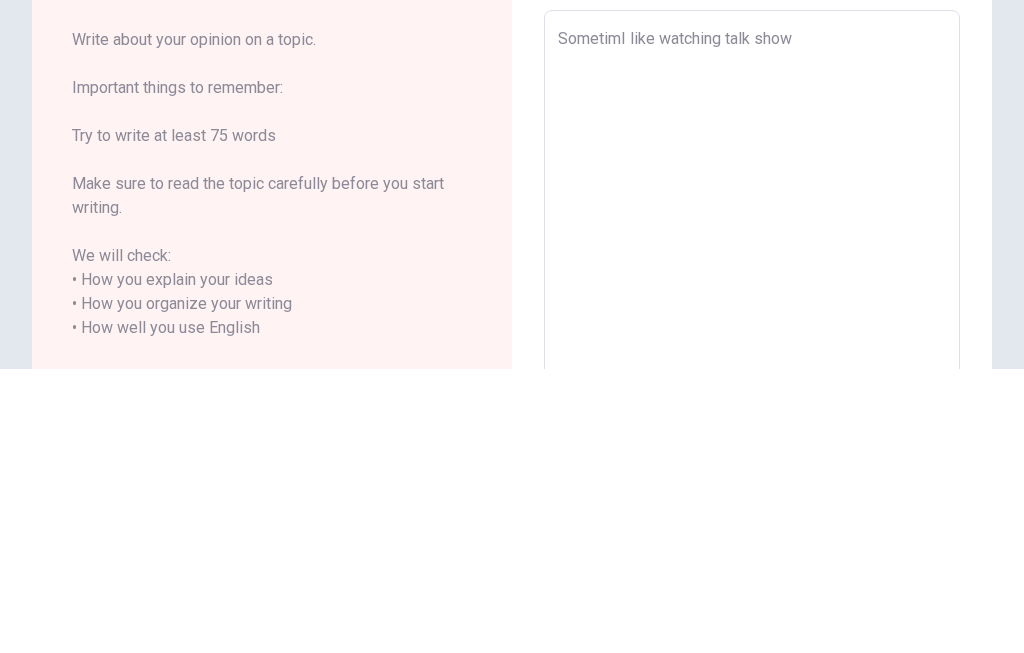 type on "x" 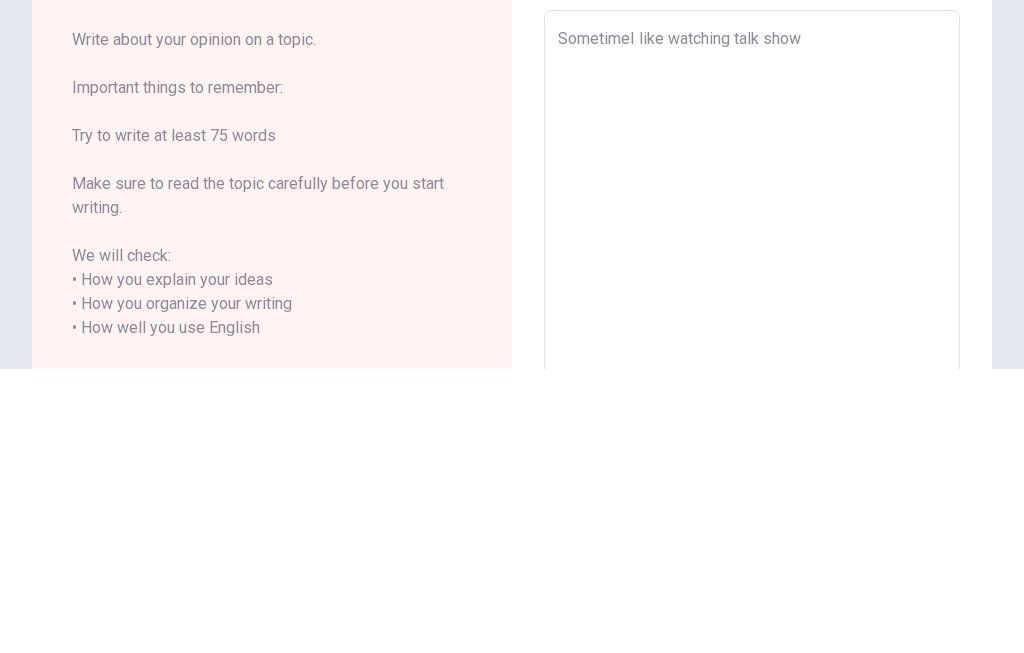 type on "x" 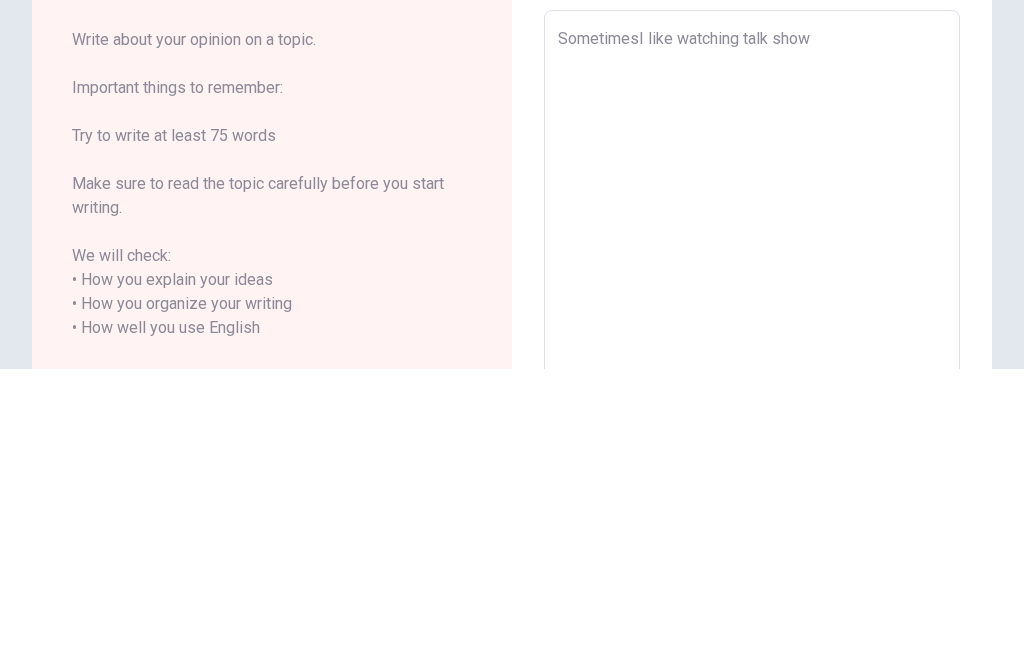 type on "x" 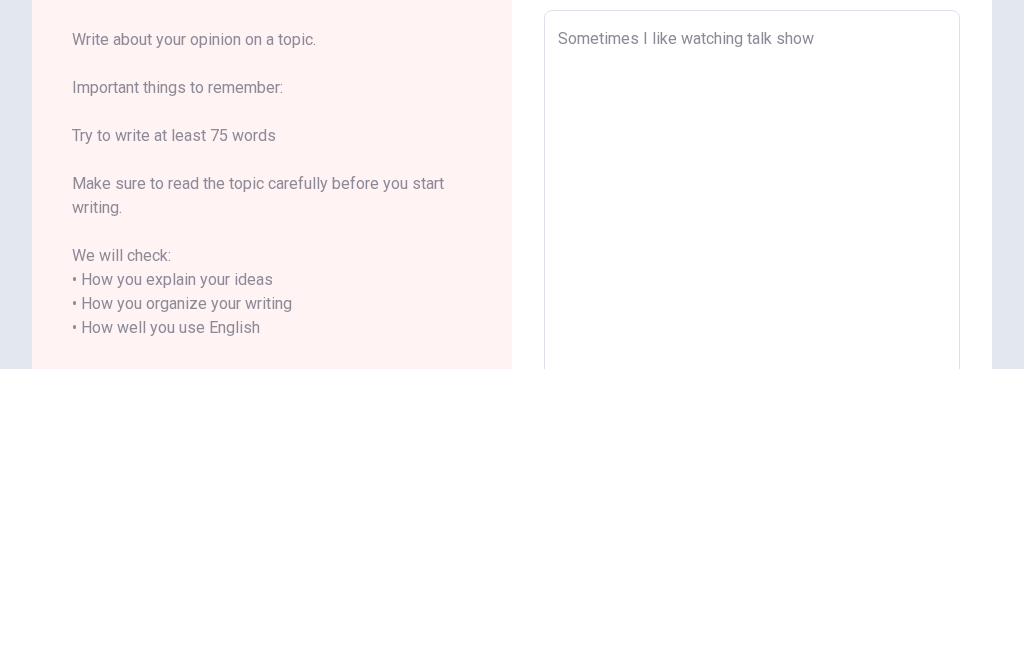 type on "x" 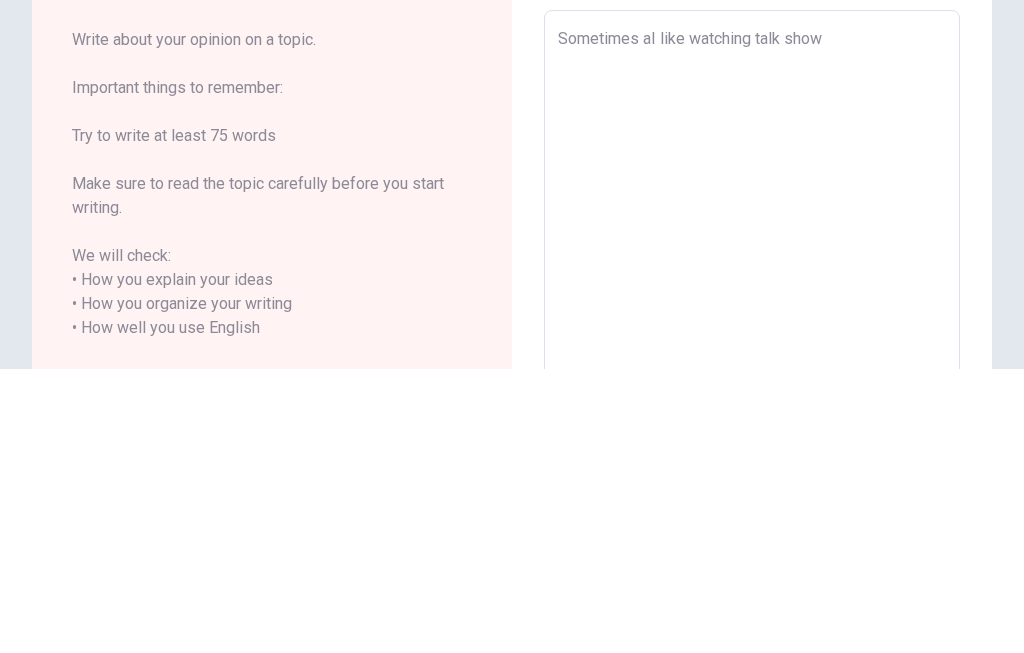 type on "x" 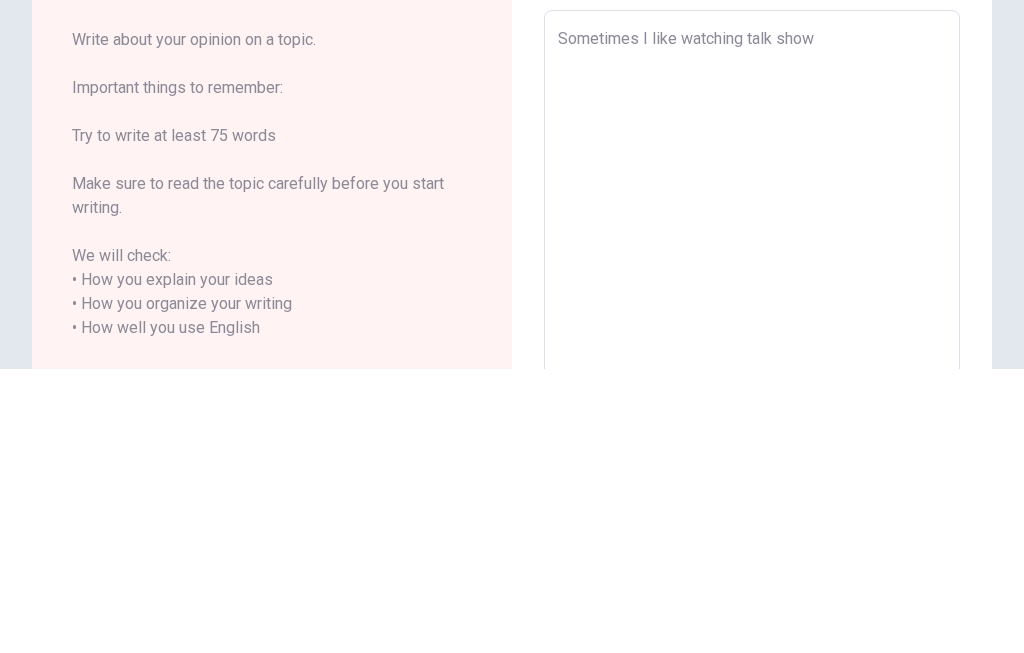 type on "x" 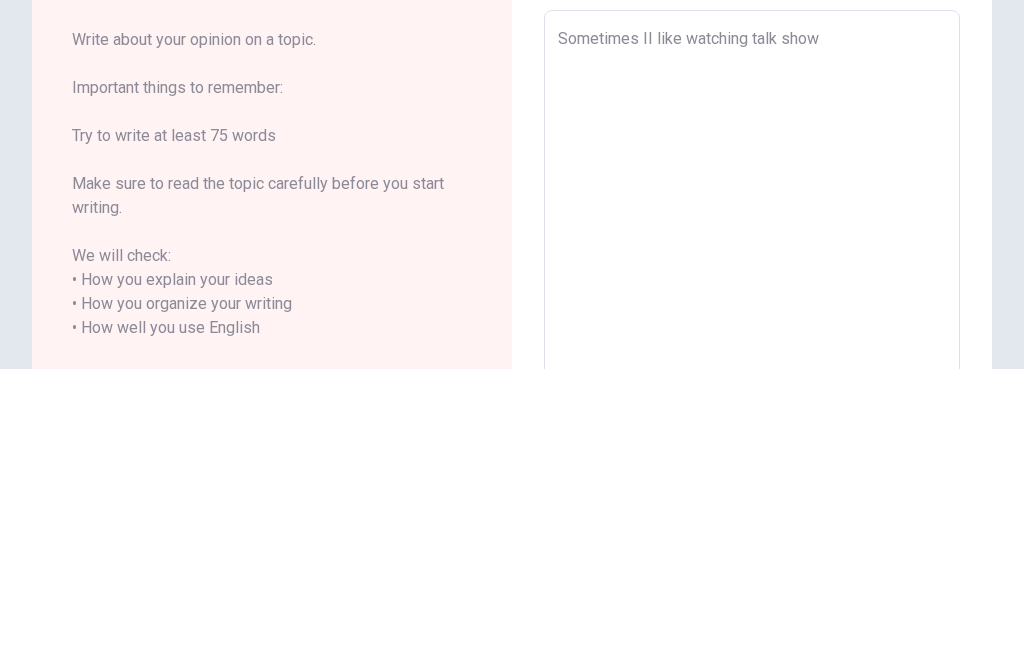 type on "x" 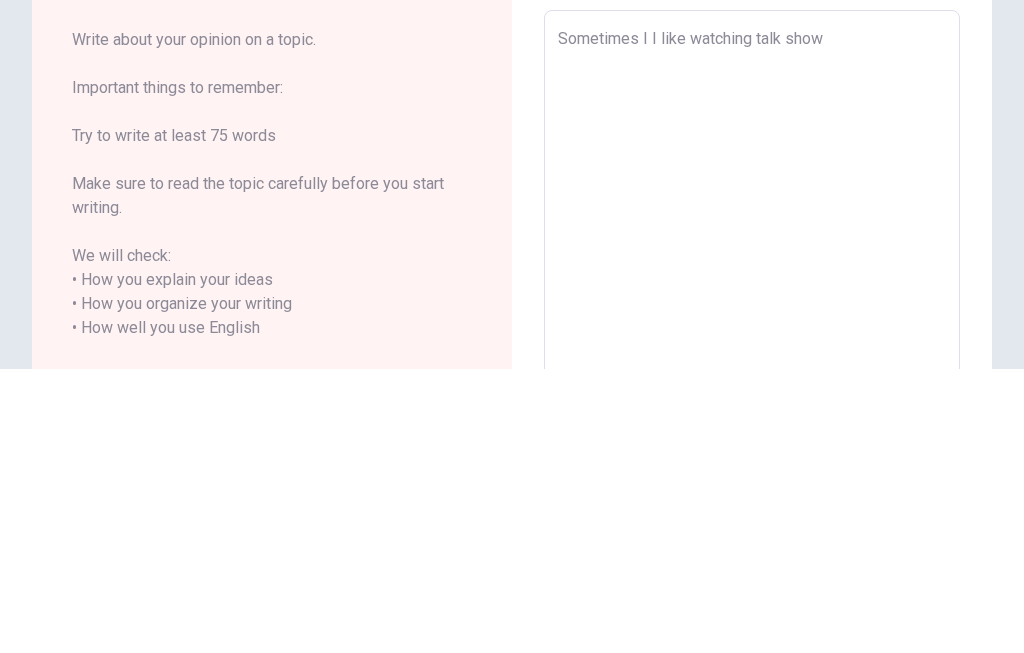 type on "x" 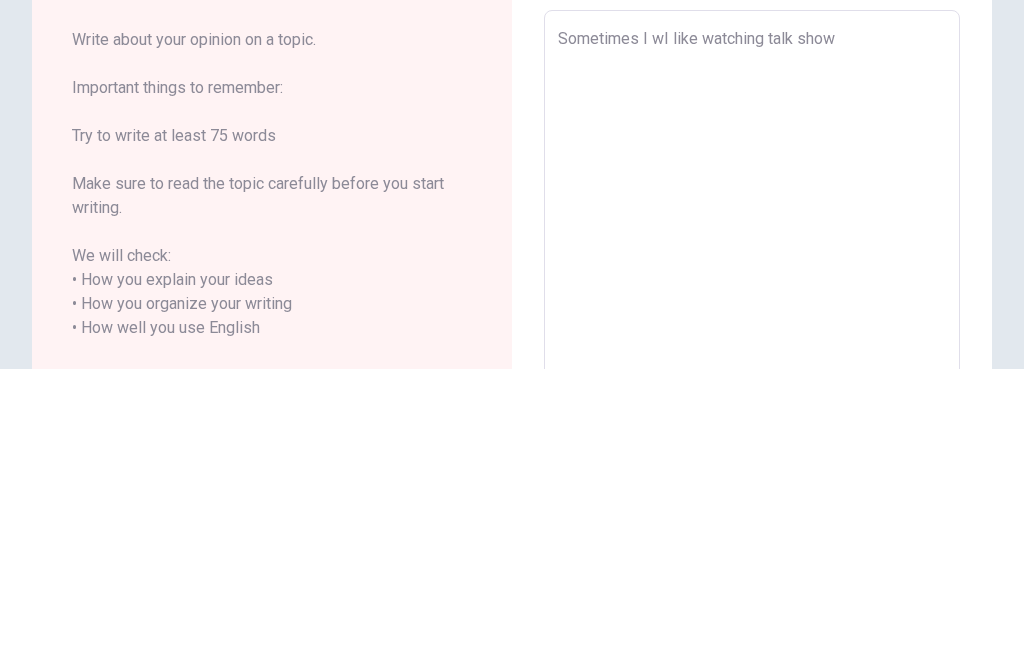 type on "x" 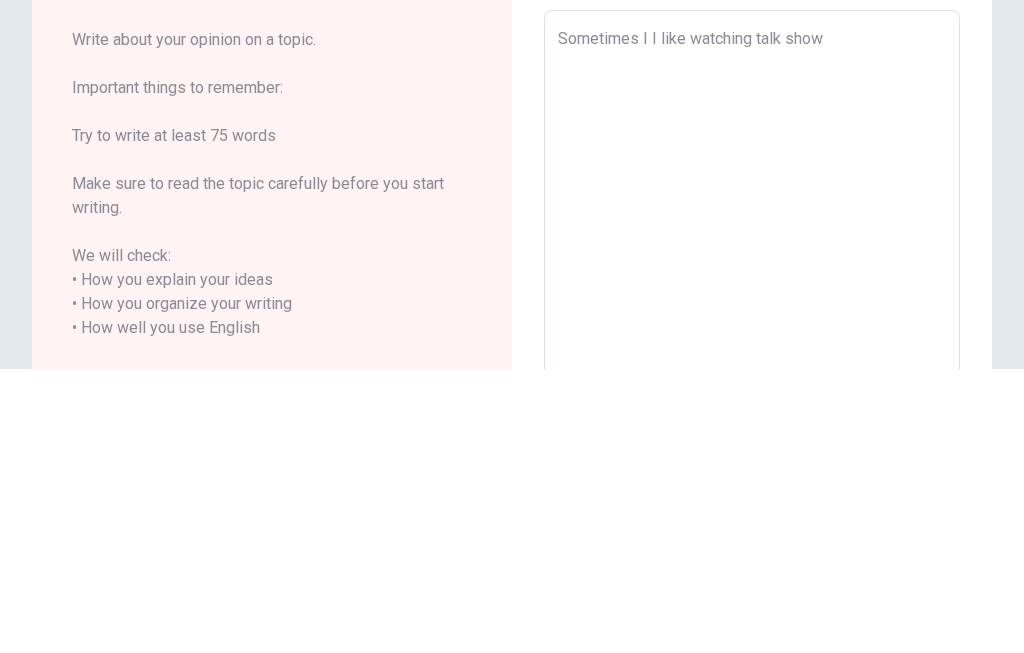 type on "x" 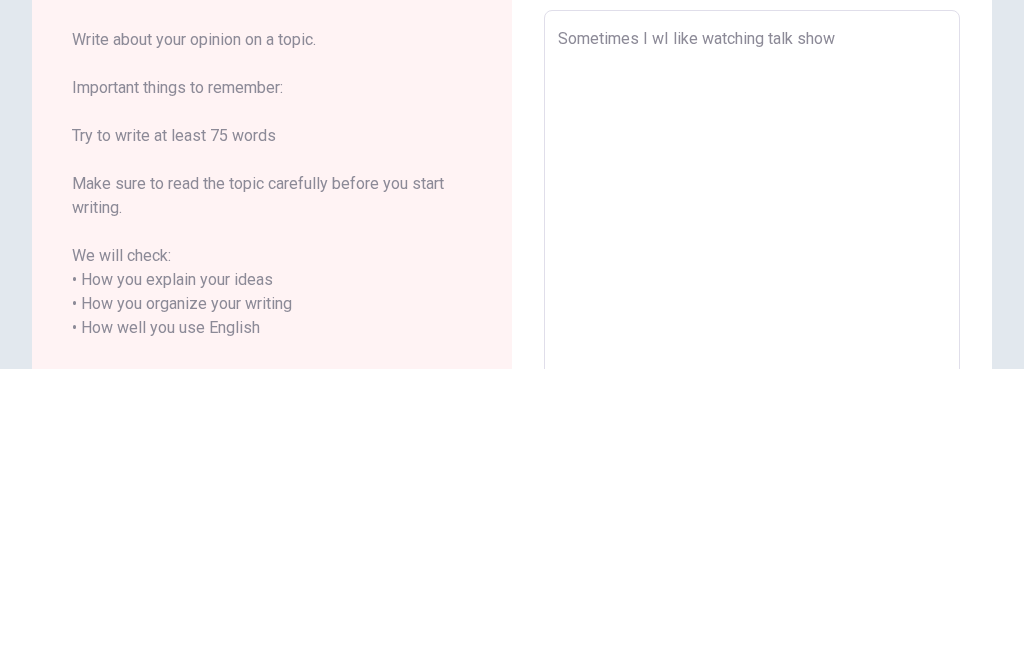 type on "x" 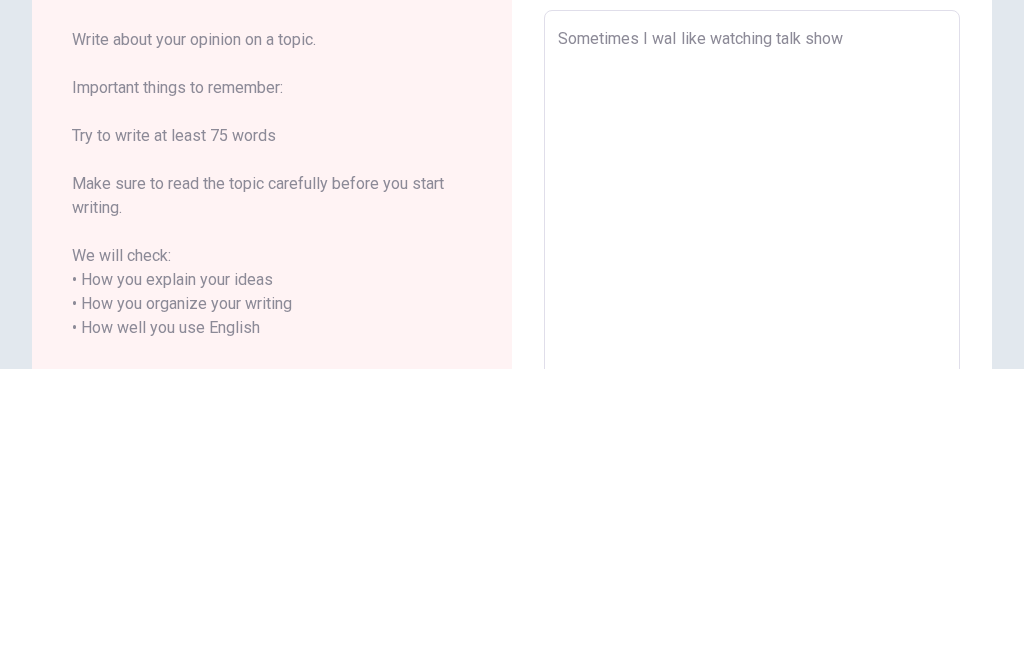 type on "x" 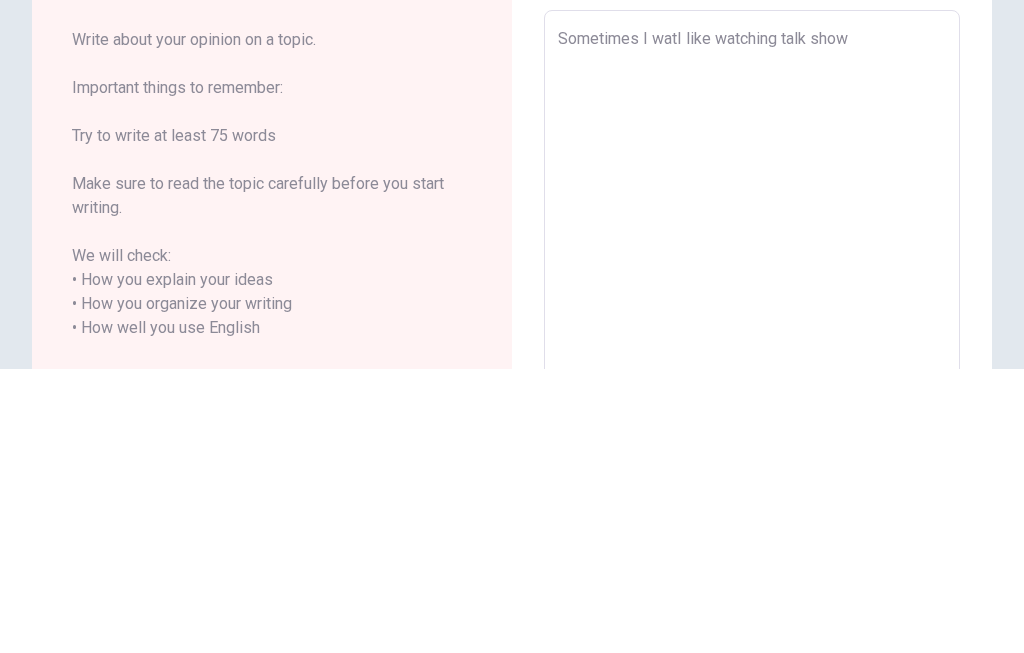 type on "x" 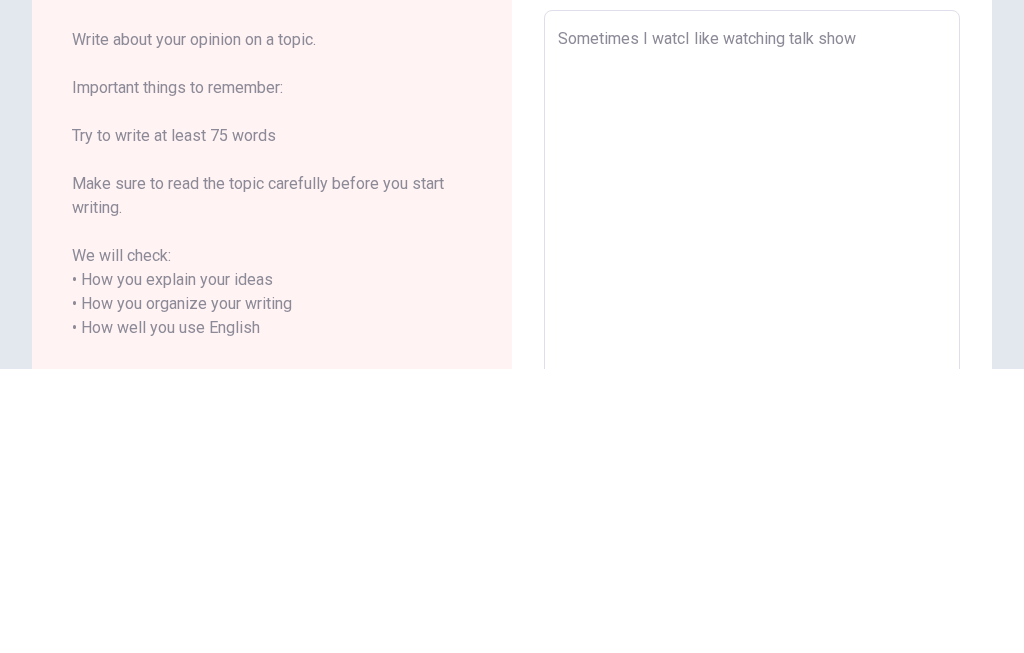 type on "x" 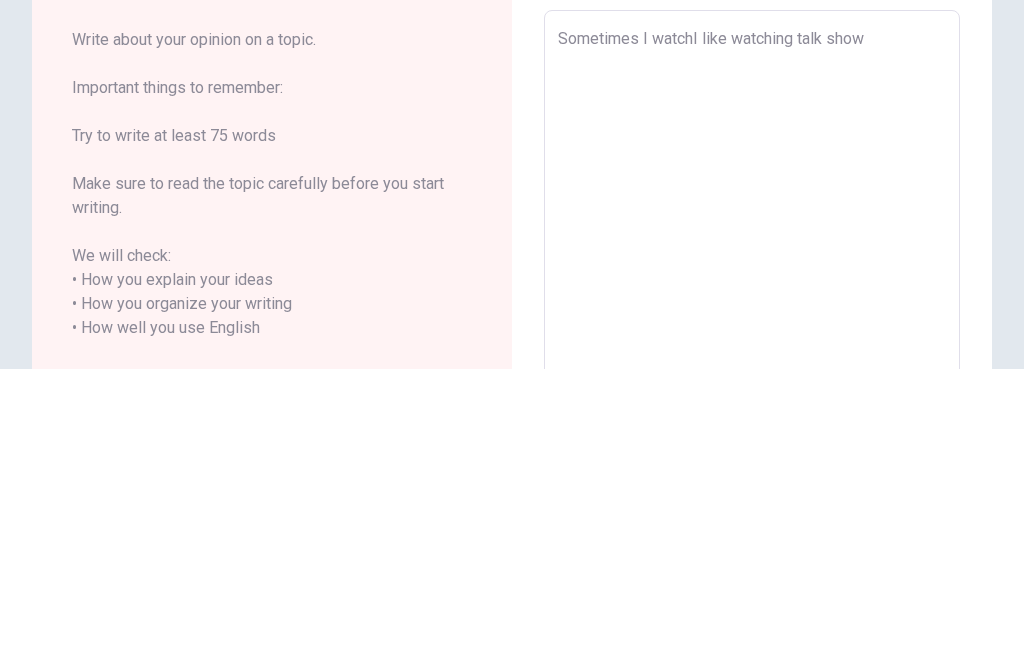 type on "x" 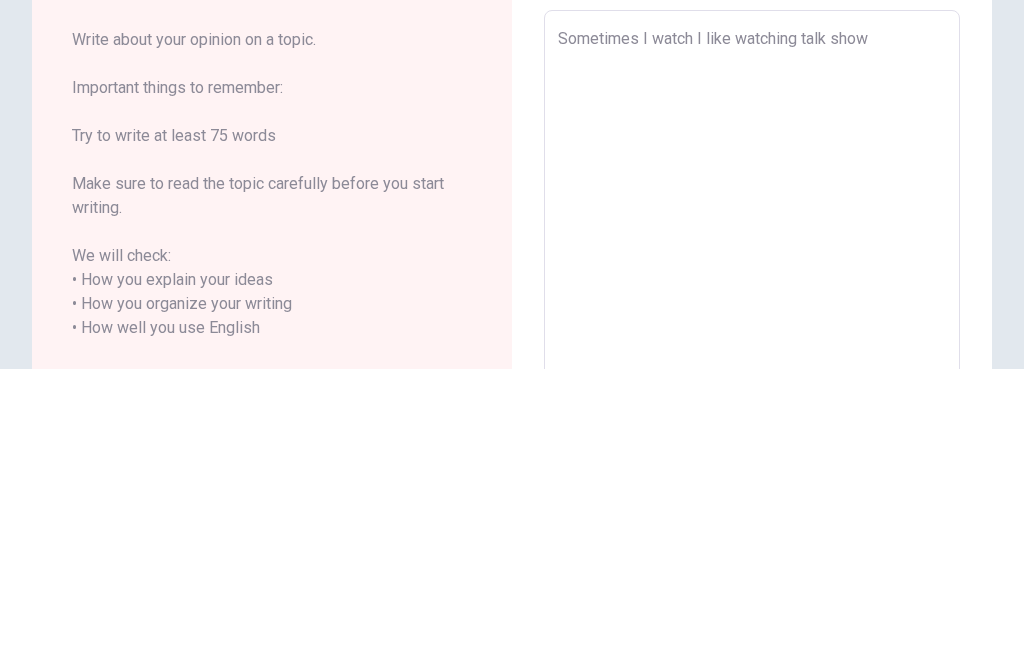 type on "x" 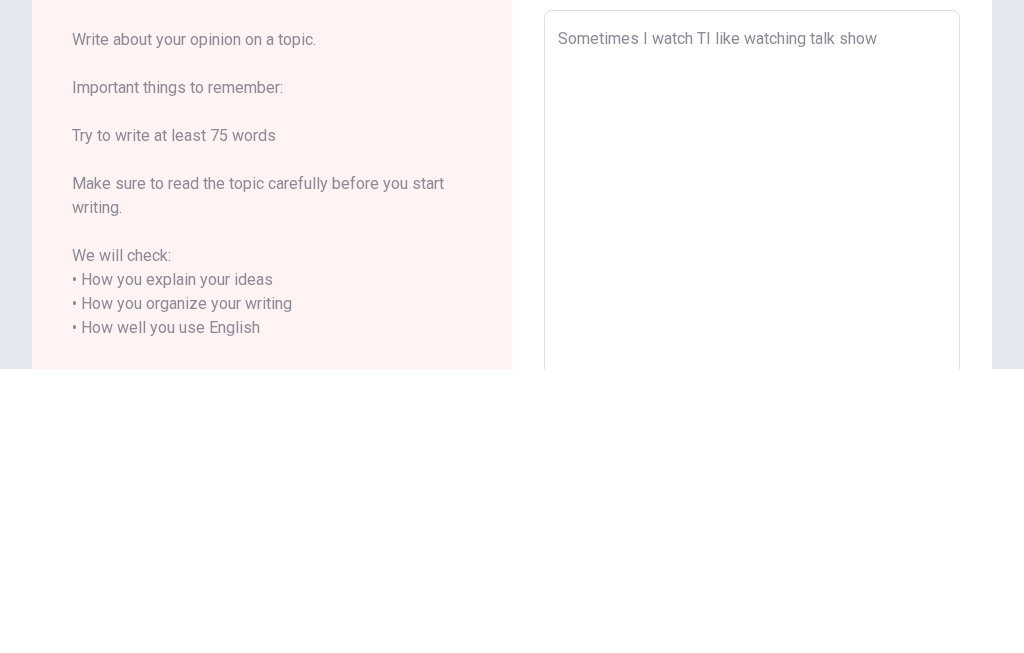 type on "x" 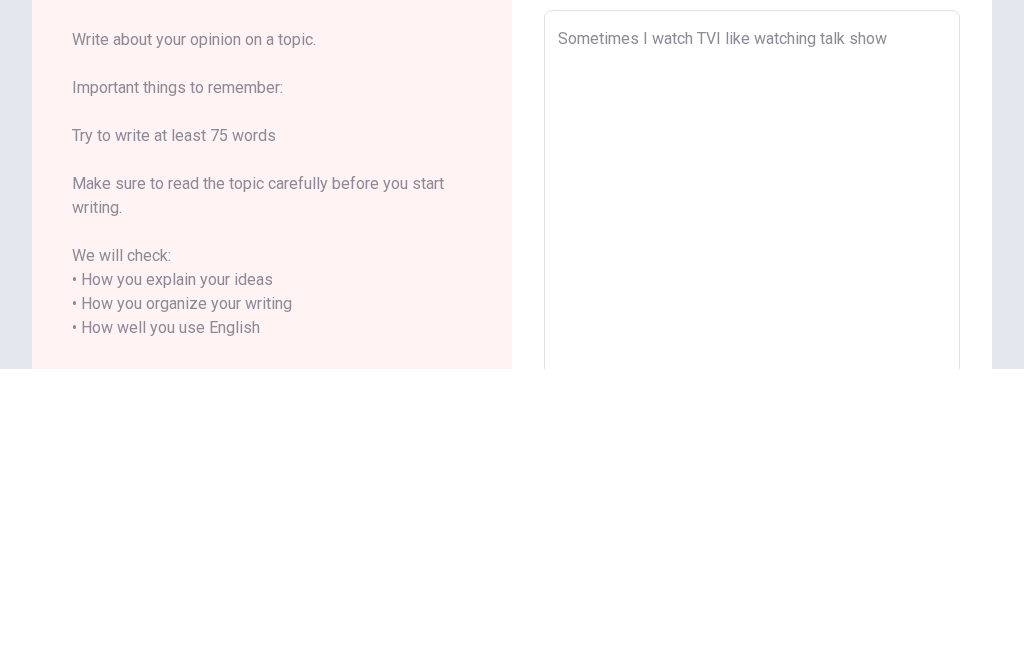 type on "x" 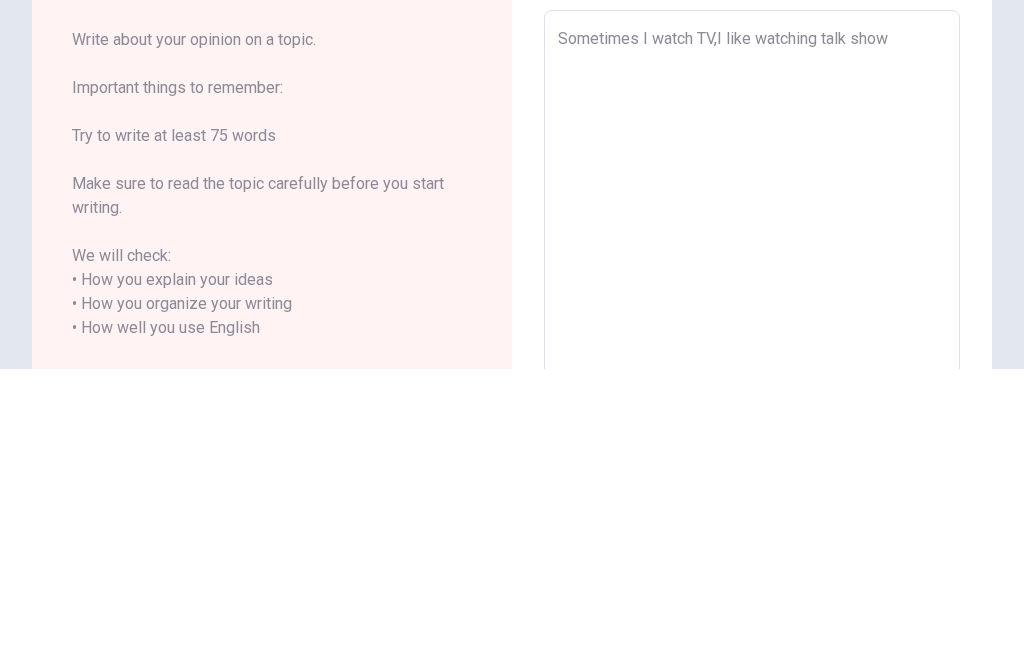 type on "x" 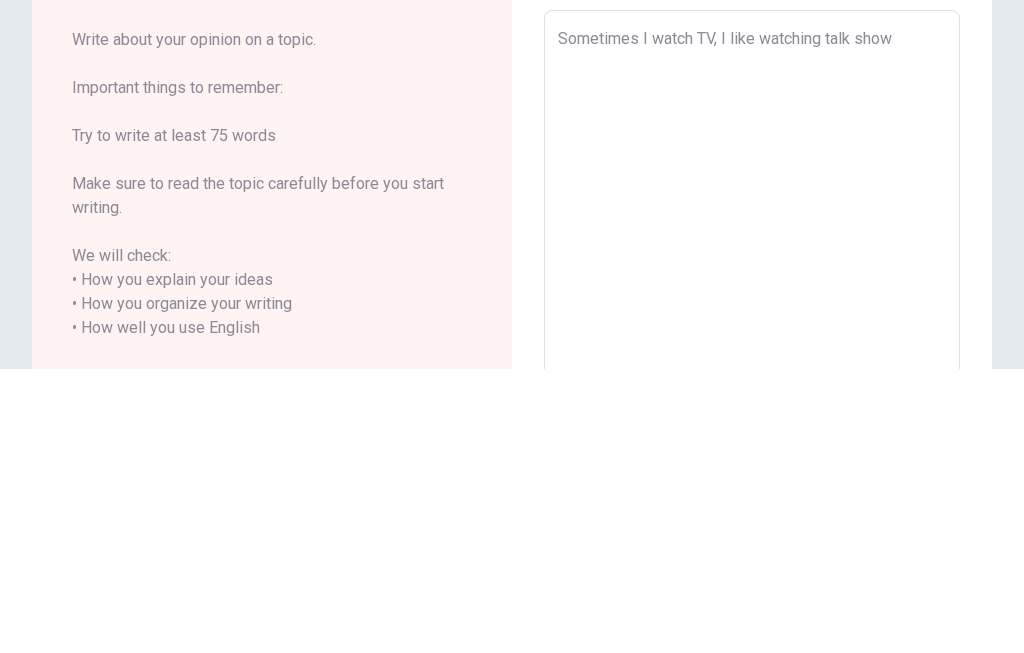 click on "Sometimes I watch TV, I like watching talk show" at bounding box center [752, 612] 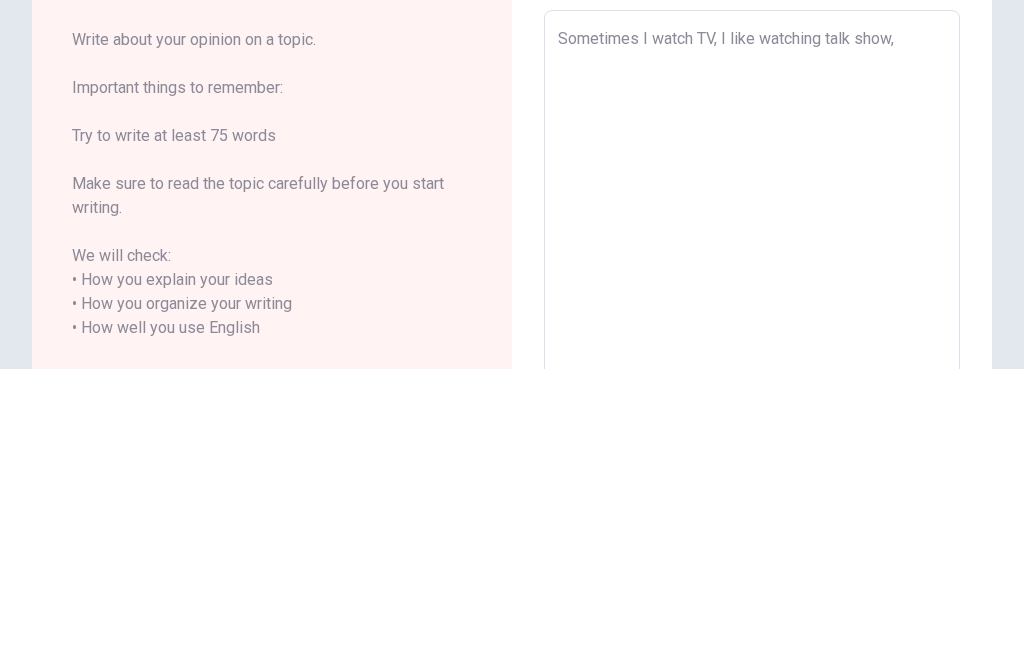 type on "x" 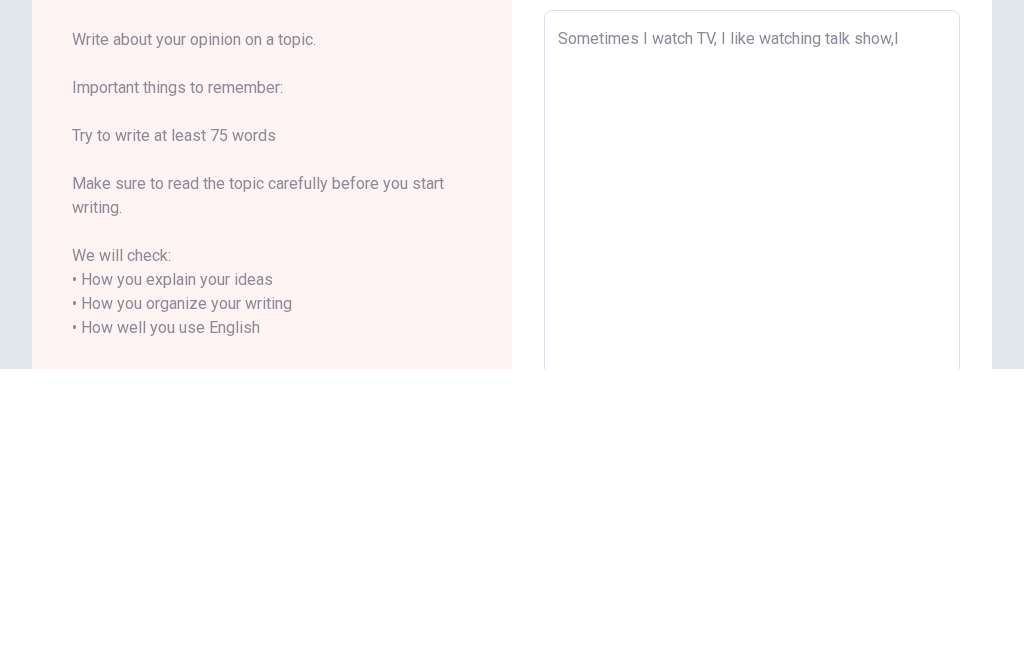 type on "x" 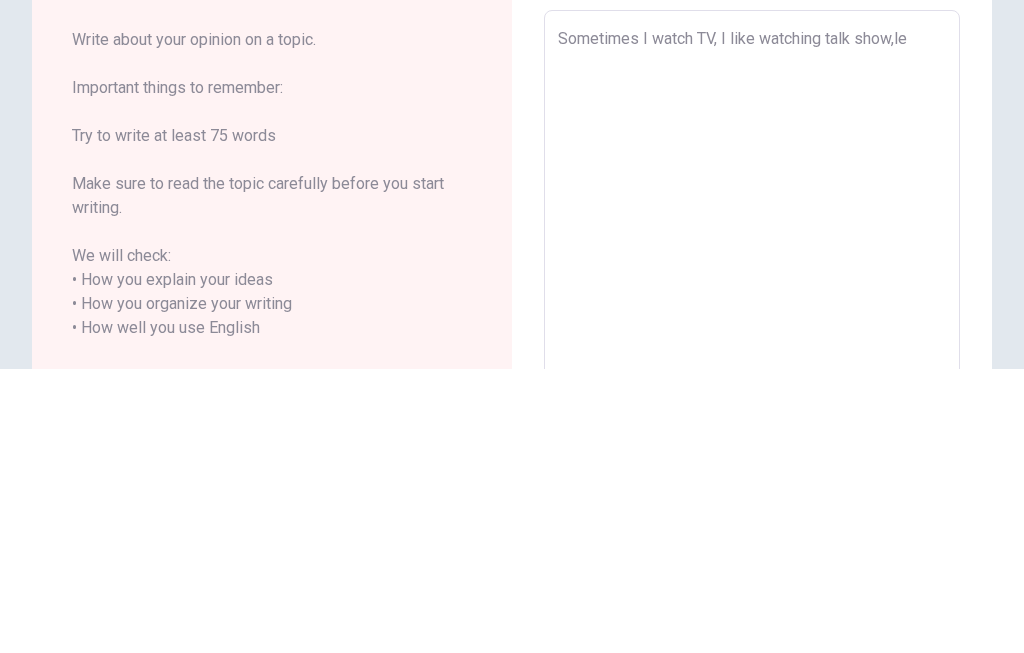 type on "x" 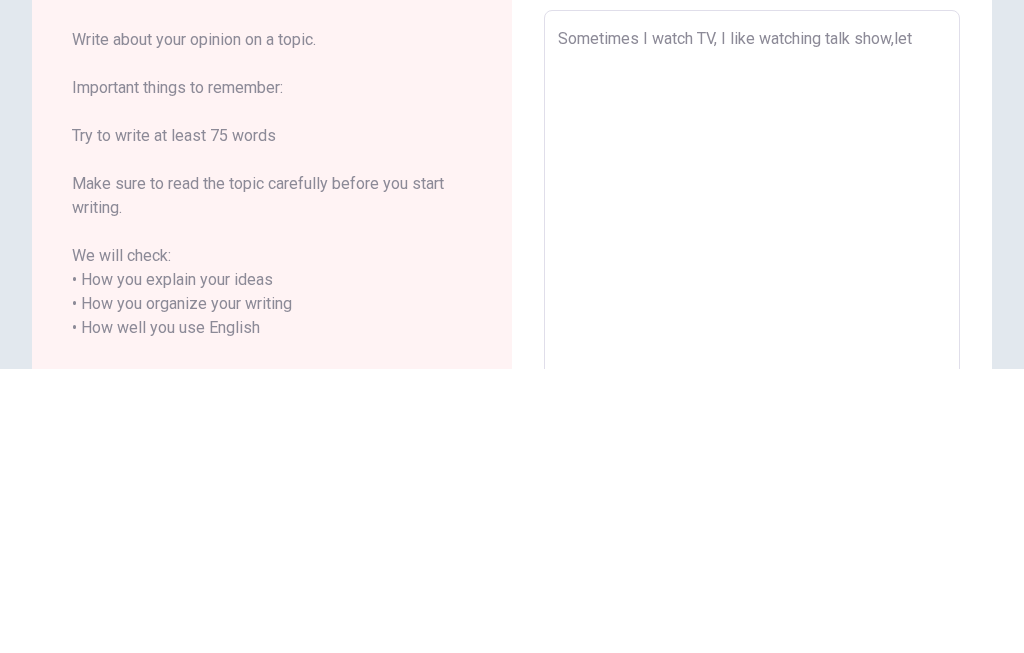 type on "x" 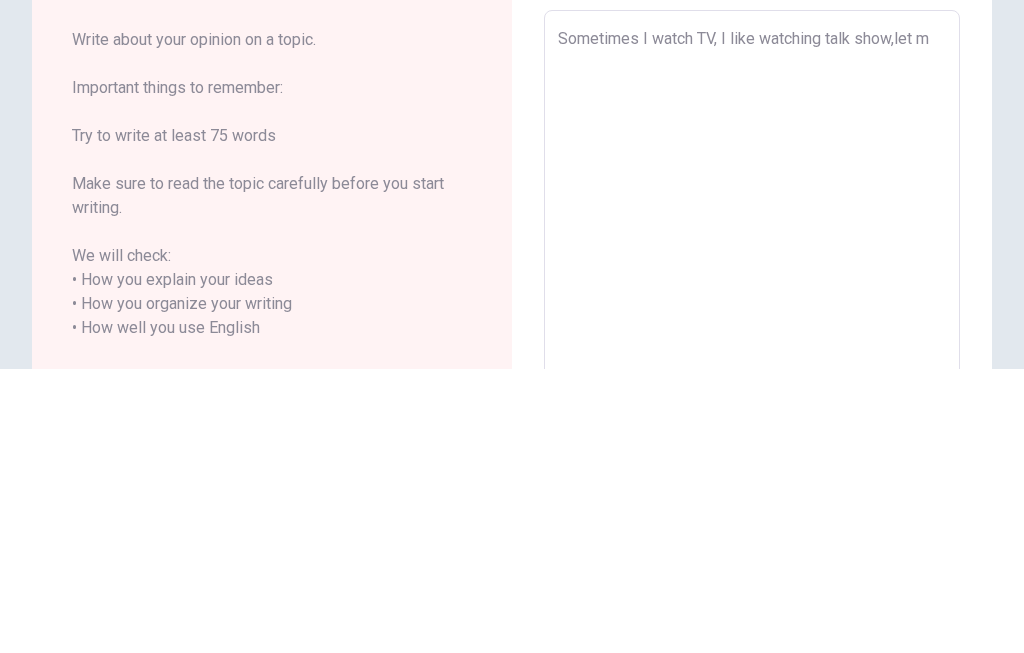 type on "x" 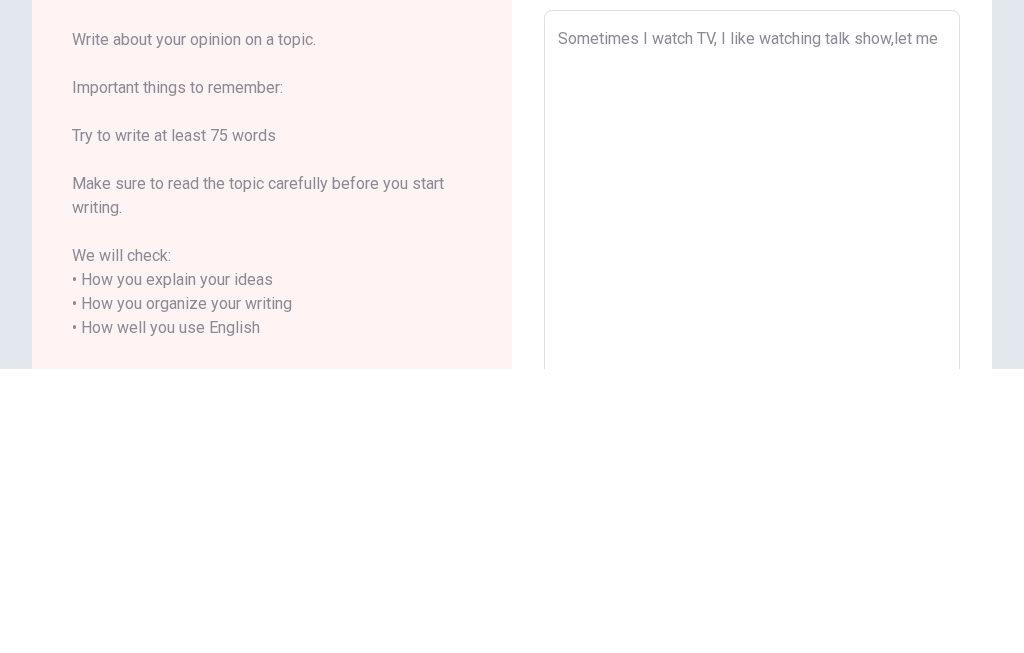 type on "x" 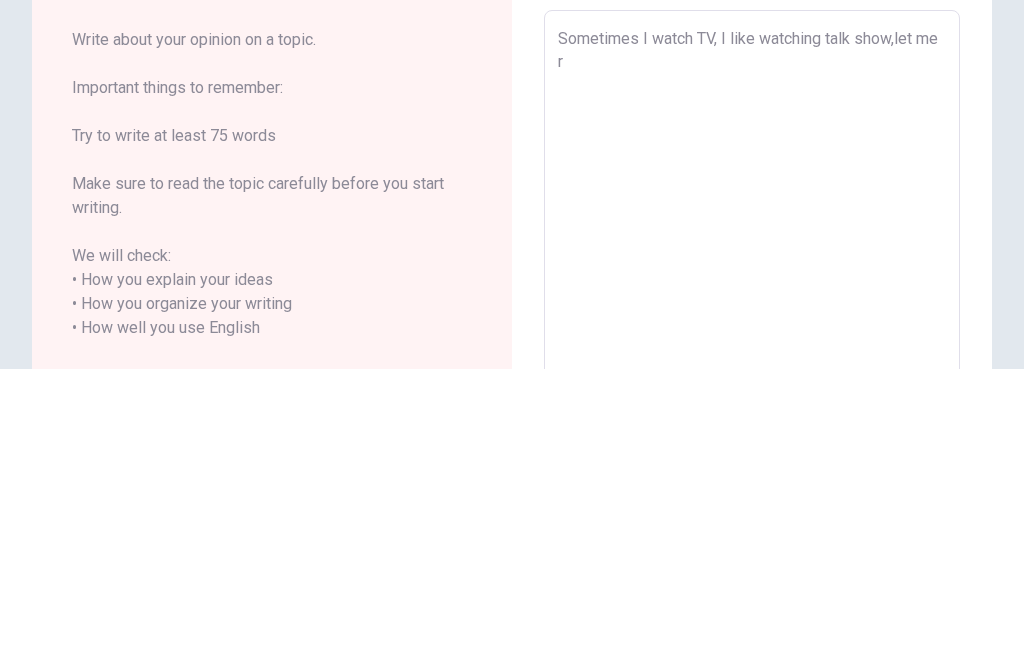 type on "x" 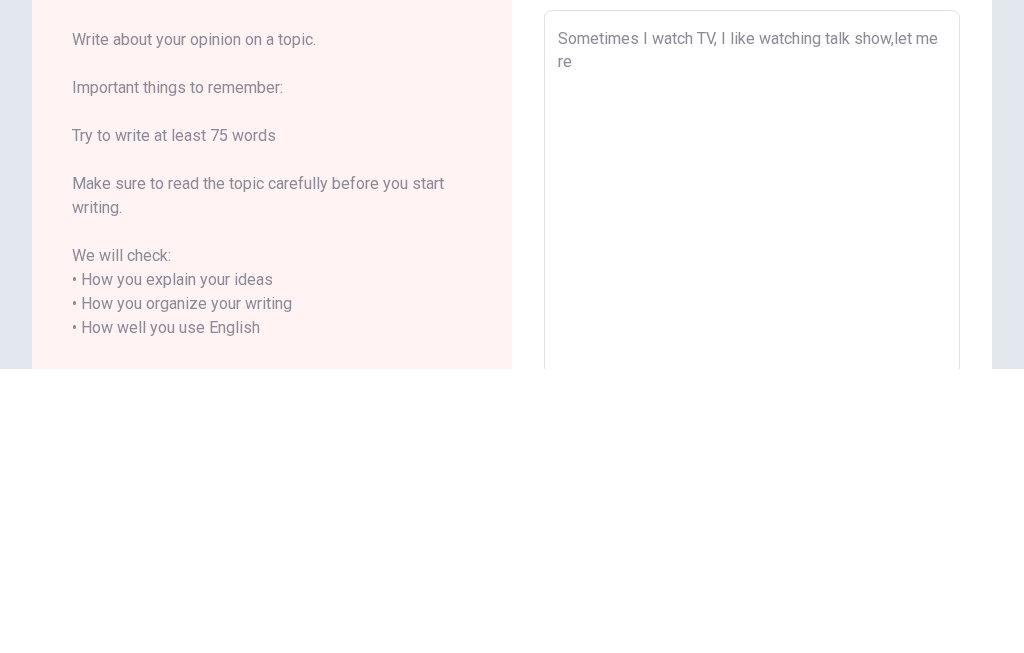 type on "x" 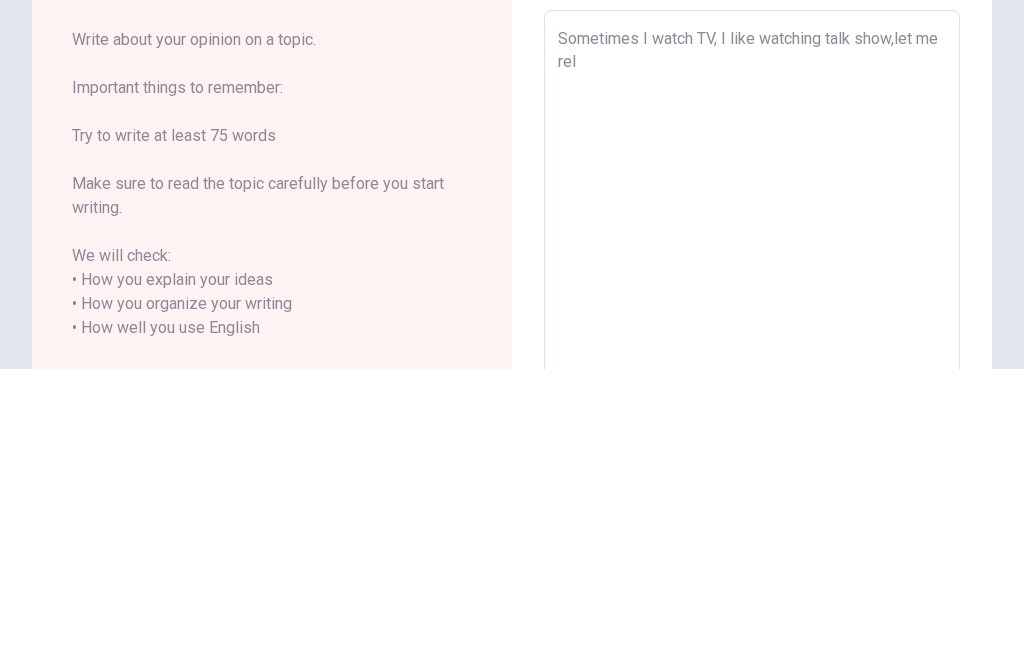type on "x" 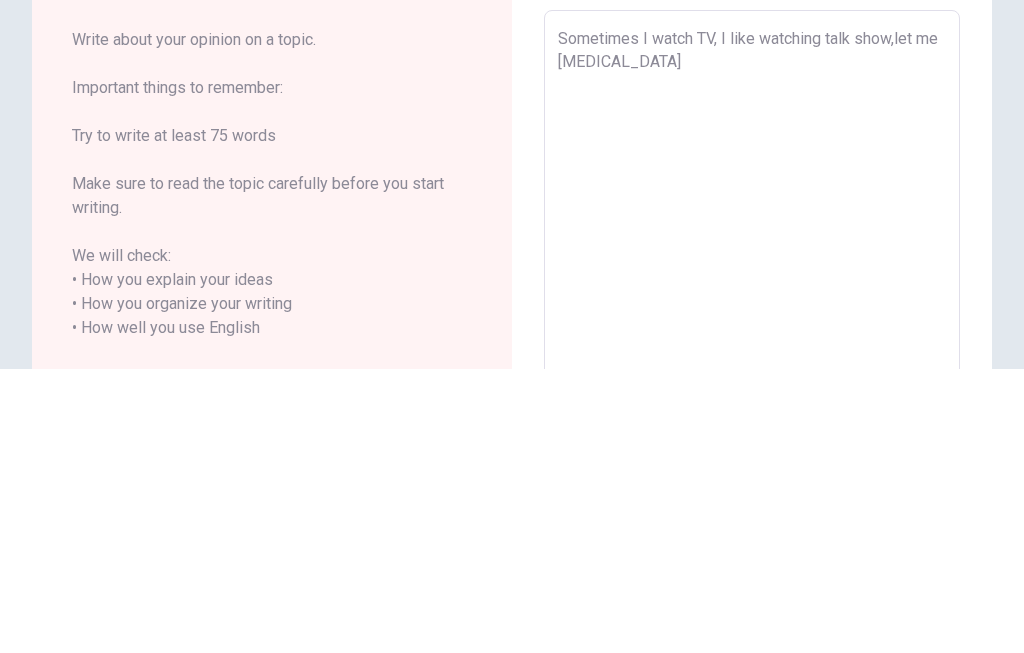 type on "x" 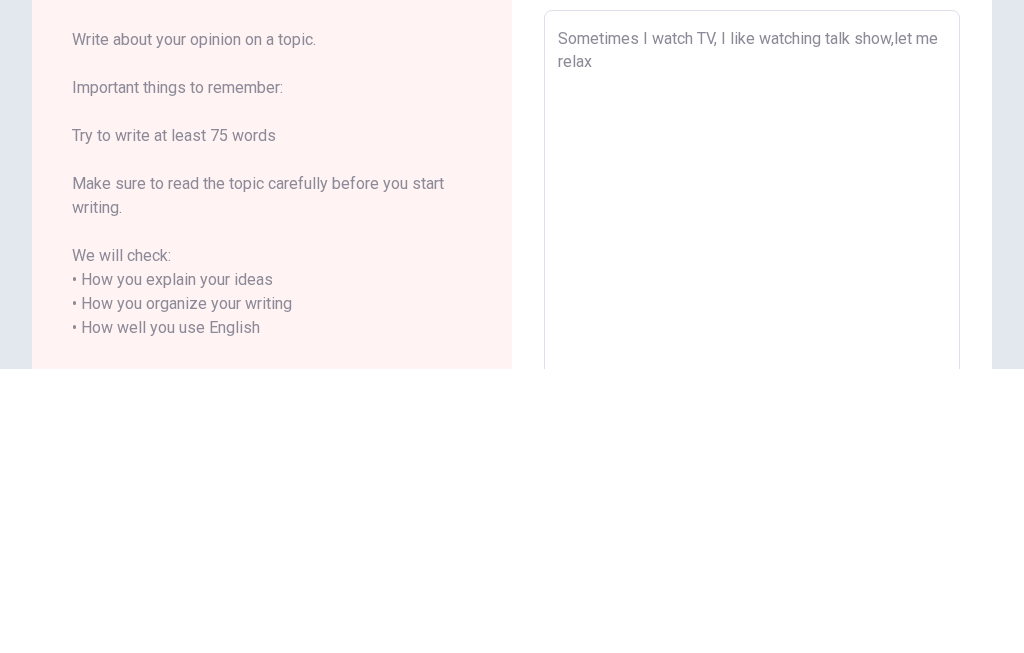 scroll, scrollTop: 0, scrollLeft: 0, axis: both 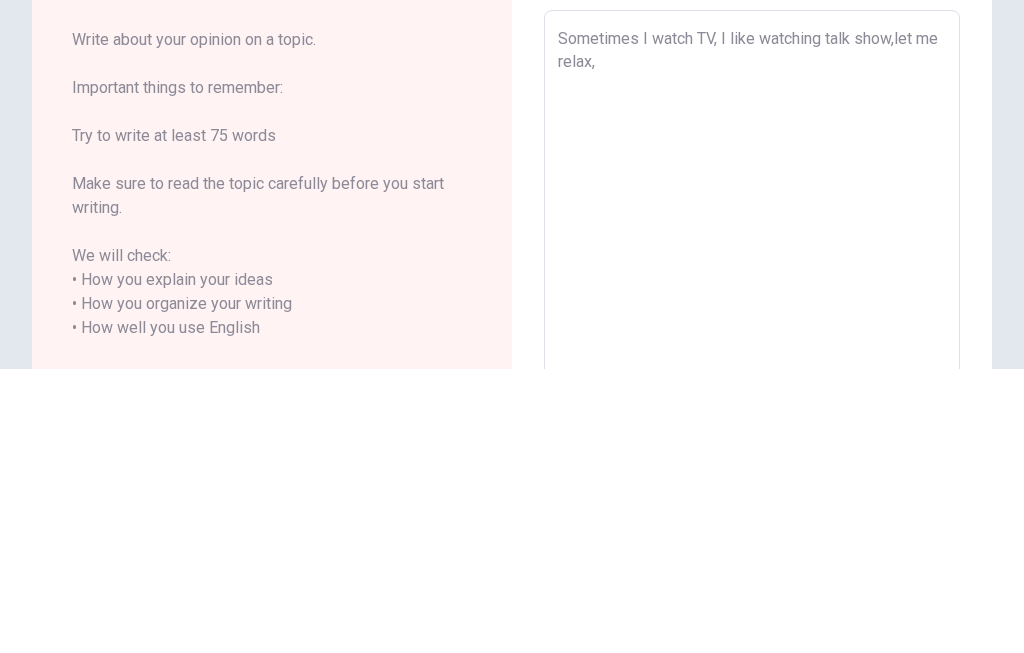 type on "x" 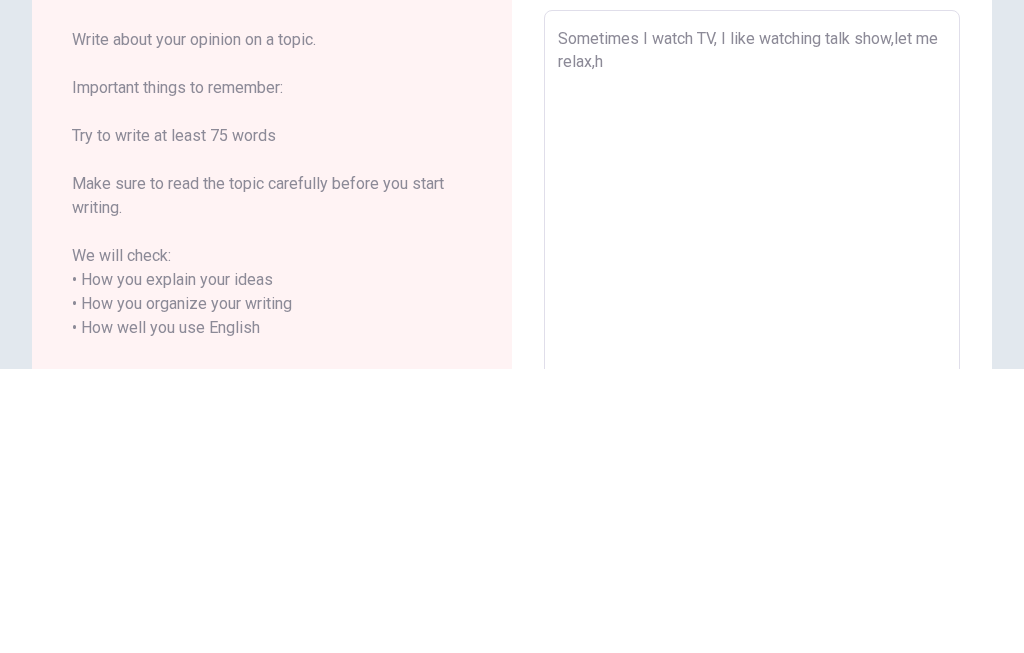 type on "x" 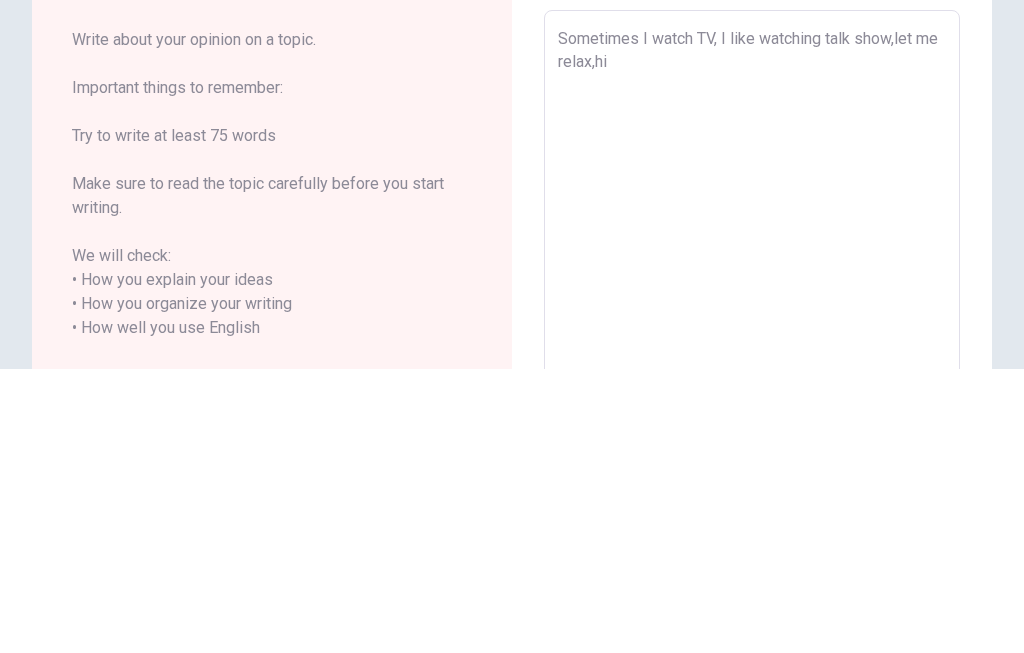 type on "x" 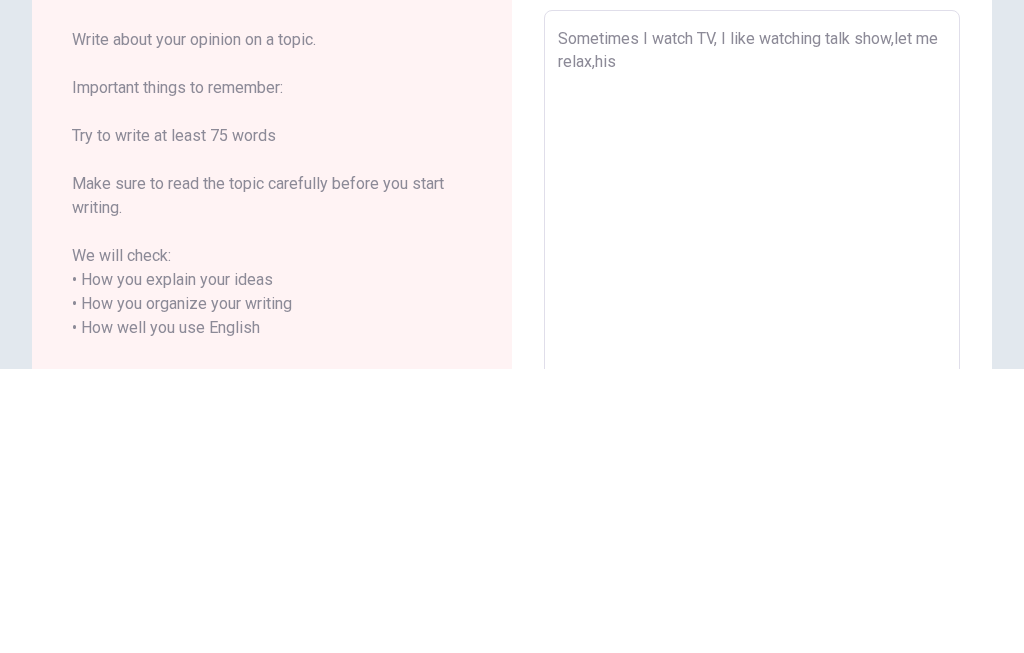 type on "x" 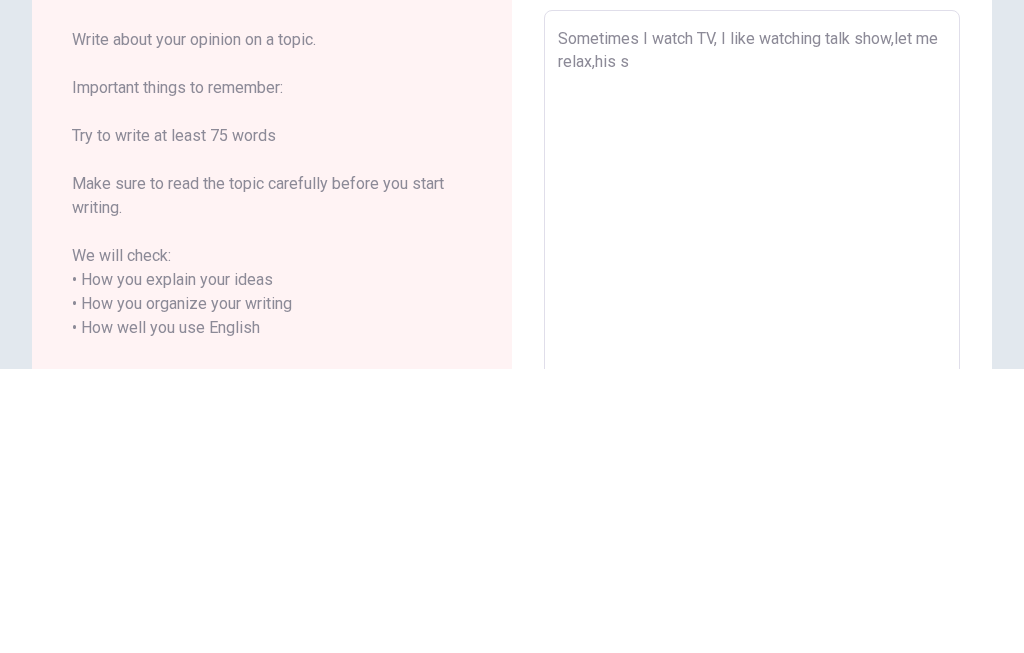 type on "x" 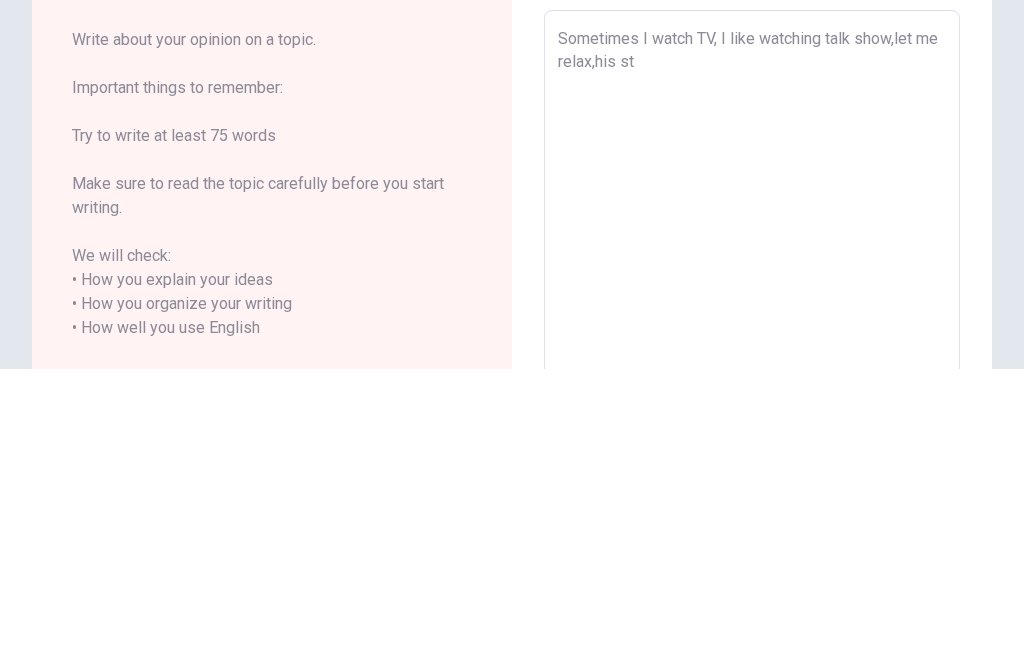 type on "x" 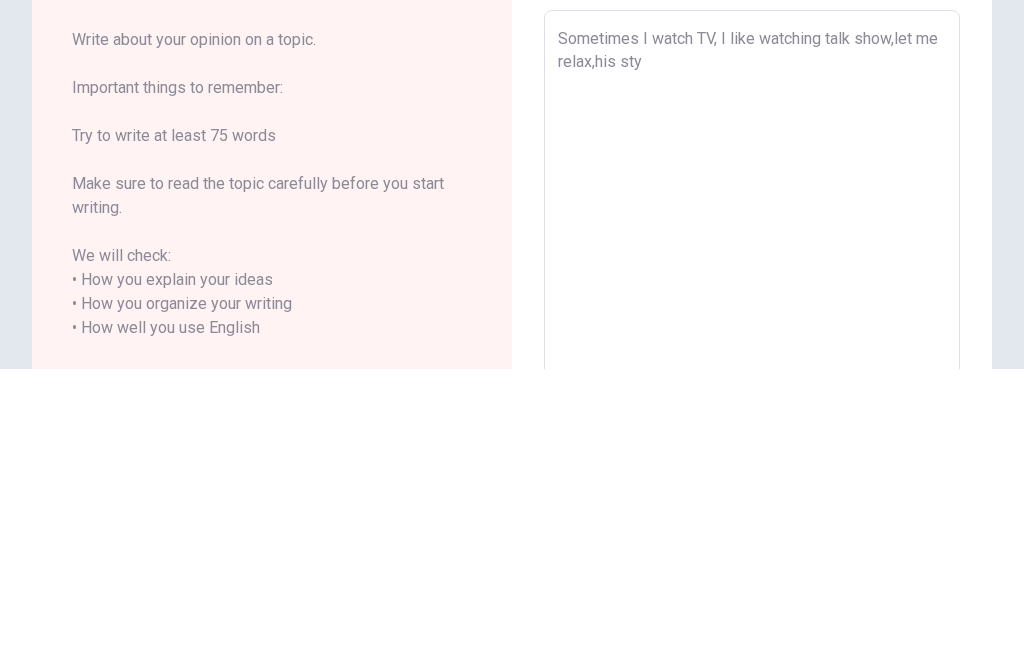 type on "x" 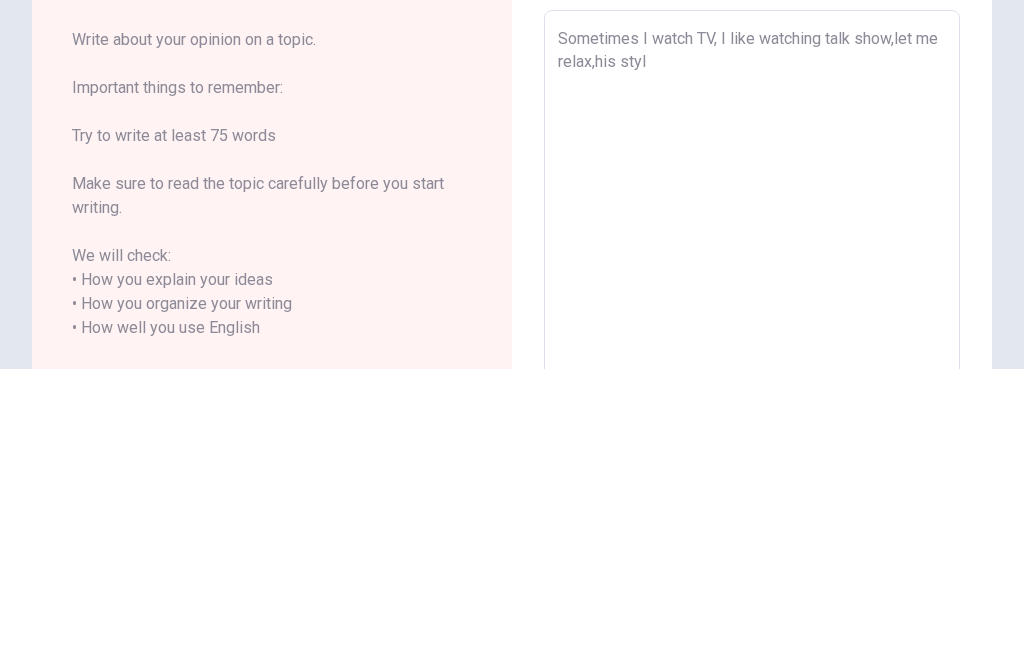 type on "x" 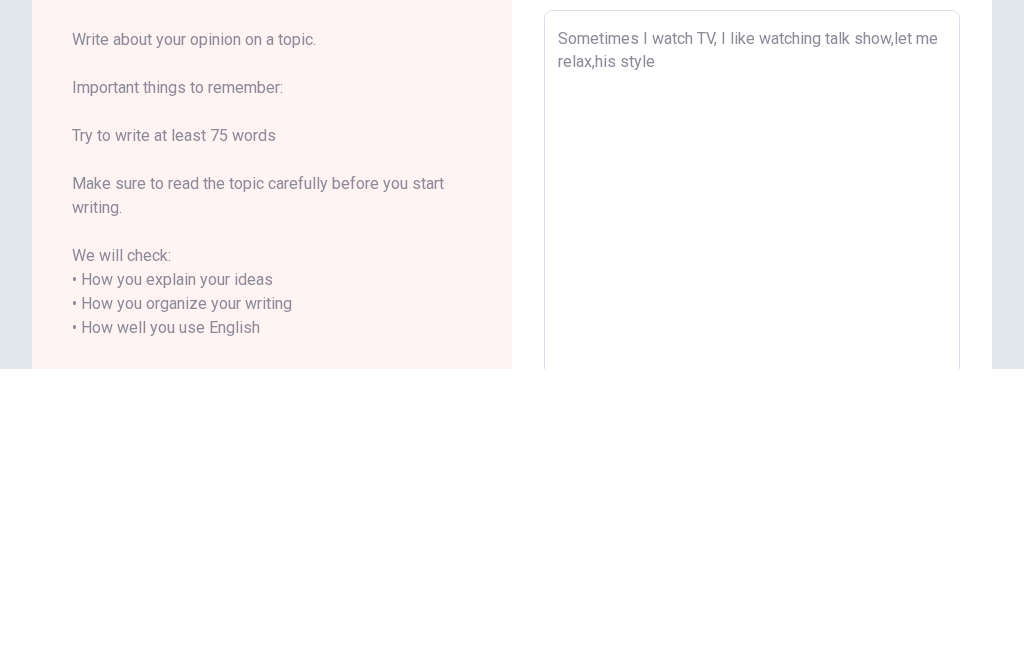 type on "x" 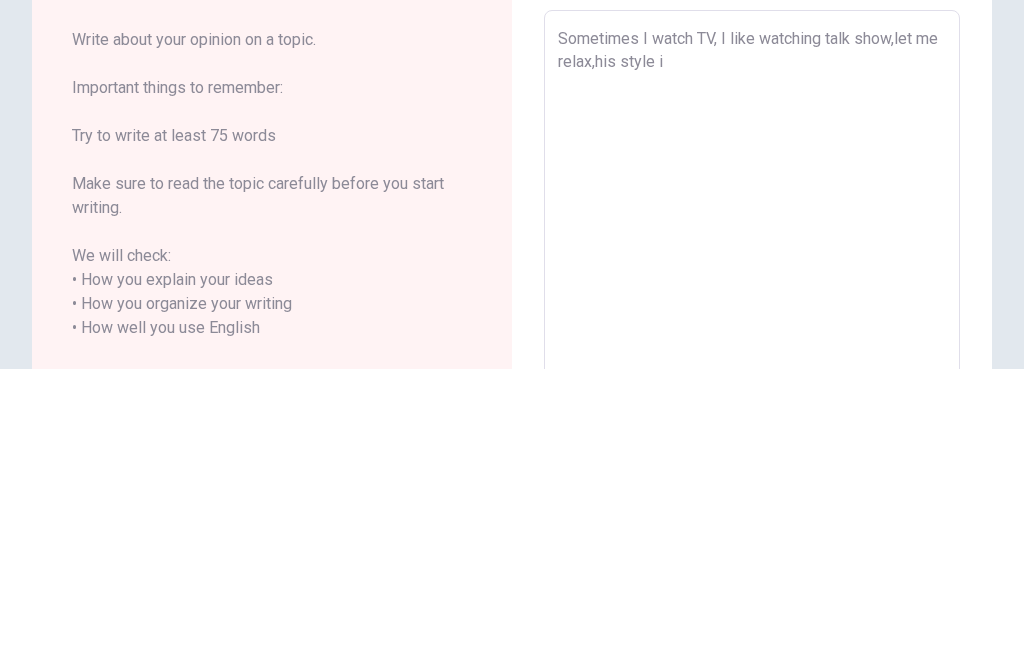 type on "x" 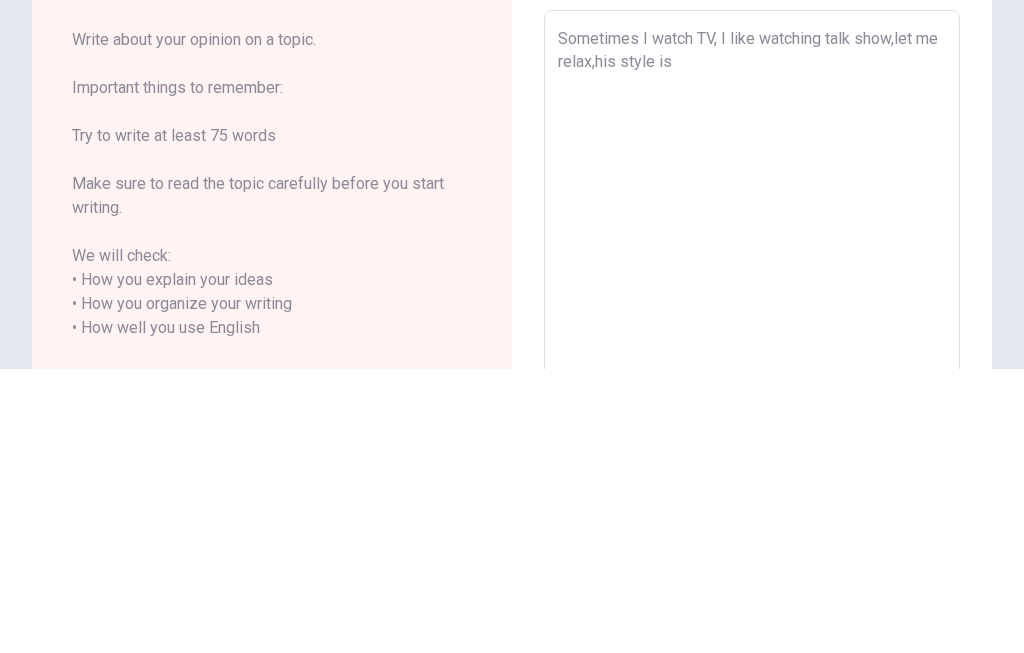 type on "x" 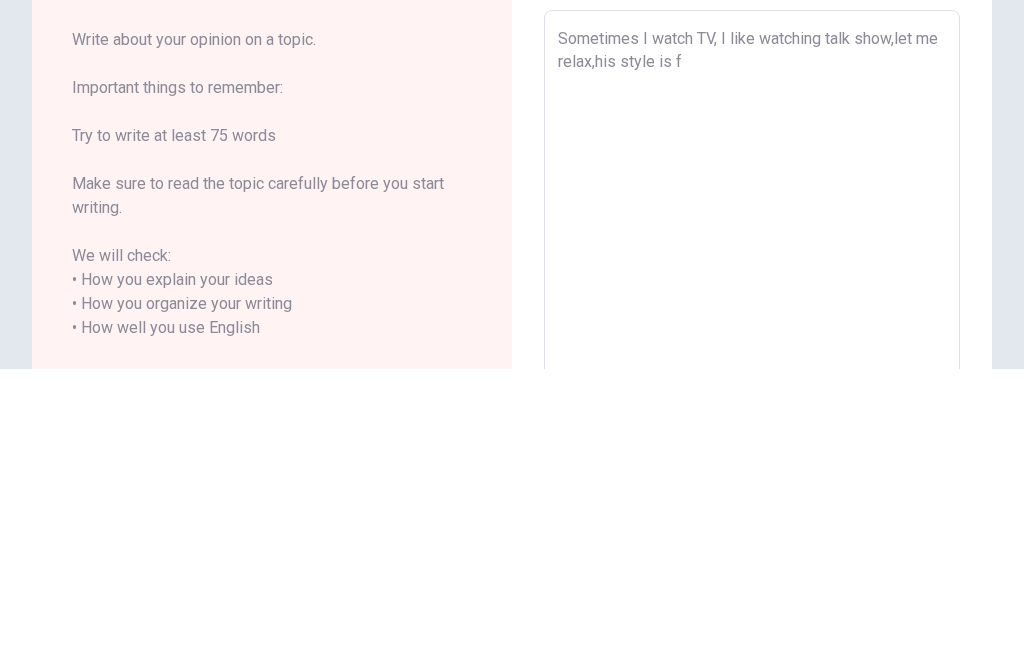 type on "x" 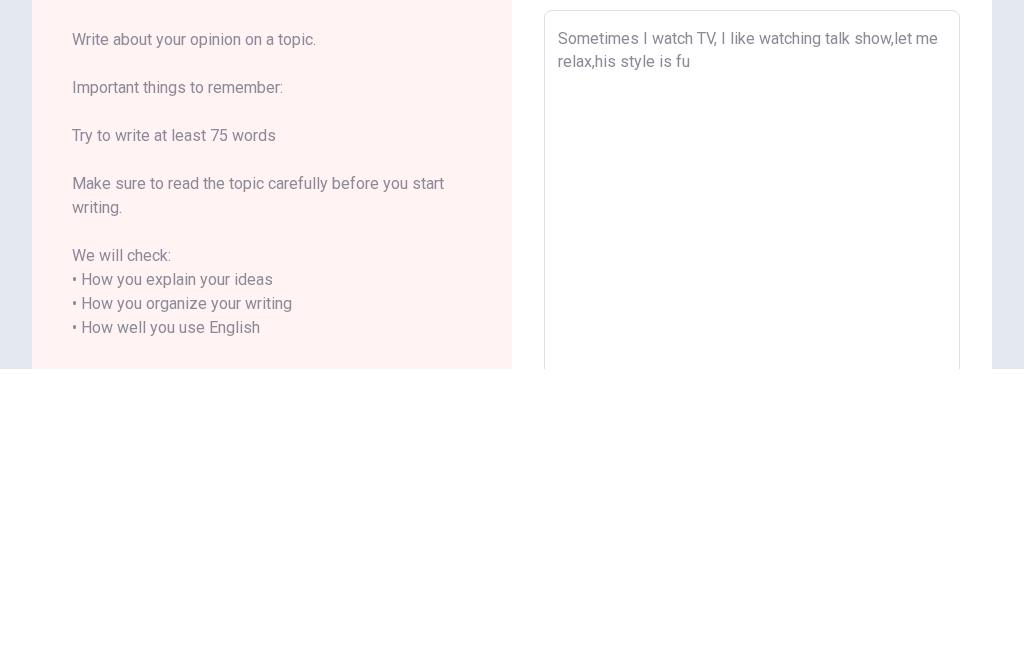 type on "x" 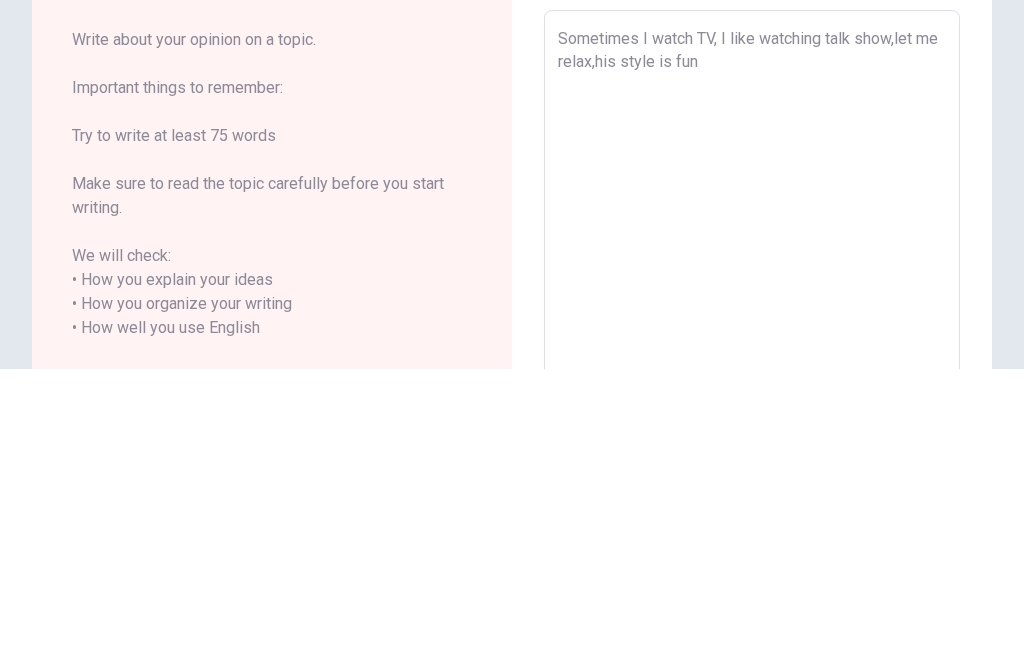 type on "x" 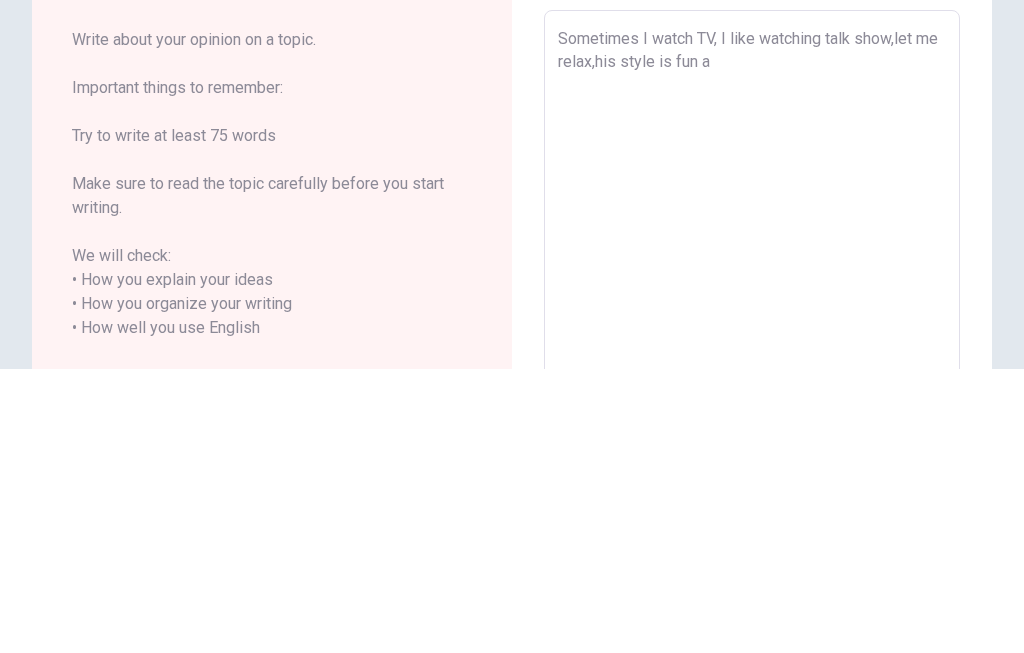 type on "x" 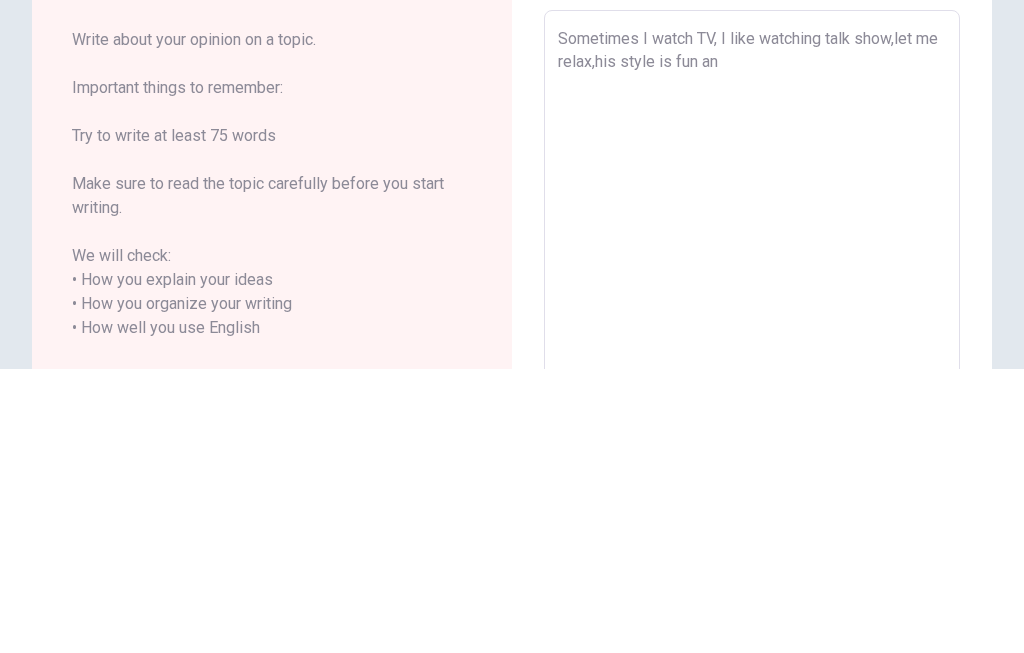 type on "x" 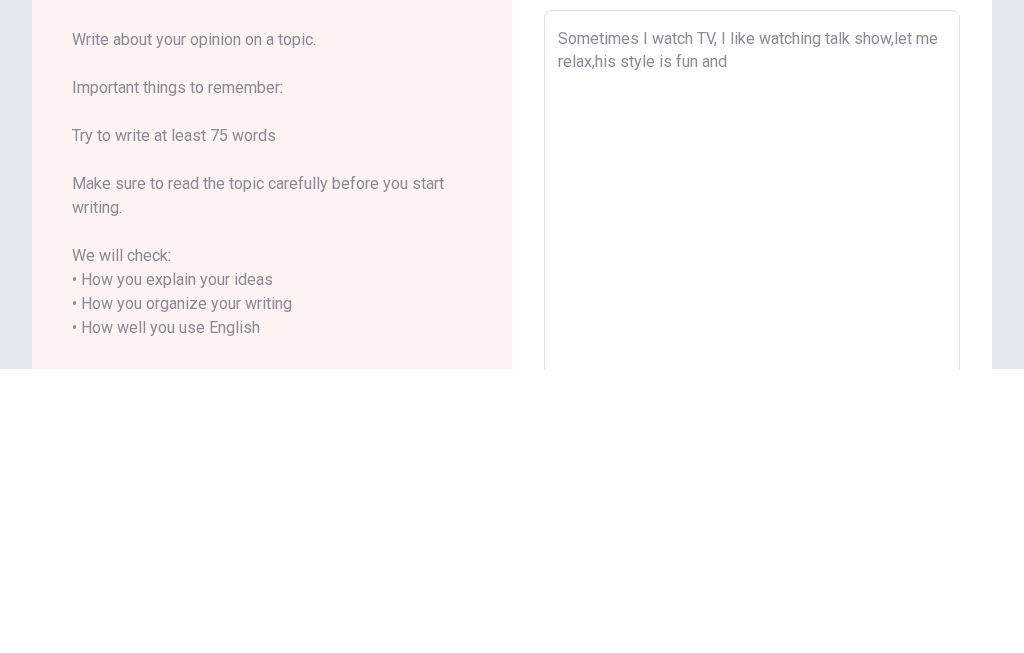 type on "x" 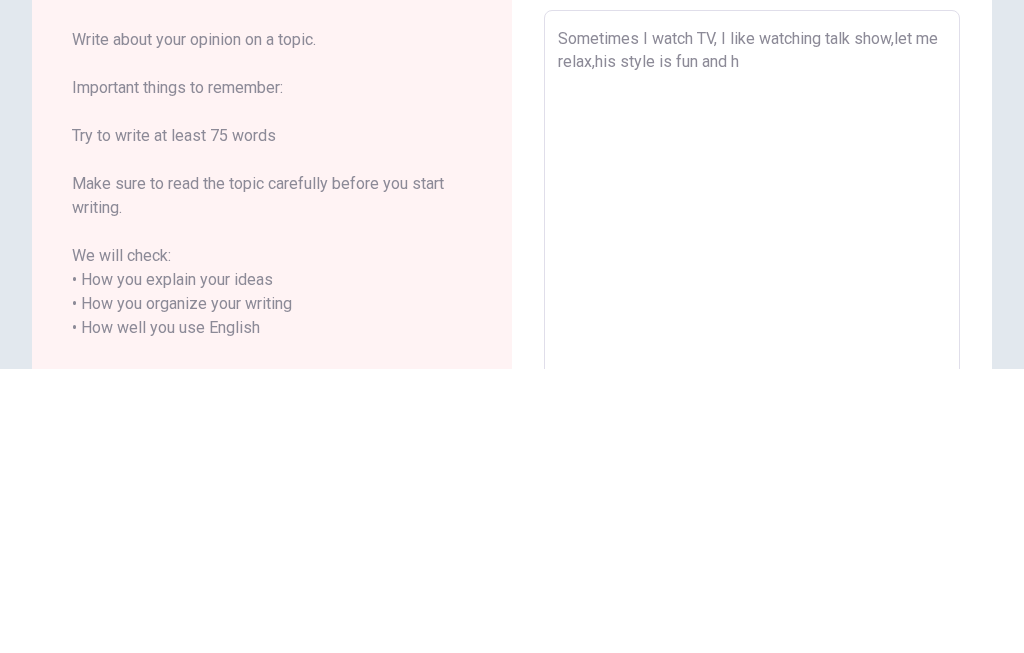 type on "x" 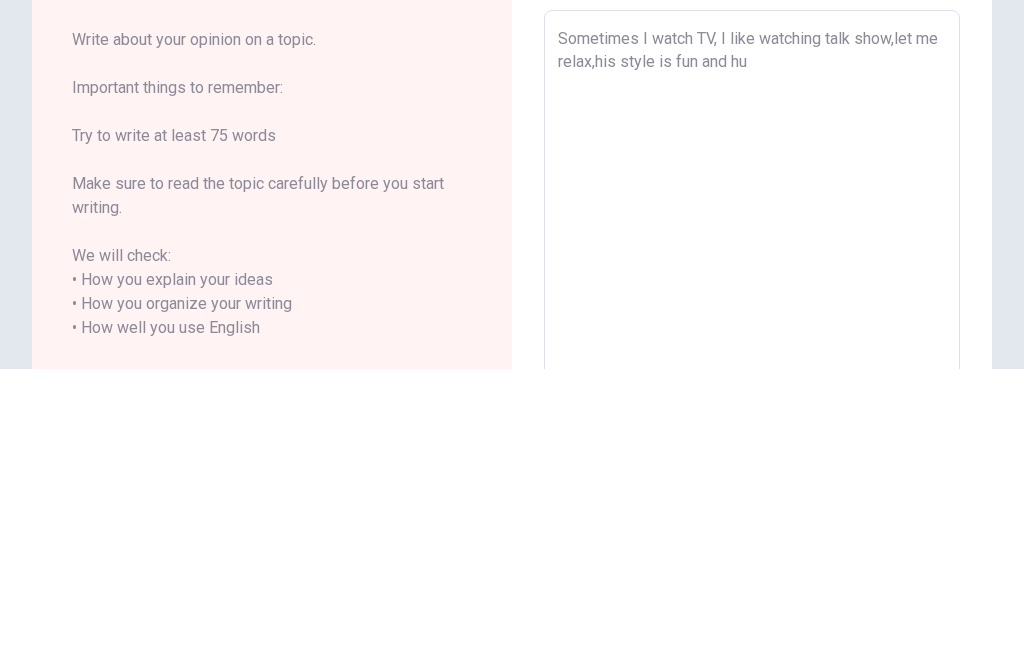type on "x" 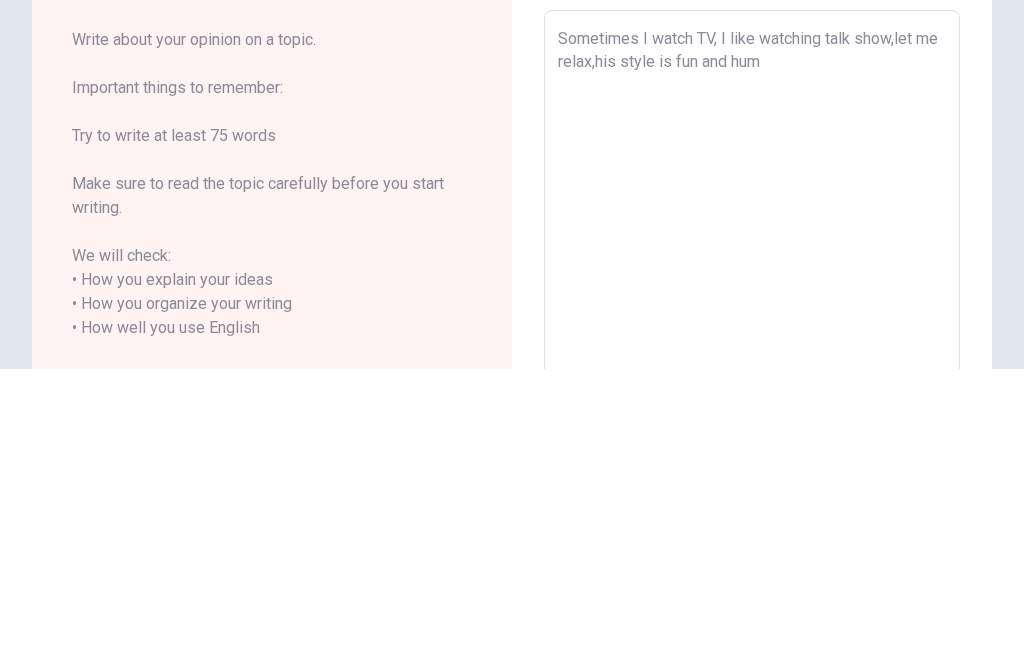 type on "x" 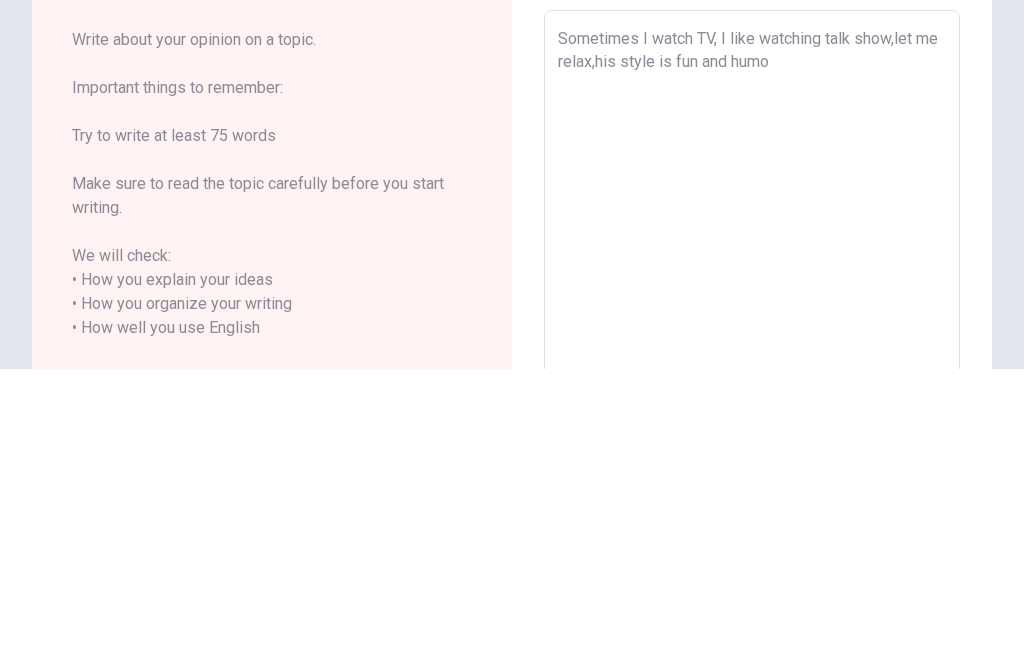 type on "x" 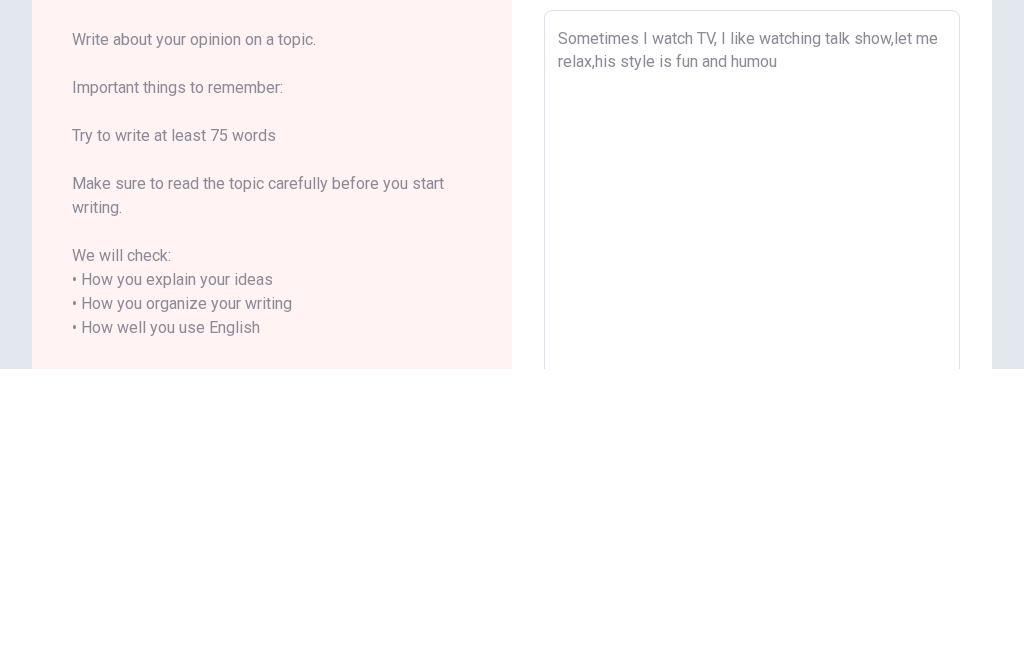 type on "x" 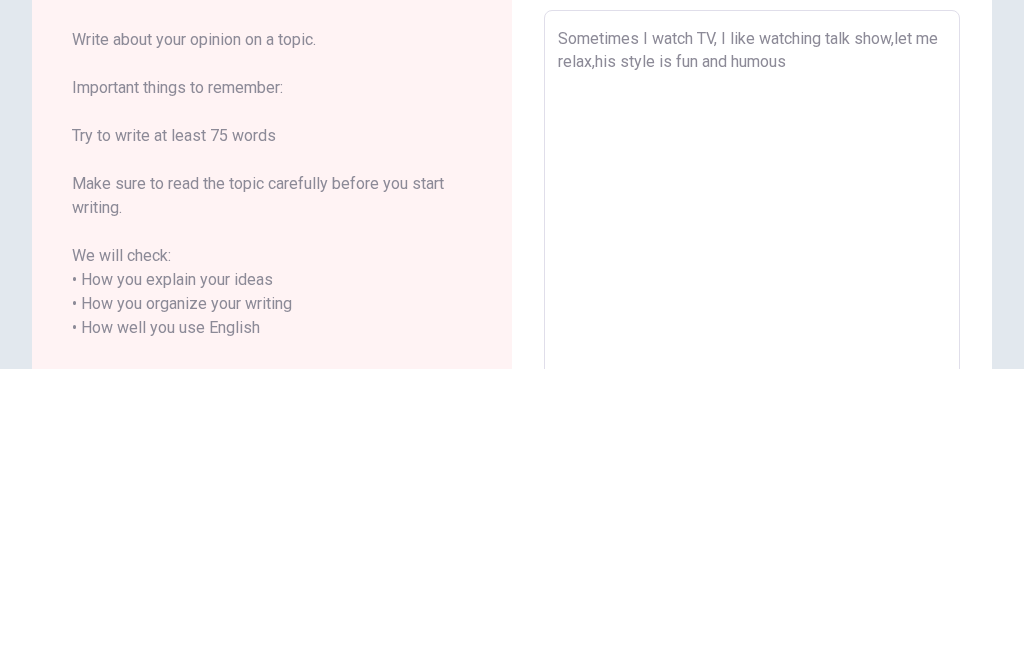 type on "x" 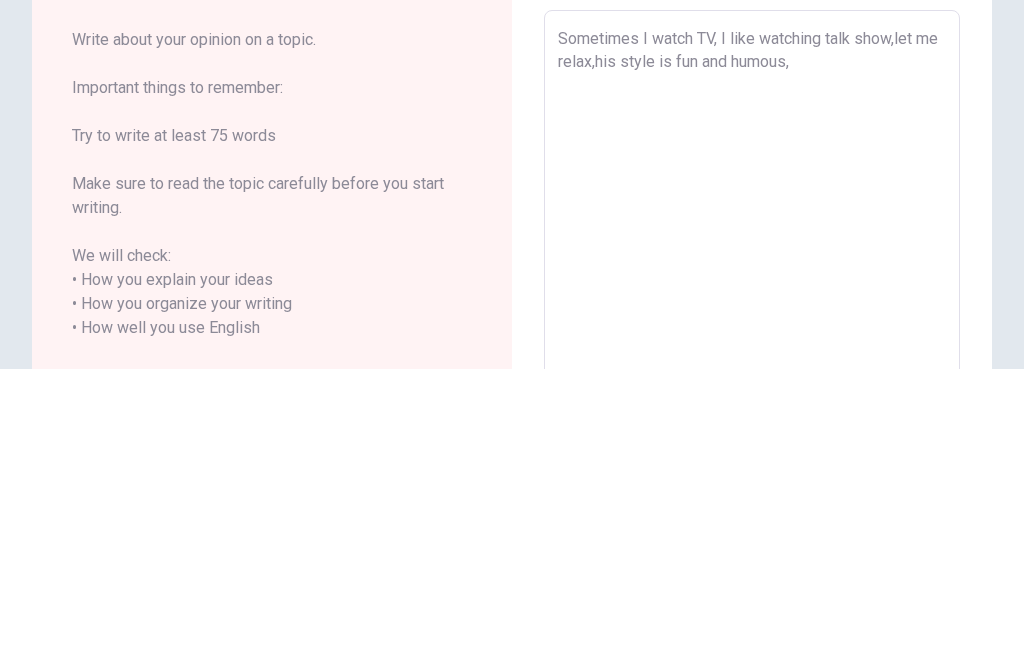 click on "Sometimes I watch TV, I like watching talk show,let me relax,his style is fun and humous," at bounding box center [752, 612] 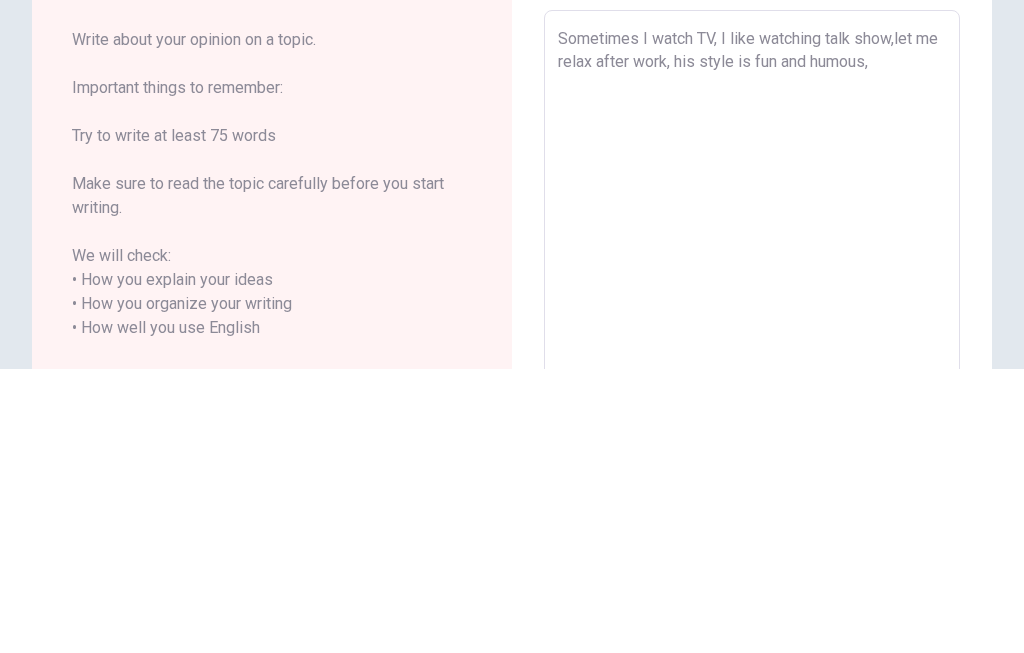 click on "Sometimes I watch TV, I like watching talk show,let me relax after work, his style is fun and humous," at bounding box center (752, 612) 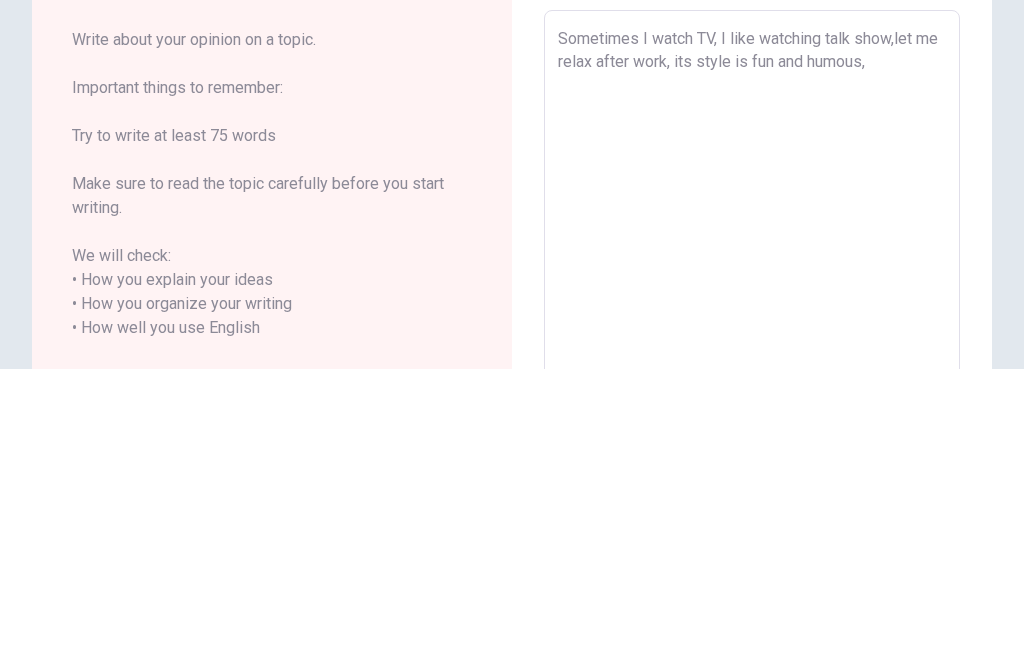 click on "Sometimes I watch TV, I like watching talk show,let me relax after work, its style is fun and humous," at bounding box center (752, 612) 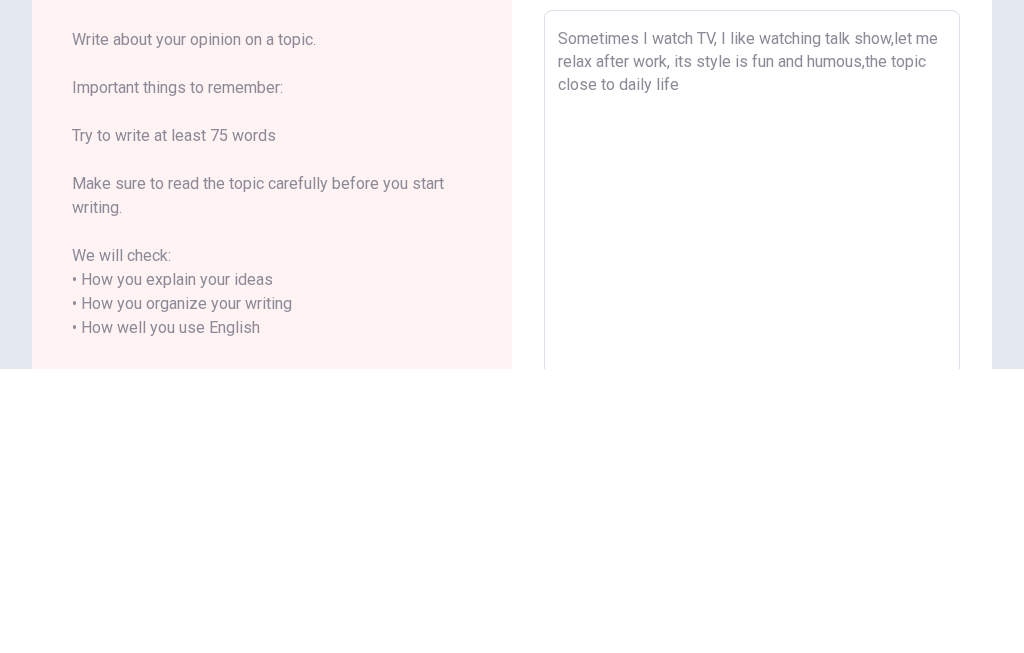 scroll, scrollTop: 0, scrollLeft: 0, axis: both 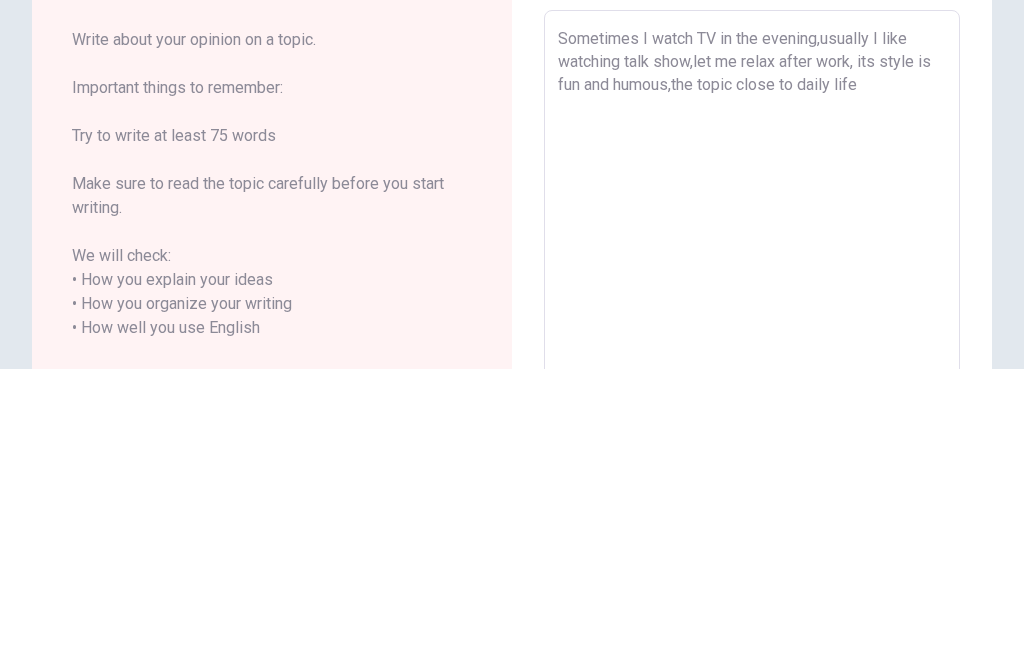 click on "Sometimes I watch TV in the evening,usually I like watching talk show,let me relax after work, its style is fun and humous,the topic close to daily life" at bounding box center (752, 612) 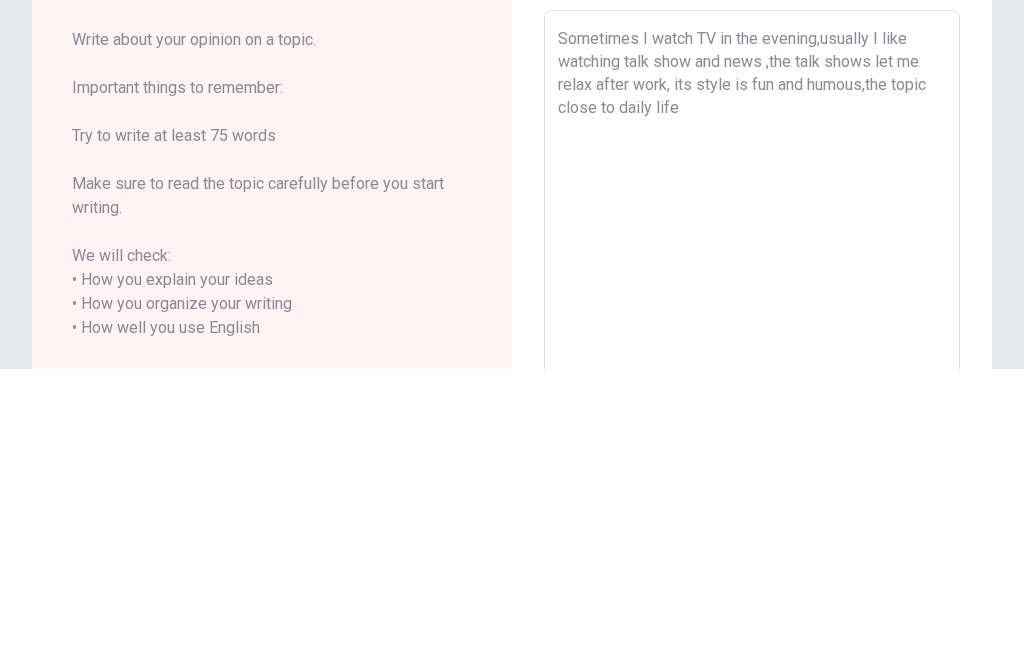click on "Sometimes I watch TV in the evening,usually I like watching talk show and news ,the talk shows let me relax after work, its style is fun and humous,the topic close to daily life" at bounding box center [752, 612] 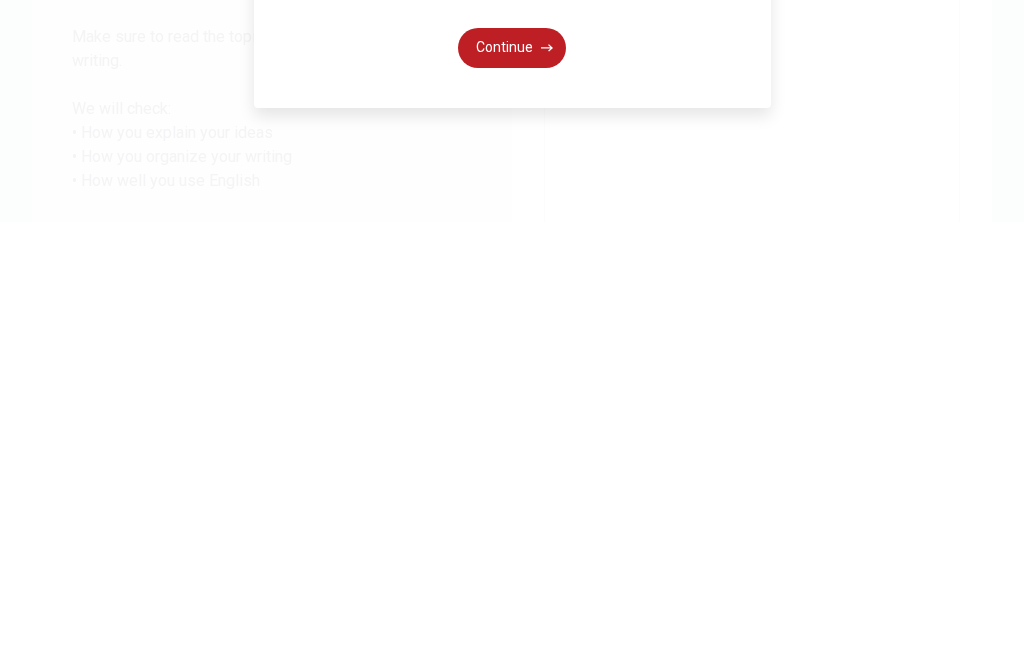 click on "Continue" at bounding box center (512, 479) 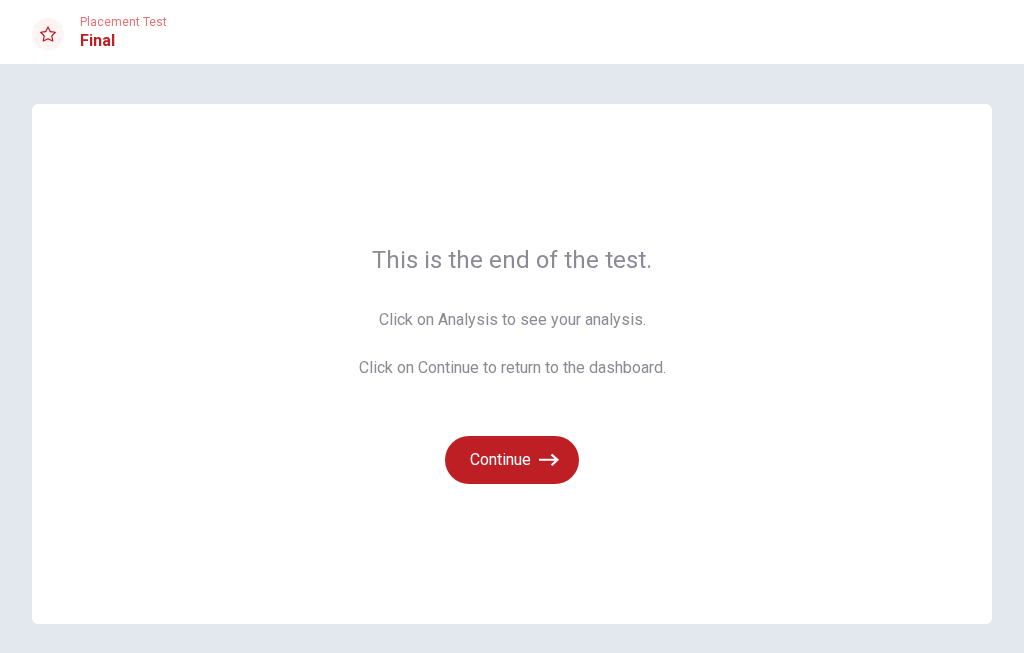 click on "Continue" at bounding box center (512, 460) 